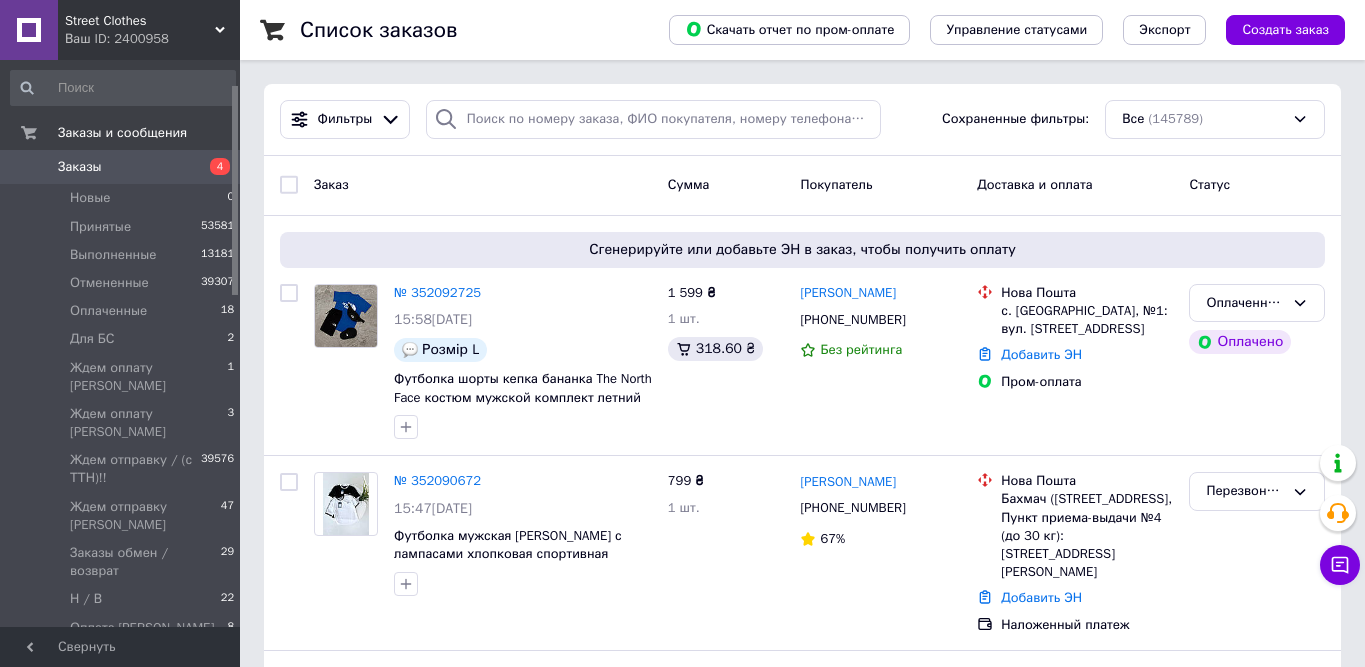 scroll, scrollTop: 0, scrollLeft: 0, axis: both 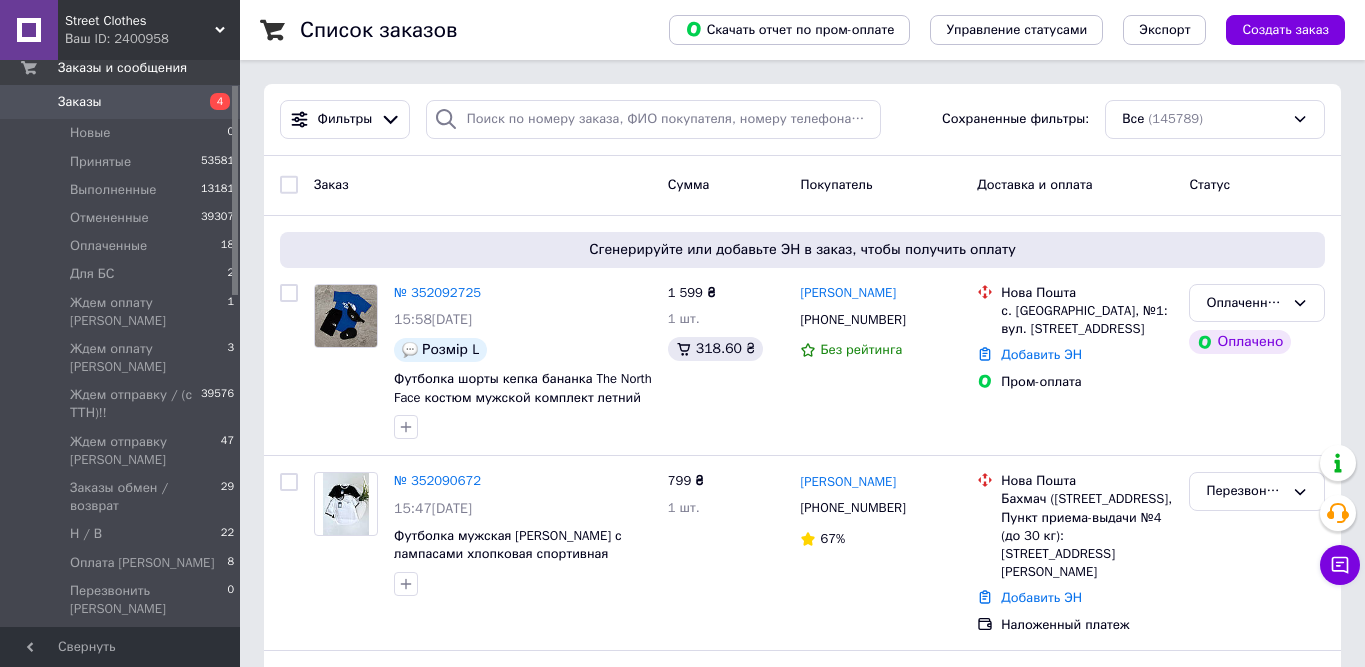 drag, startPoint x: 0, startPoint y: 0, endPoint x: 143, endPoint y: 118, distance: 185.39957 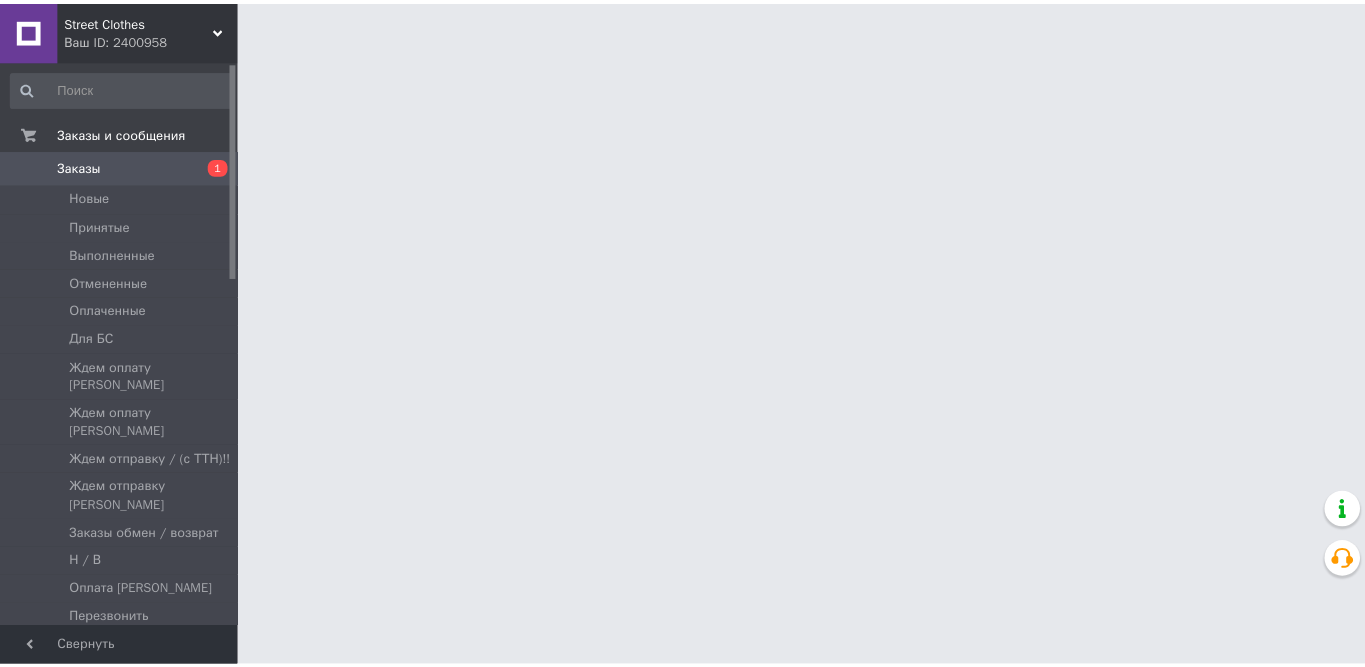 scroll, scrollTop: 0, scrollLeft: 0, axis: both 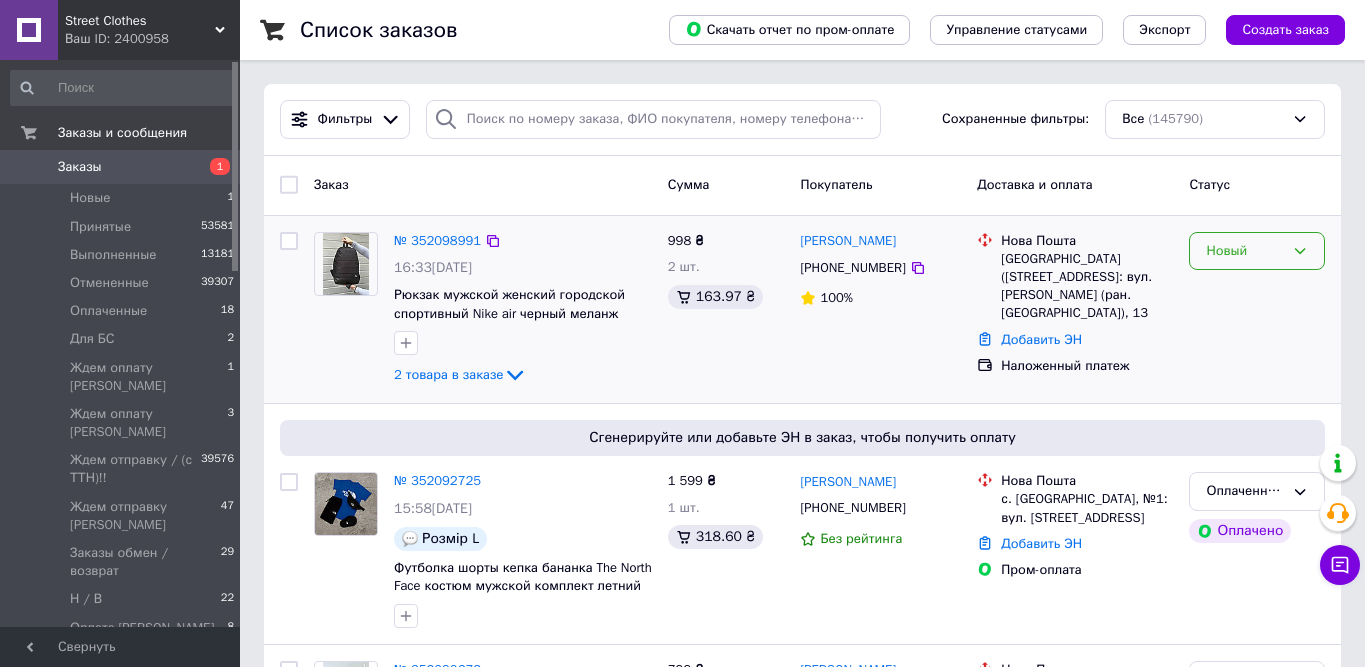click 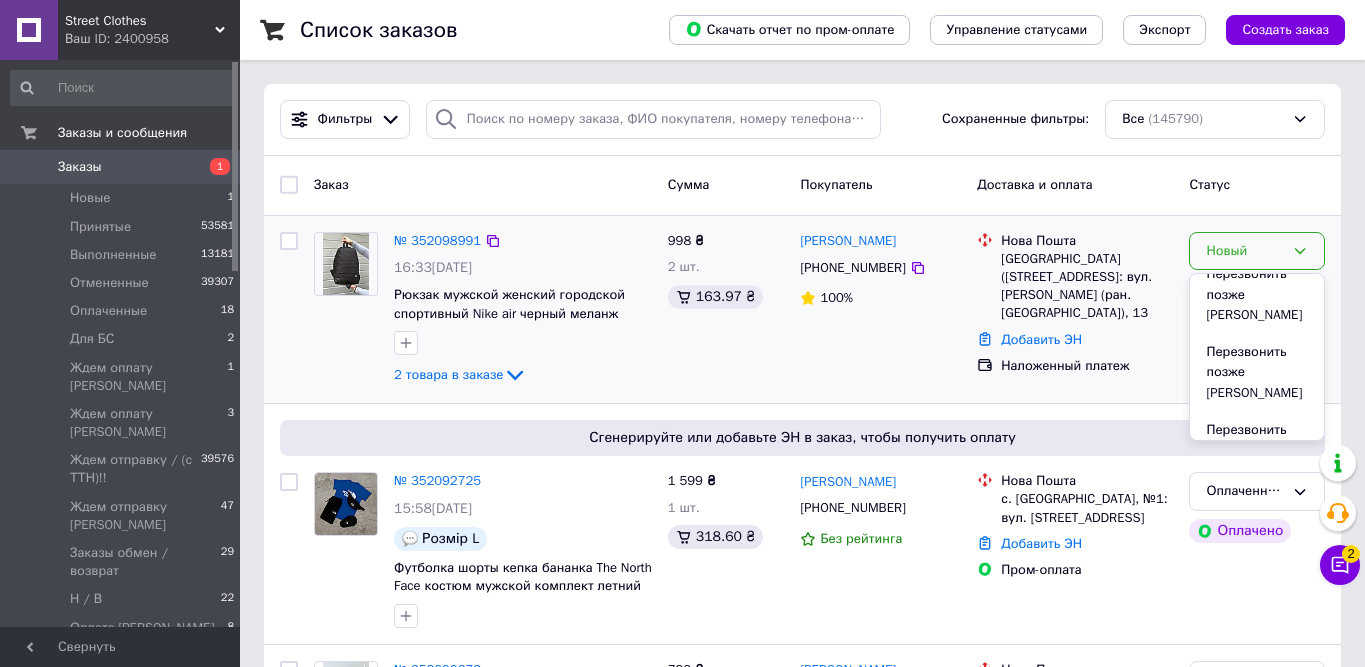 scroll, scrollTop: 824, scrollLeft: 0, axis: vertical 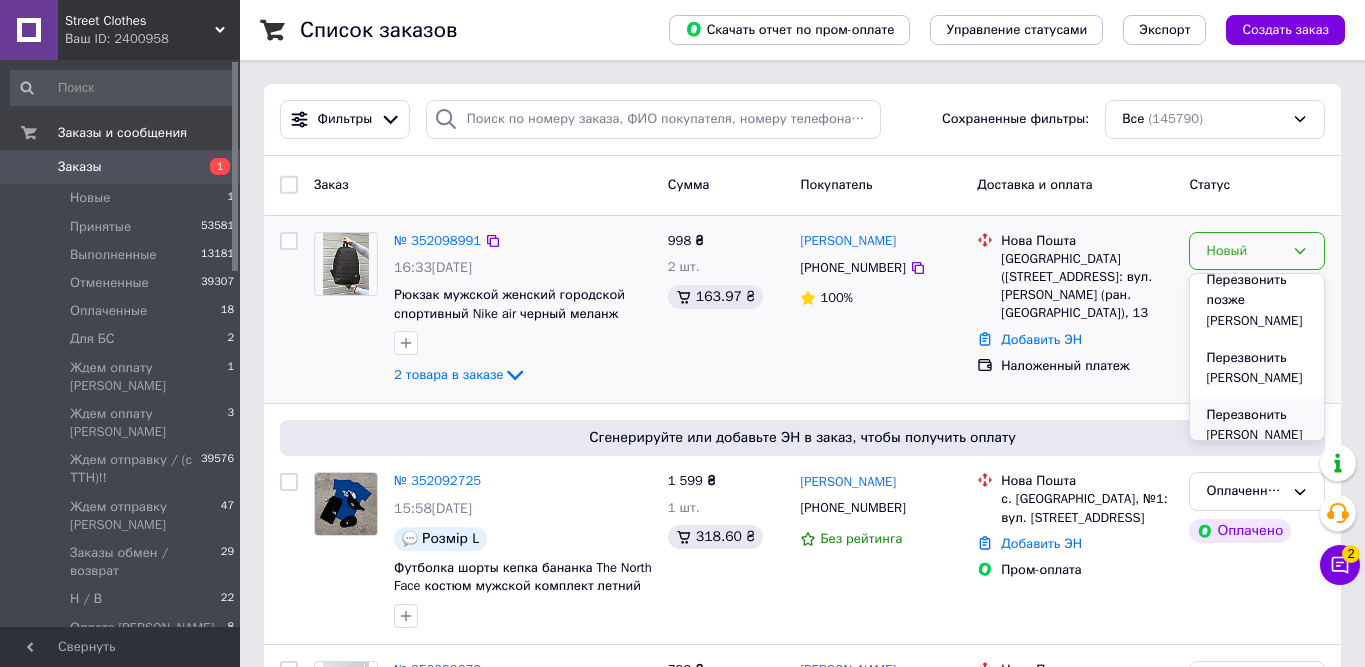click on "Перезвонить [PERSON_NAME]" at bounding box center [1257, 425] 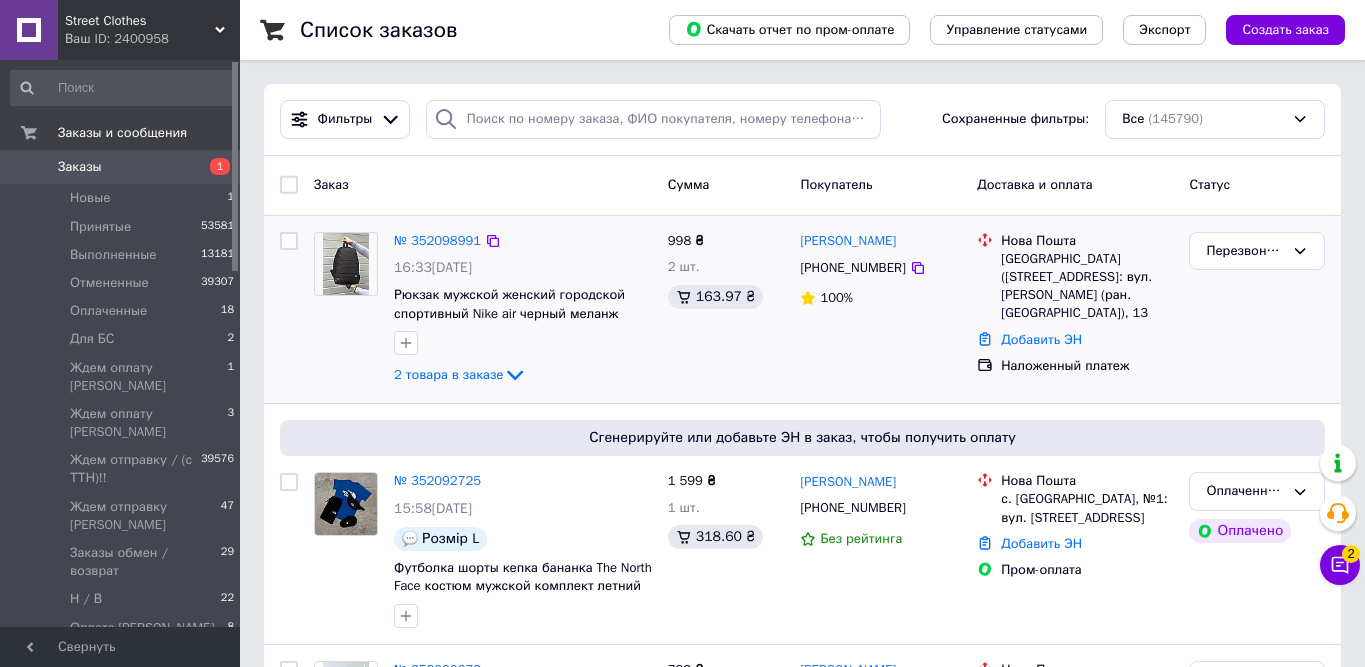 click on "Перезвонить [PERSON_NAME]" at bounding box center [1257, 310] 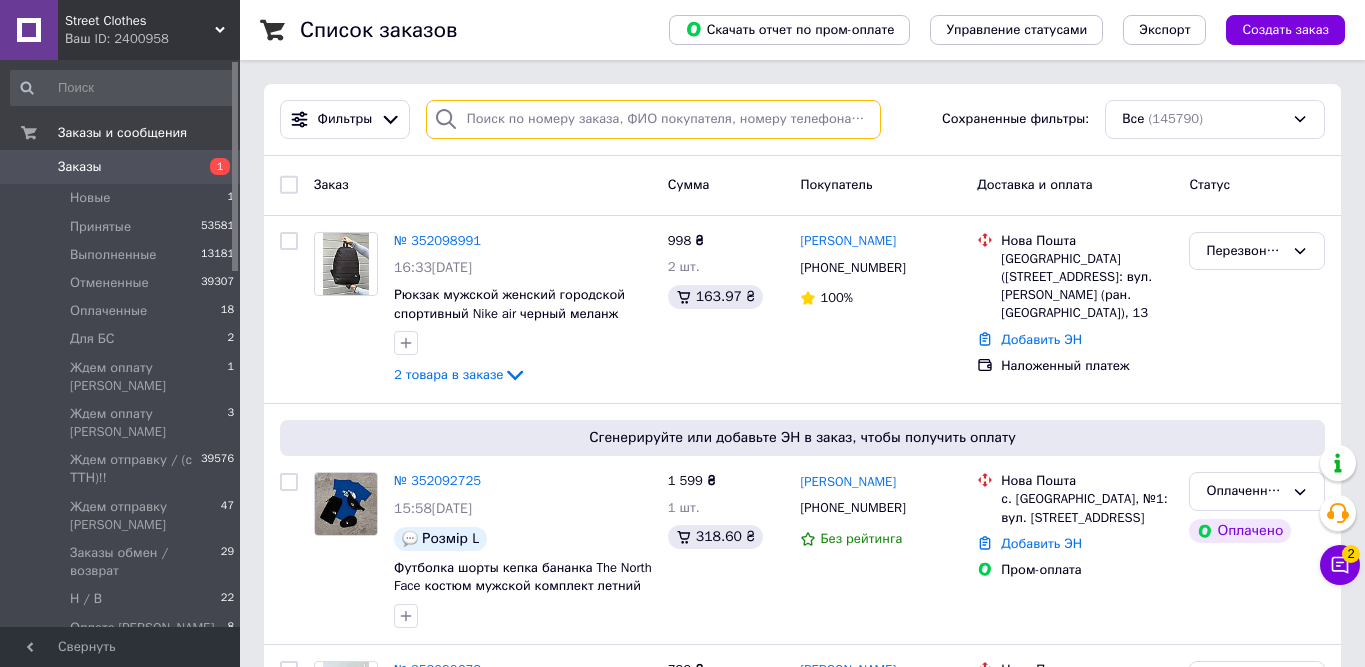 click at bounding box center [654, 119] 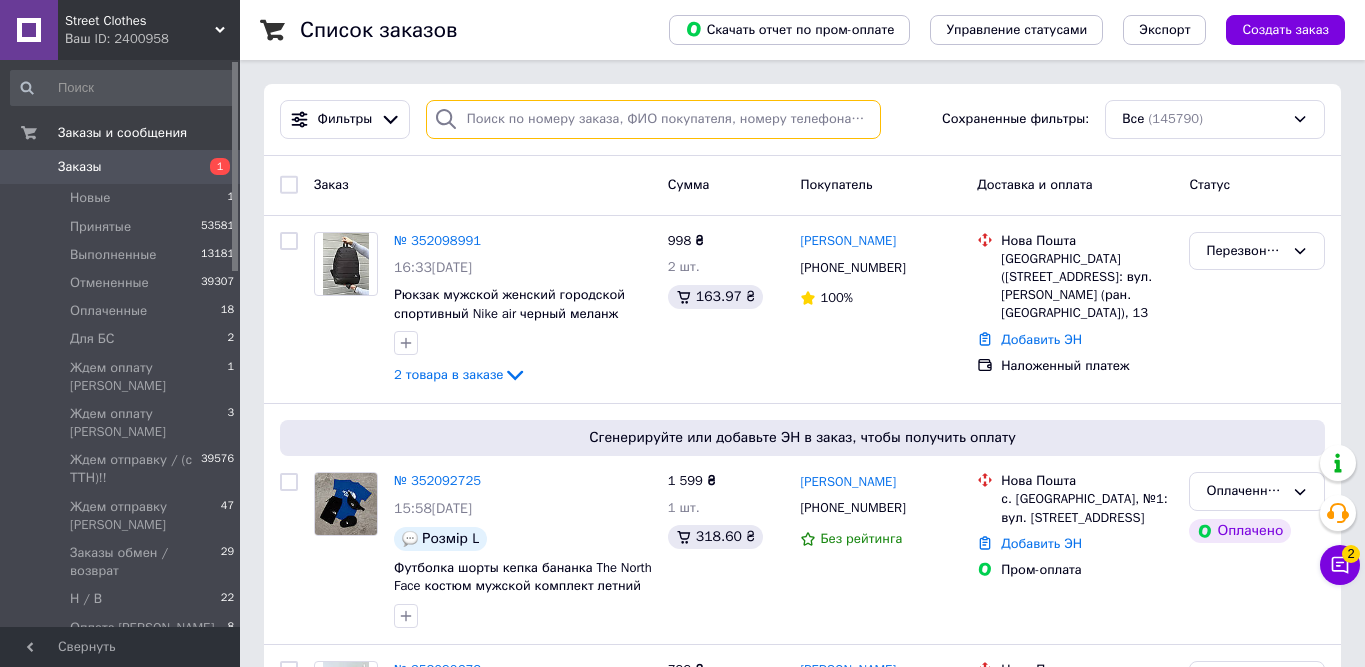 paste on "[PHONE_NUMBER]" 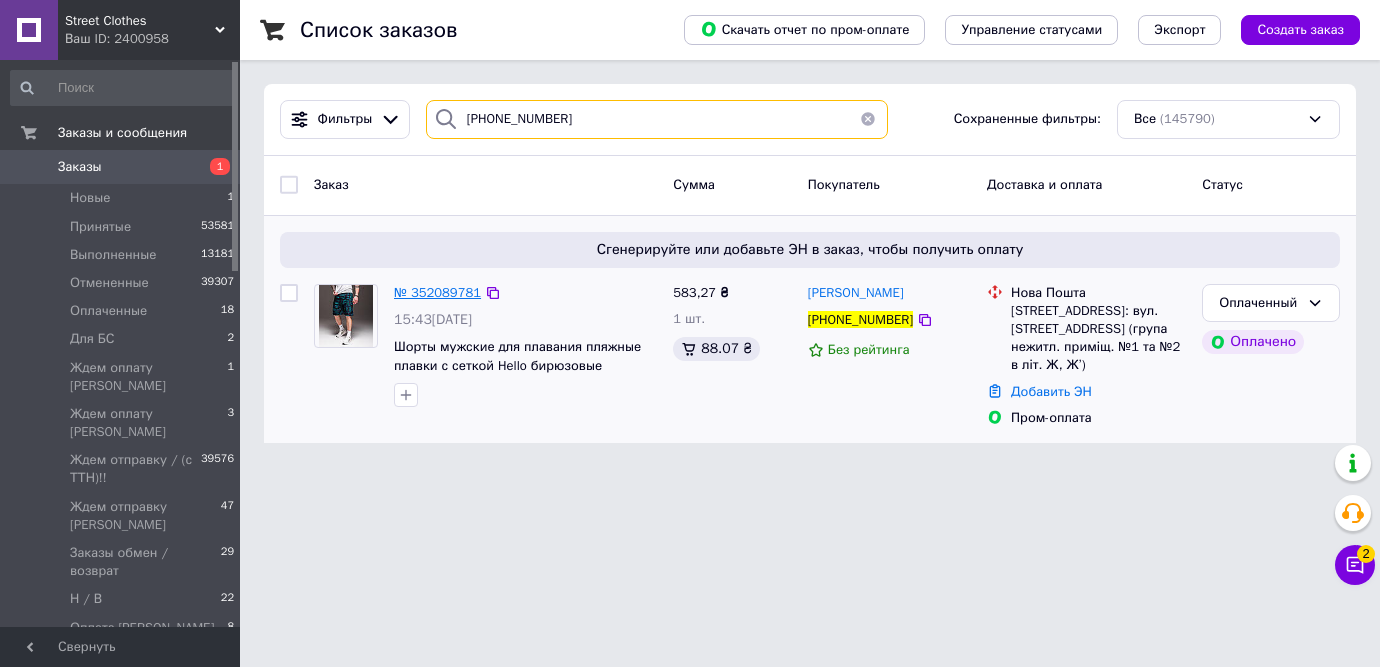 type on "[PHONE_NUMBER]" 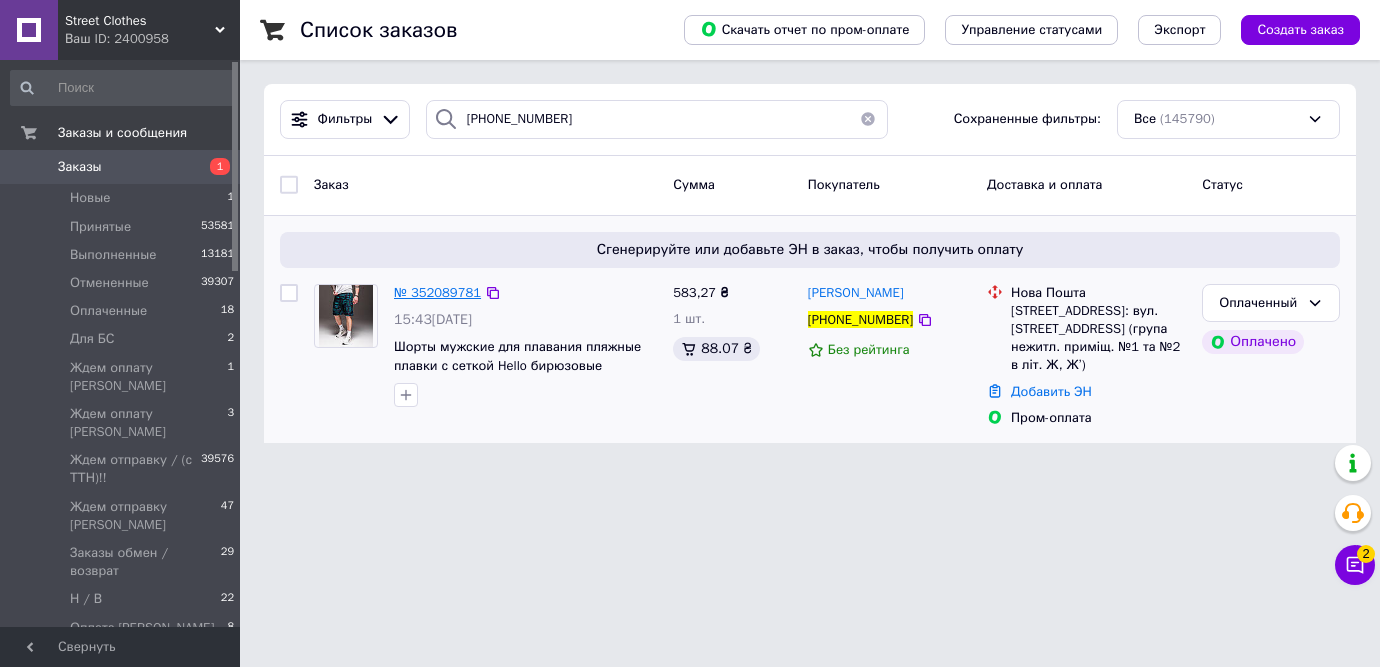 click on "№ 352089781" at bounding box center [437, 292] 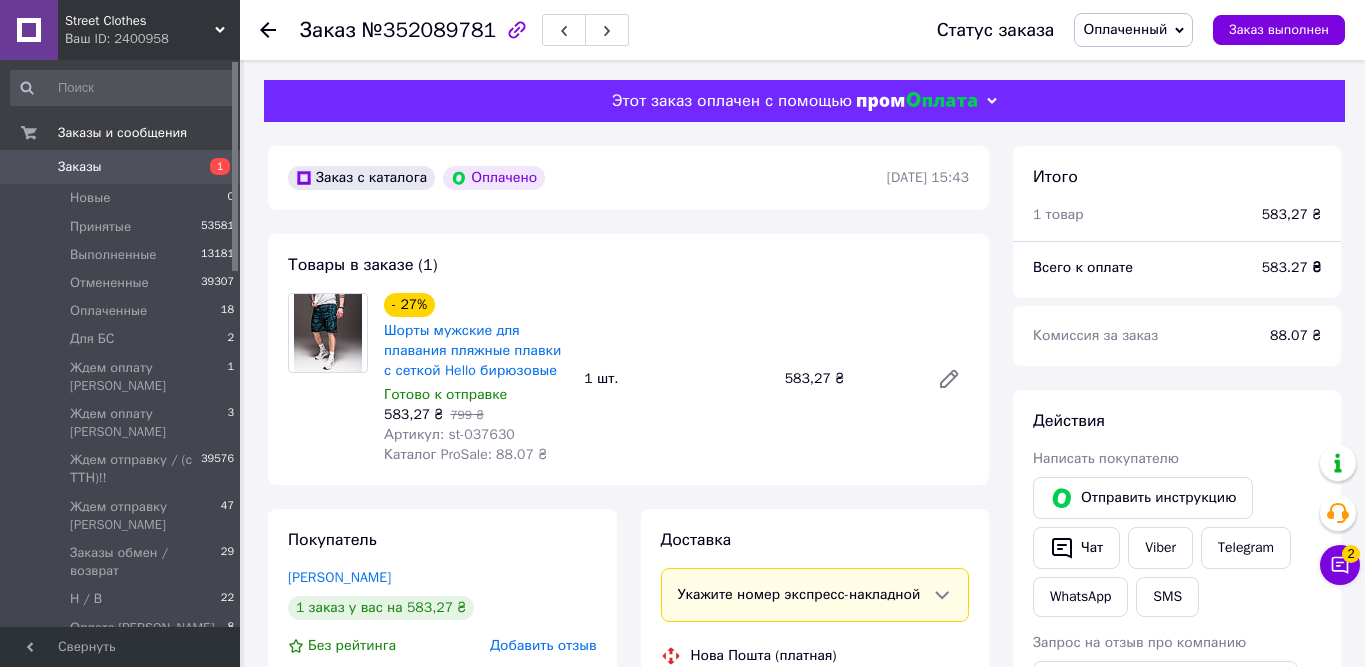 click on "Действия Написать покупателю   Отправить инструкцию   Чат Viber Telegram WhatsApp SMS Запрос на отзыв про компанию   Скопировать запрос на отзыв У вас есть 30 дней, чтобы отправить запрос на отзыв покупателю, скопировав ссылку.   Выдать чек   Скачать PDF   Печать PDF   Вернуть деньги покупателю" at bounding box center [1177, 706] 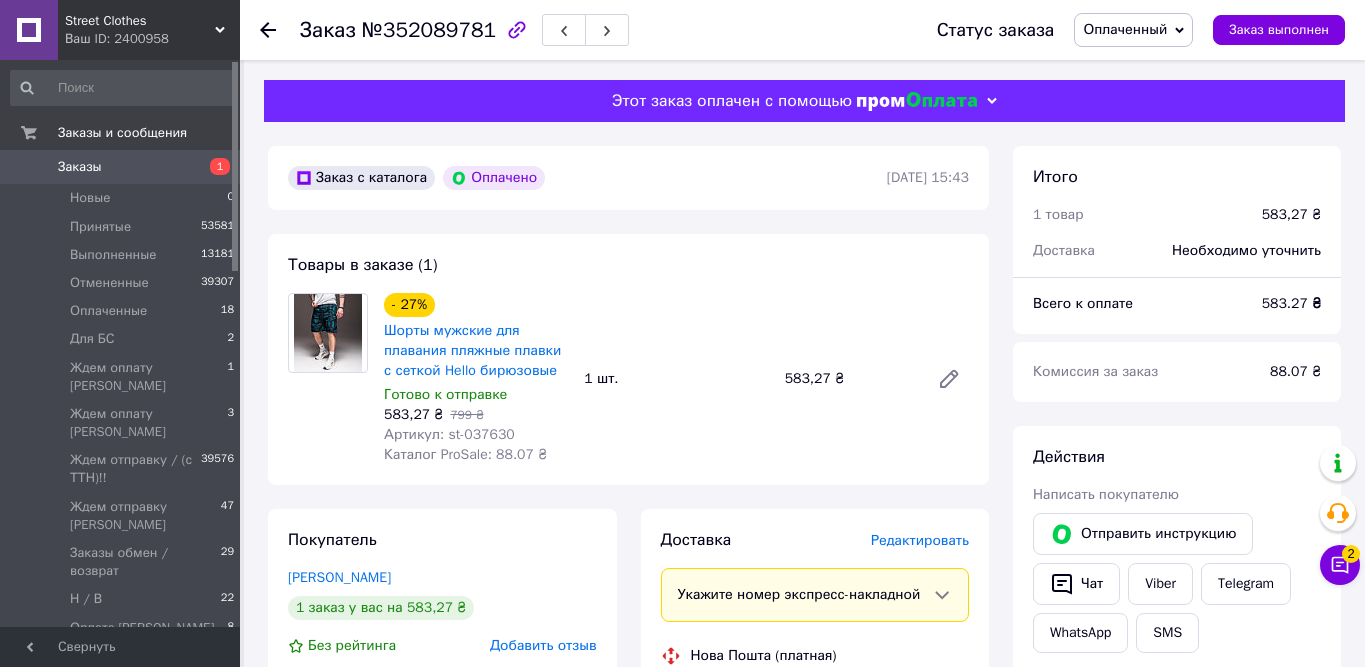 click on "Комиссия за заказ" at bounding box center [1139, 372] 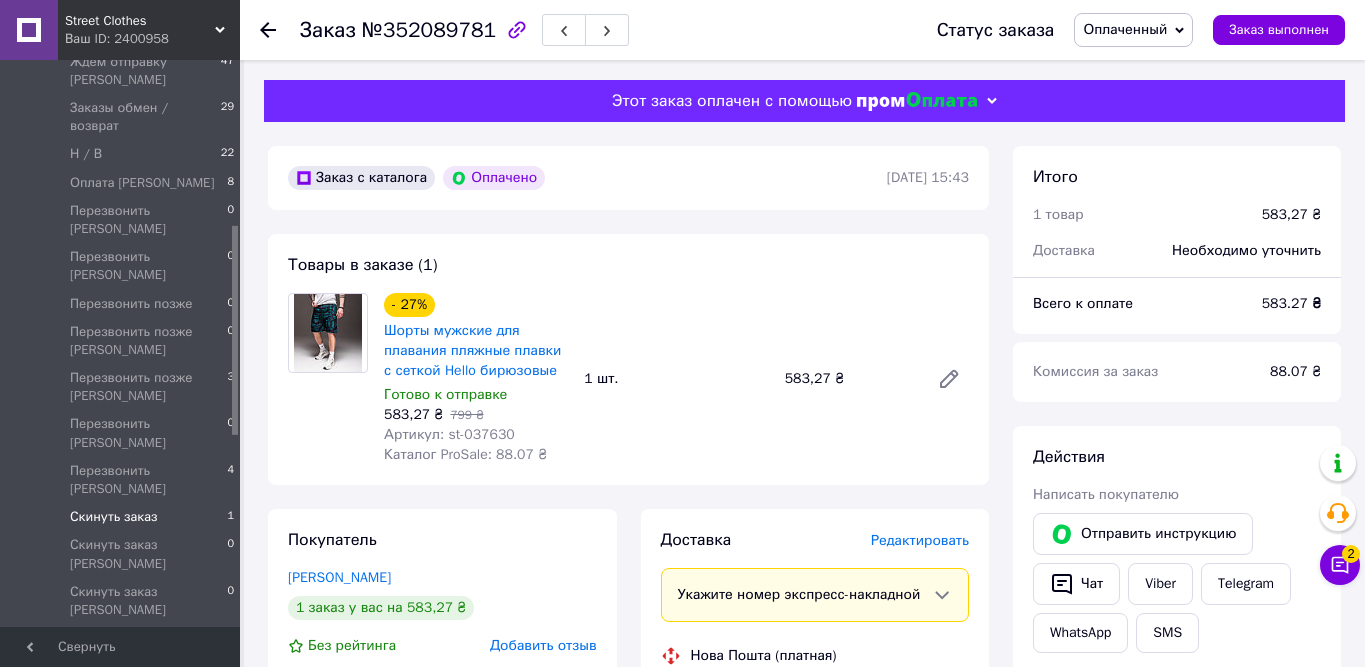 drag, startPoint x: 233, startPoint y: 227, endPoint x: 222, endPoint y: 411, distance: 184.3285 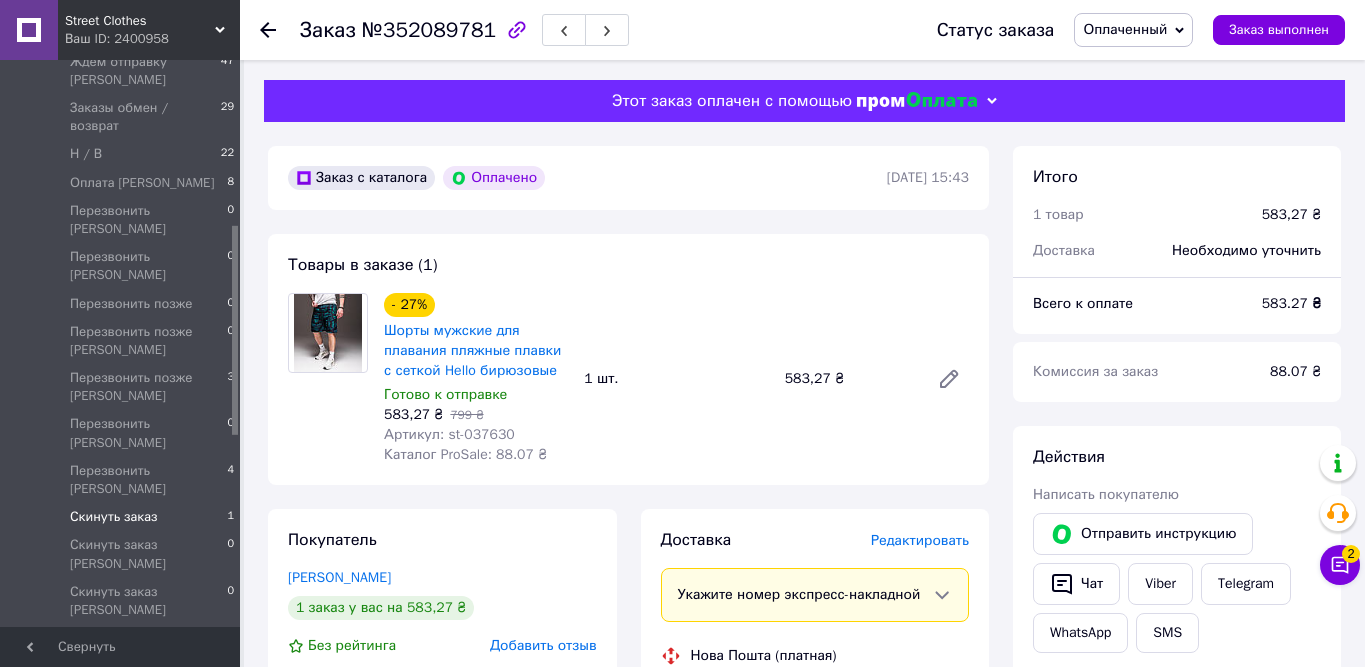 click on "Street Clothes Ваш ID: 2400958 Сайт Street Clothes Кабинет покупателя Проверить состояние системы Страница на портале Справка Выйти Заказы и сообщения Заказы 1 Новые 0 Принятые 53581 Выполненные 13181 Отмененные 39307 Оплаченные 18 Для БС 2 Ждем оплату [PERSON_NAME] 1 Ждем оплату [PERSON_NAME] 3 Ждем отправку / (с ТТН)!! 39576 Ждем отправку [PERSON_NAME] 47 Заказы обмен / возврат 29 Н / В 22 Оплата [PERSON_NAME] 8 Перезвонить [PERSON_NAME] 0 Перезвонить [PERSON_NAME] 0 Перезвонить позже 0 Перезвонить позже [PERSON_NAME] 0 Перезвонить позже [PERSON_NAME] 3 Перезвонить [PERSON_NAME] 0 Перезвонить [PERSON_NAME] 4 Скинуть заказ 1 Скинуть заказ [PERSON_NAME] 0 0 0 7 12 1 0" at bounding box center (682, 773) 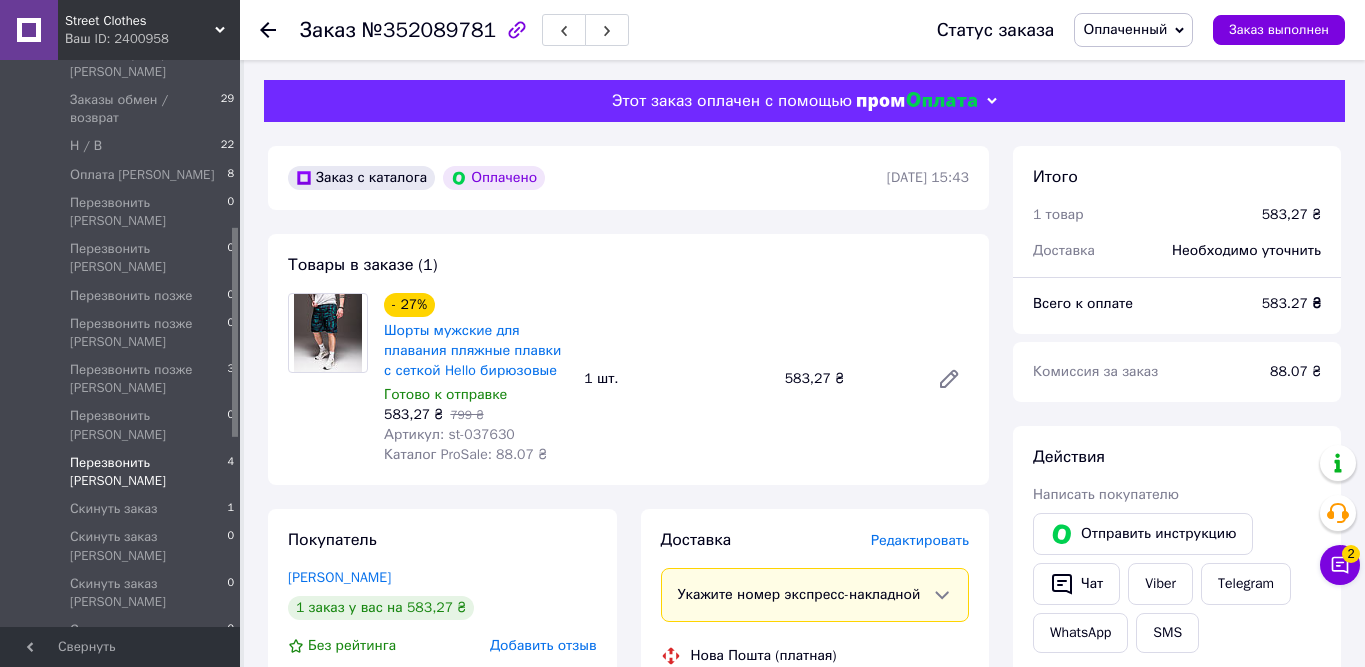 click on "Перезвонить [PERSON_NAME]" at bounding box center [148, 472] 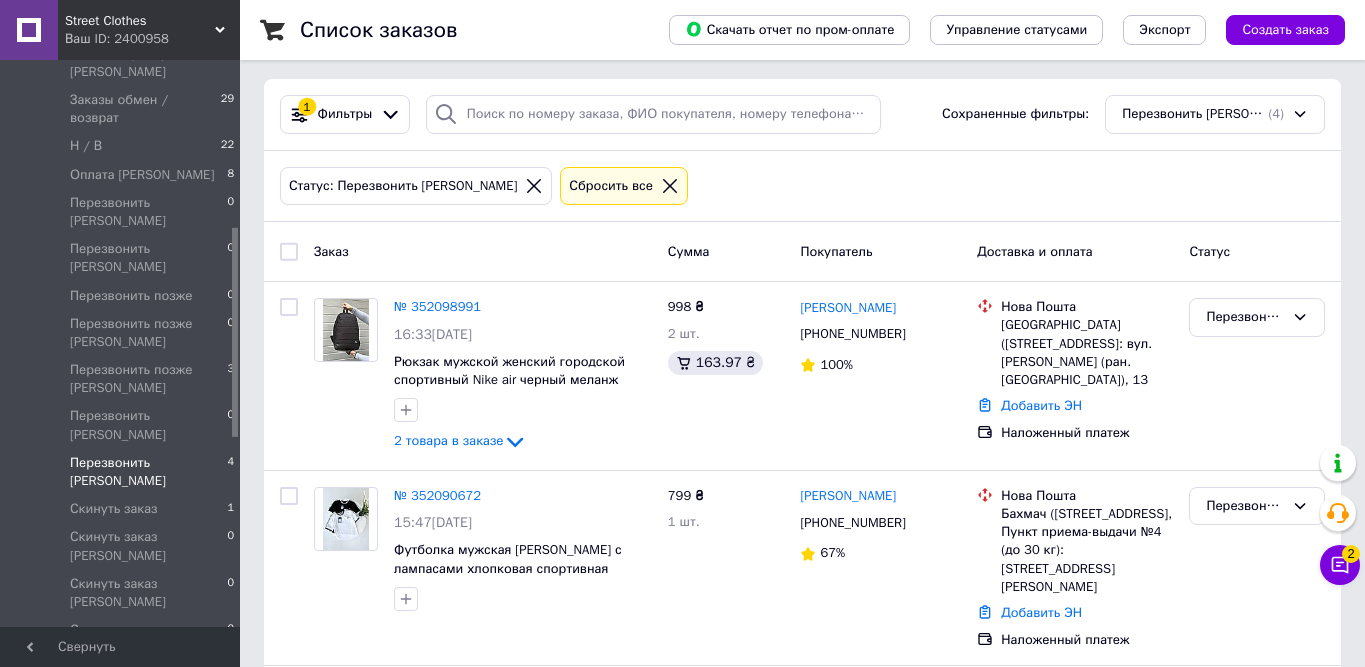 scroll, scrollTop: 0, scrollLeft: 0, axis: both 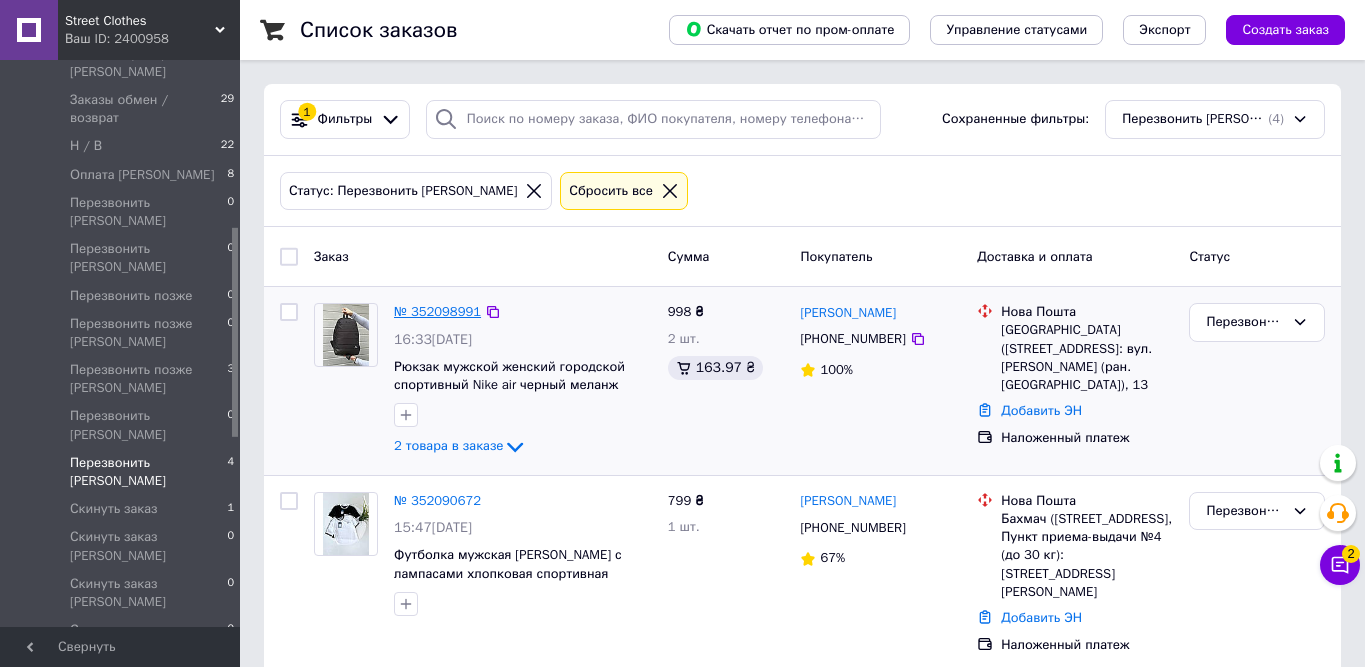 click on "№ 352098991" at bounding box center (437, 311) 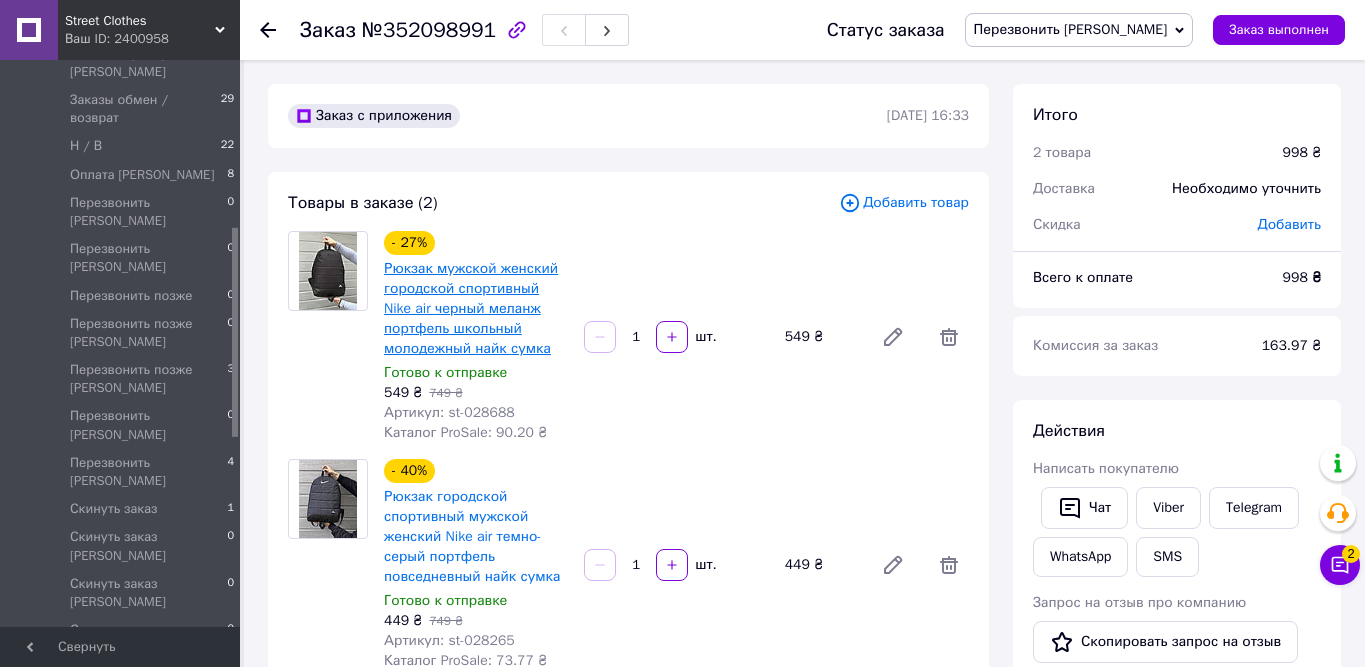 click on "Рюкзак мужской женский городской спортивный Nike air черный меланж портфель школьный молодежный найк сумка" at bounding box center (471, 308) 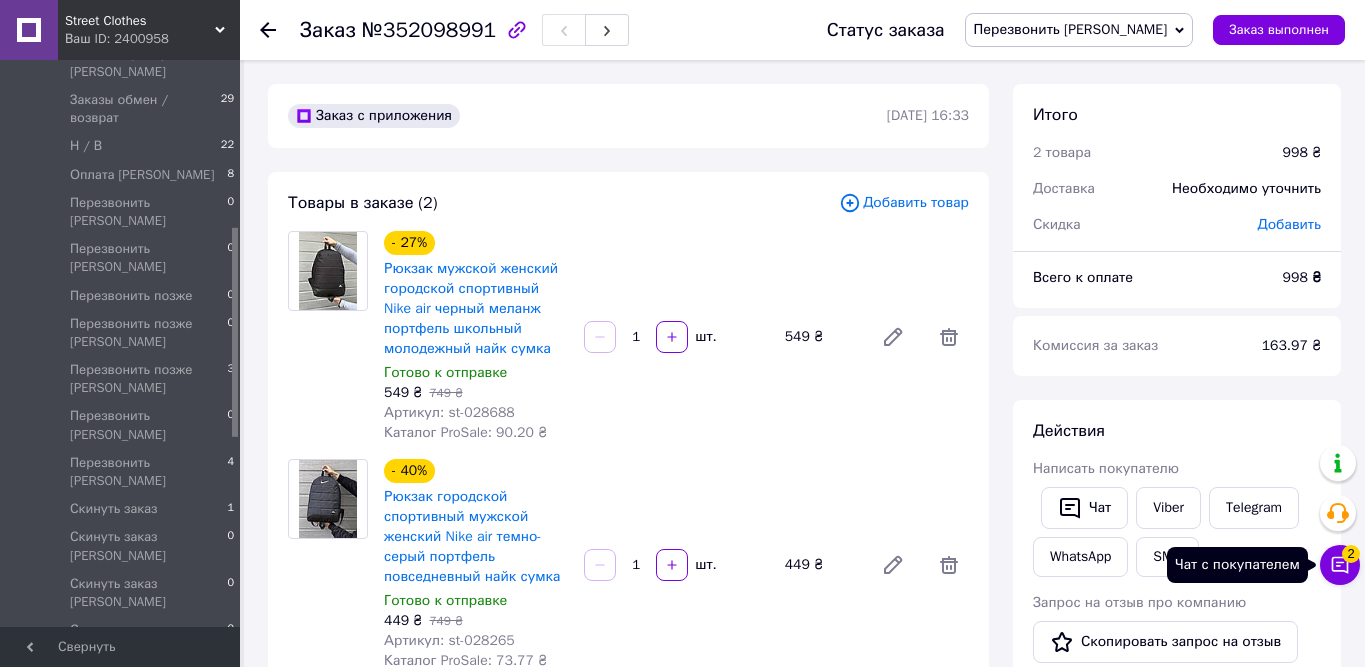 click 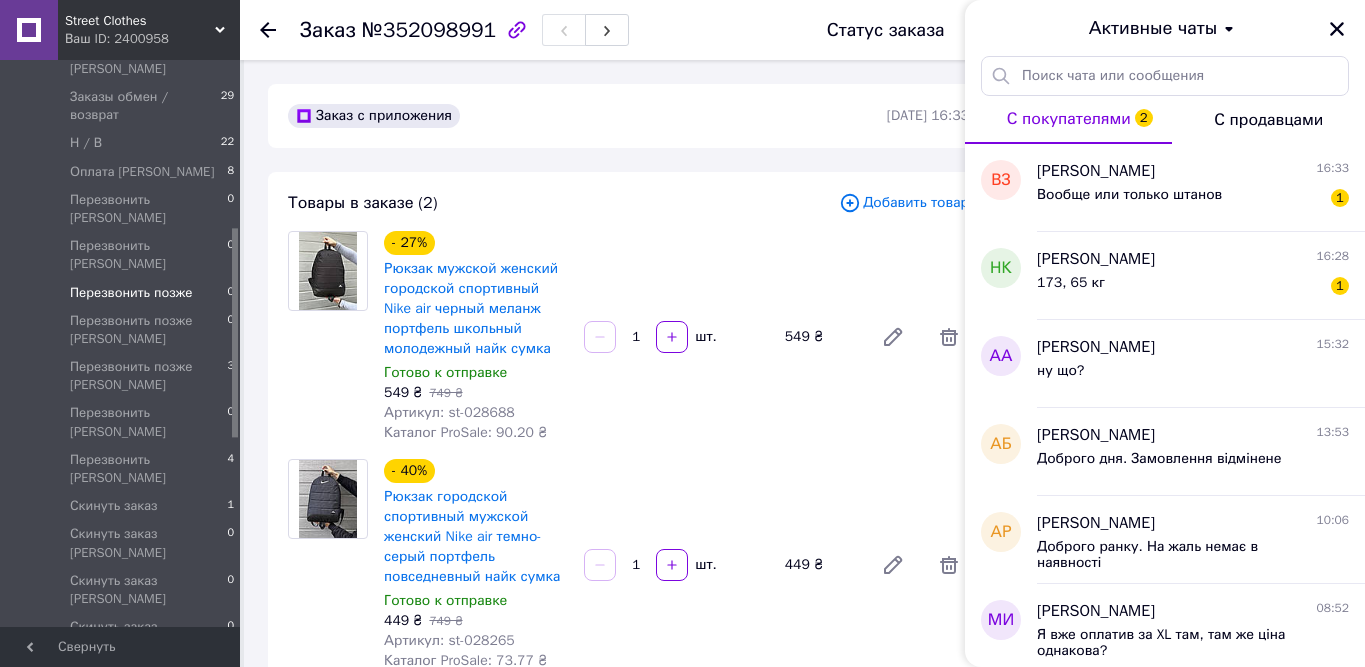 scroll, scrollTop: 457, scrollLeft: 0, axis: vertical 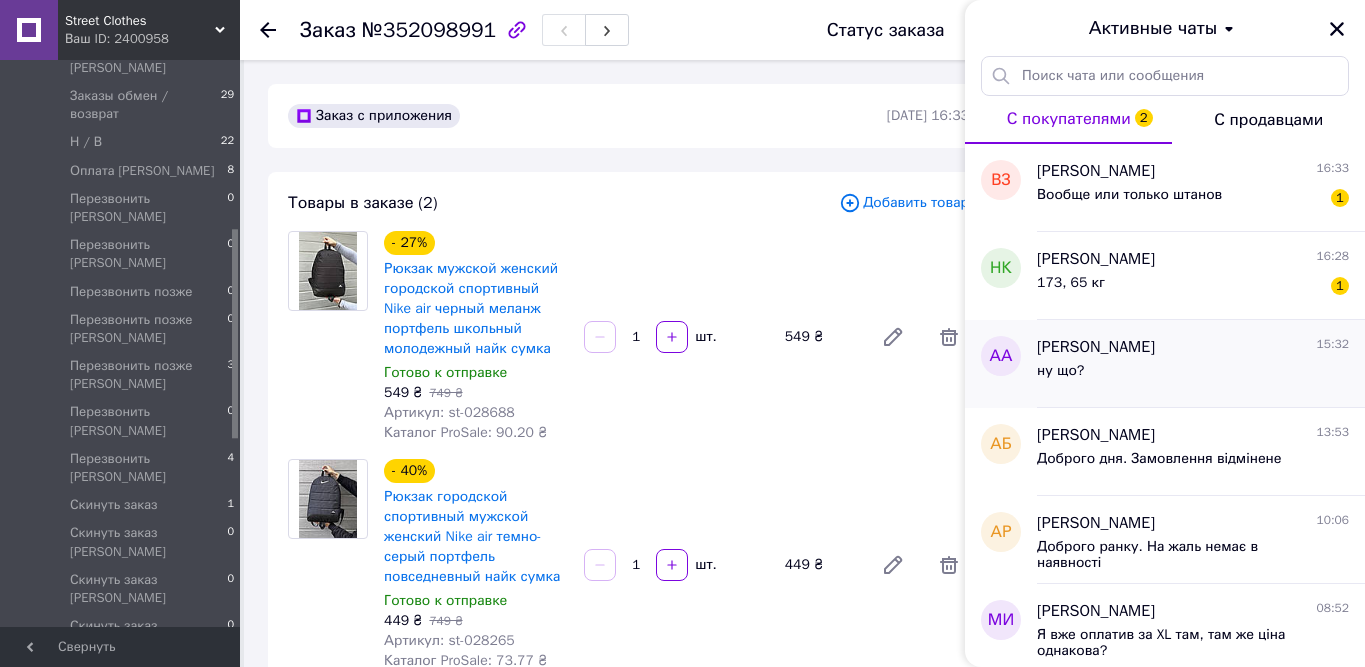 click on "ну що?" at bounding box center [1060, 371] 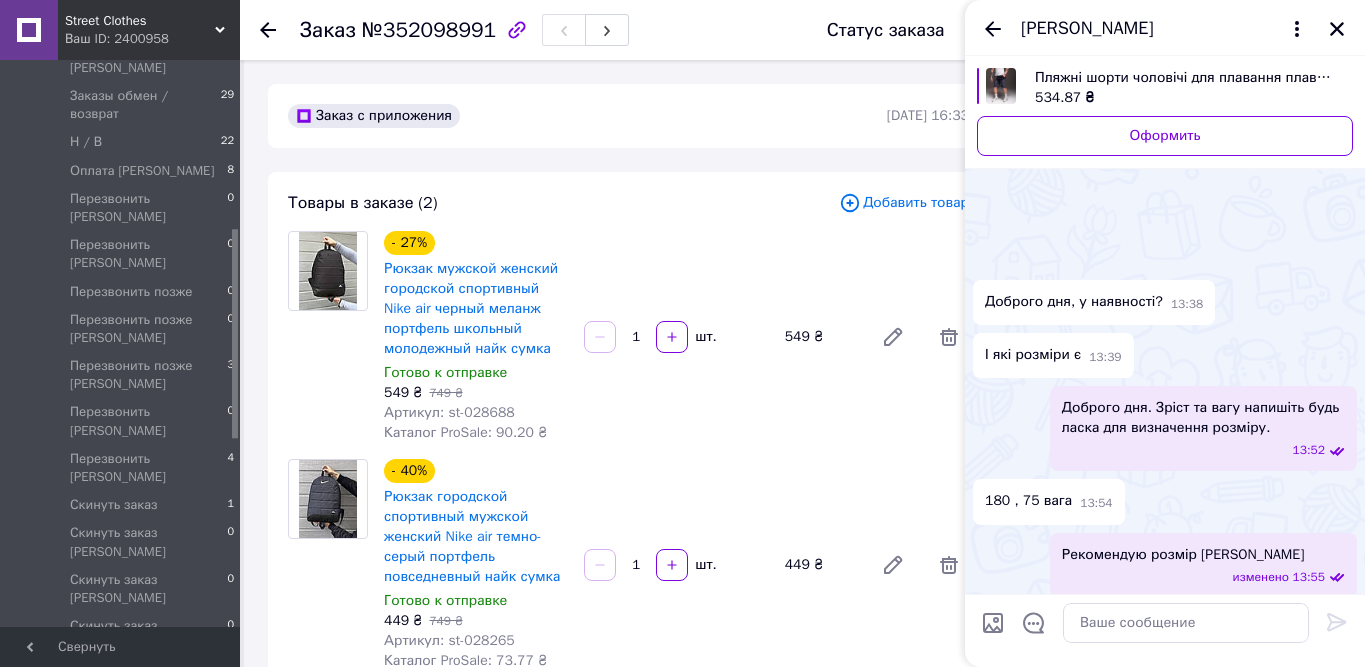 scroll, scrollTop: 151, scrollLeft: 0, axis: vertical 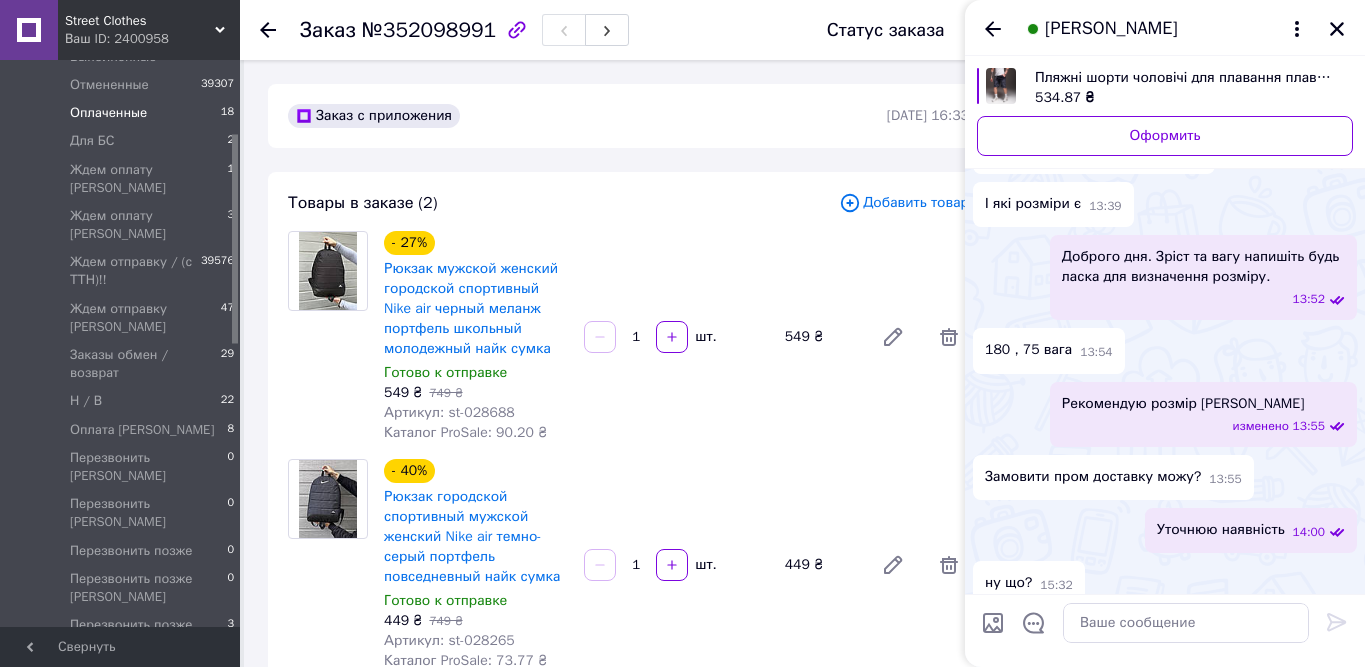 click on "Оплаченные" at bounding box center [108, 113] 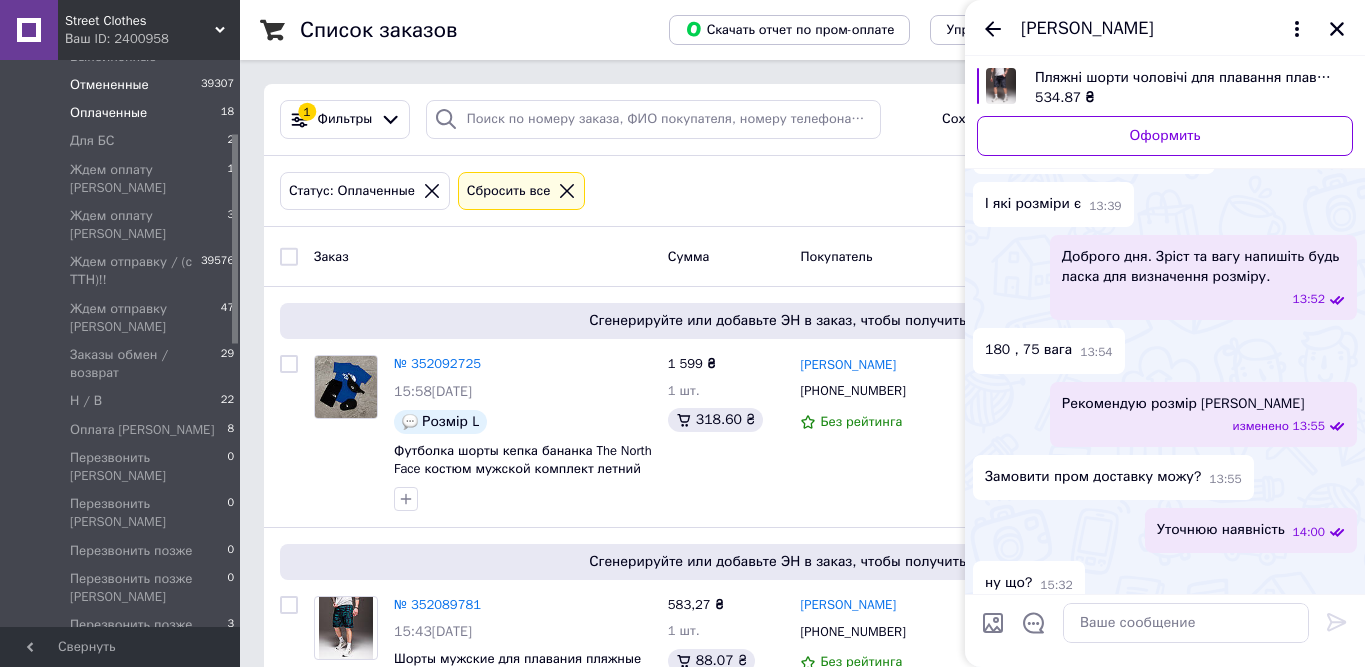 click on "Отмененные" at bounding box center (109, 85) 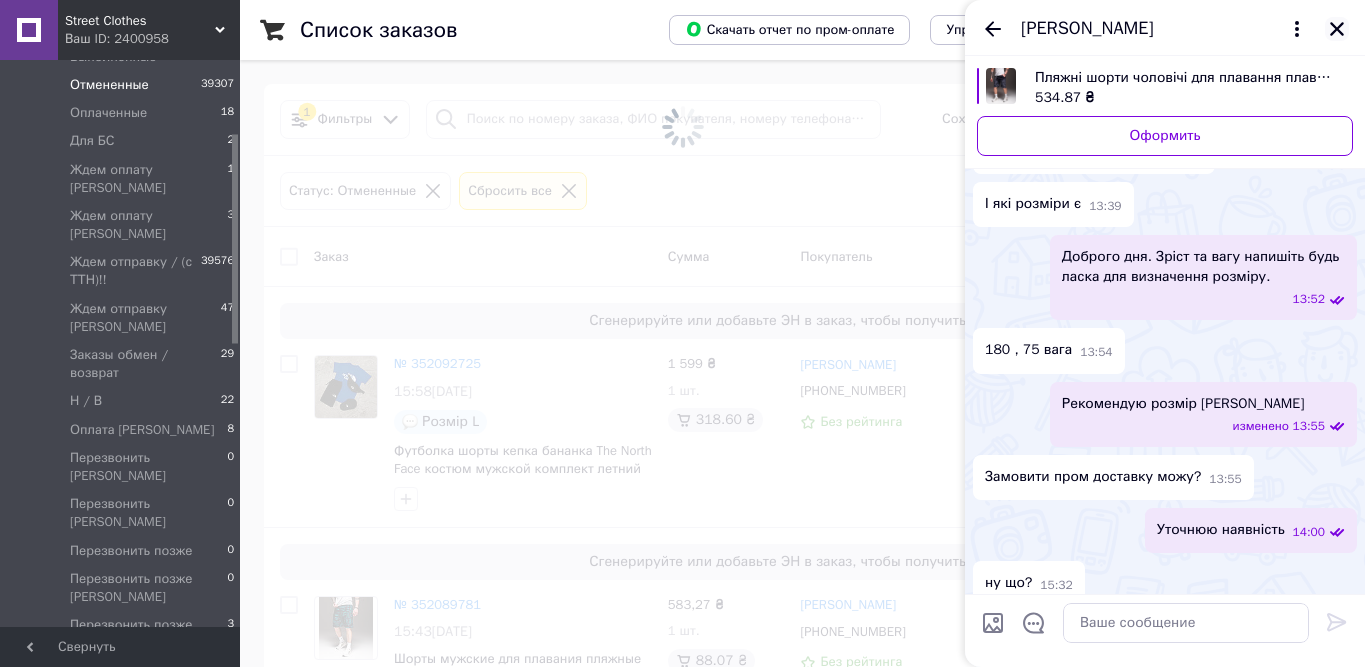 click 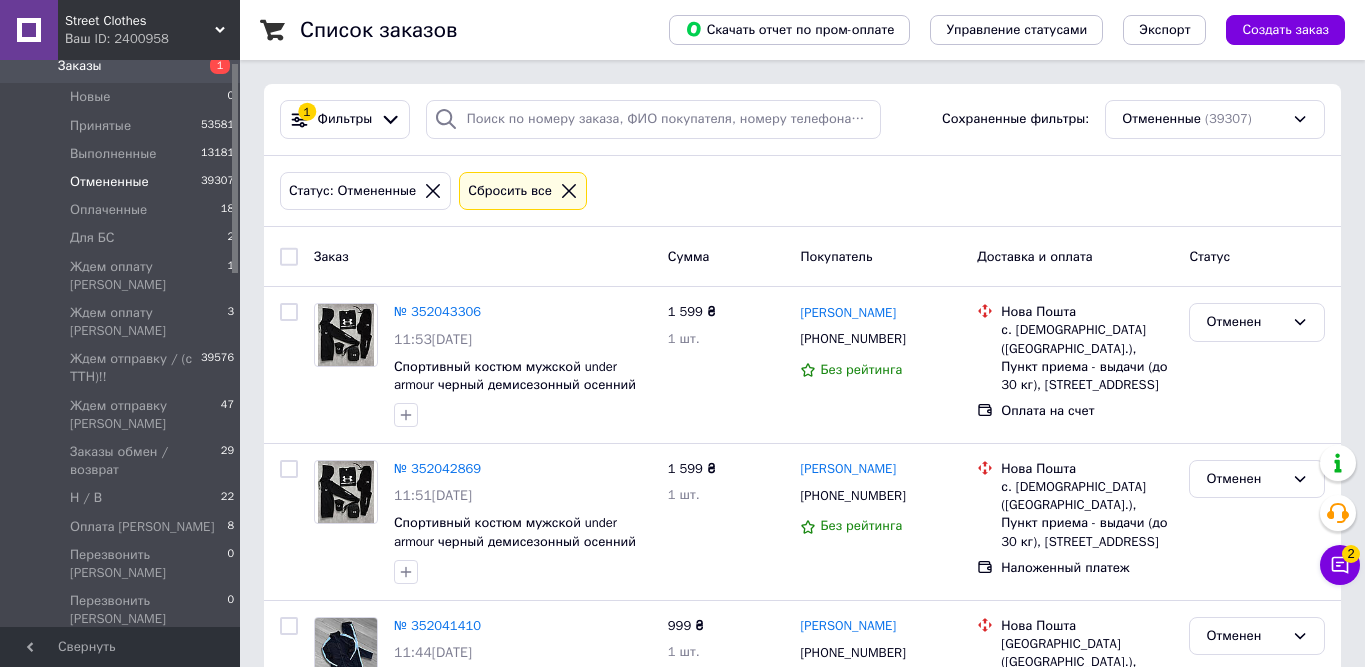 scroll, scrollTop: 0, scrollLeft: 0, axis: both 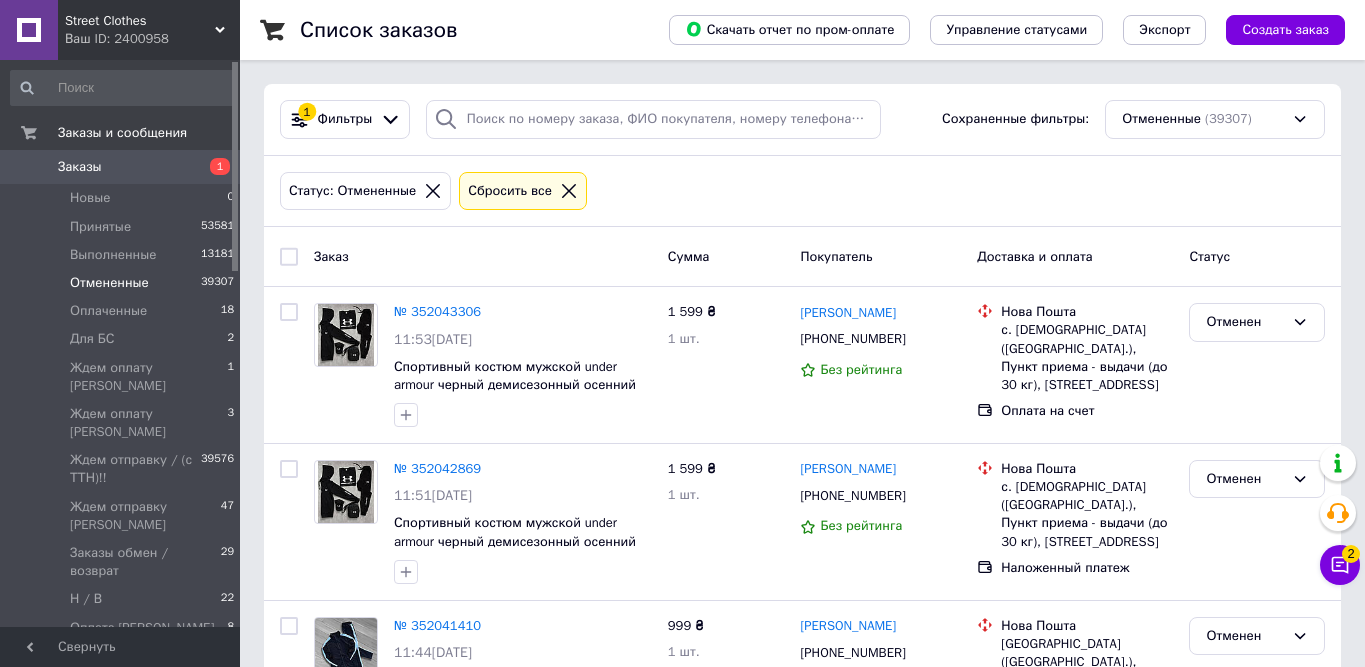 click on "Заказы" at bounding box center [121, 167] 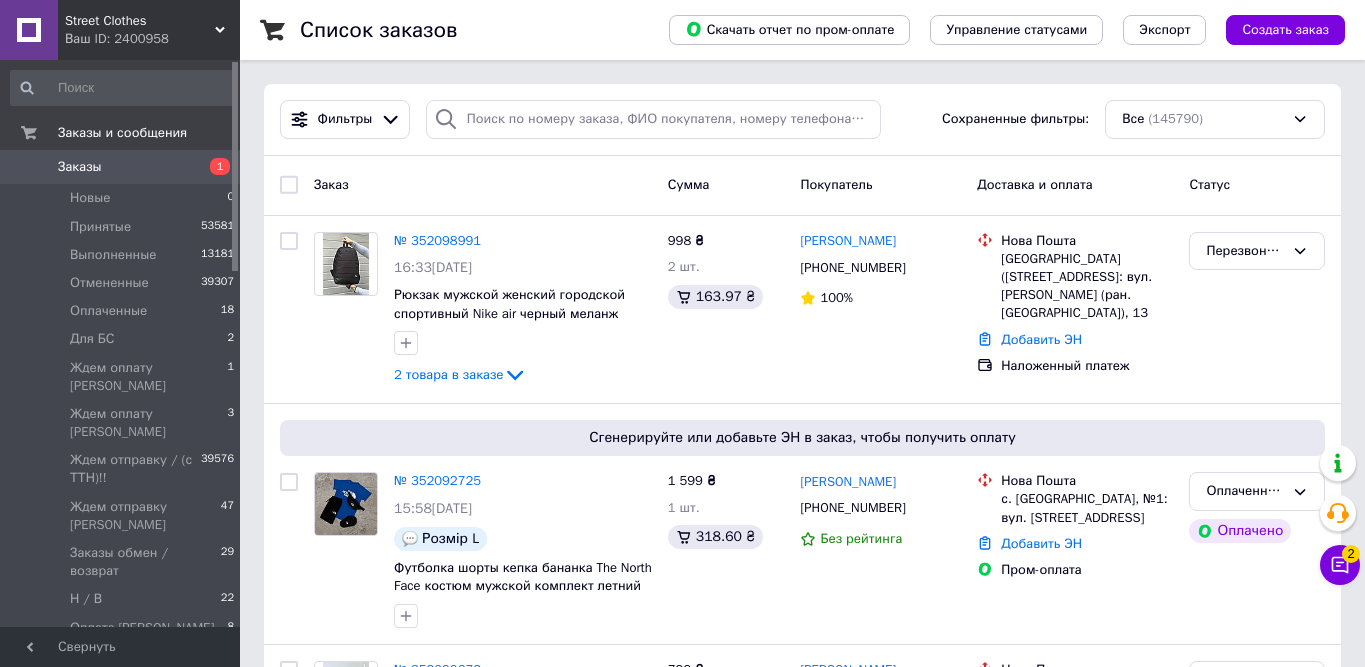 click on "Заказы 1" at bounding box center (123, 167) 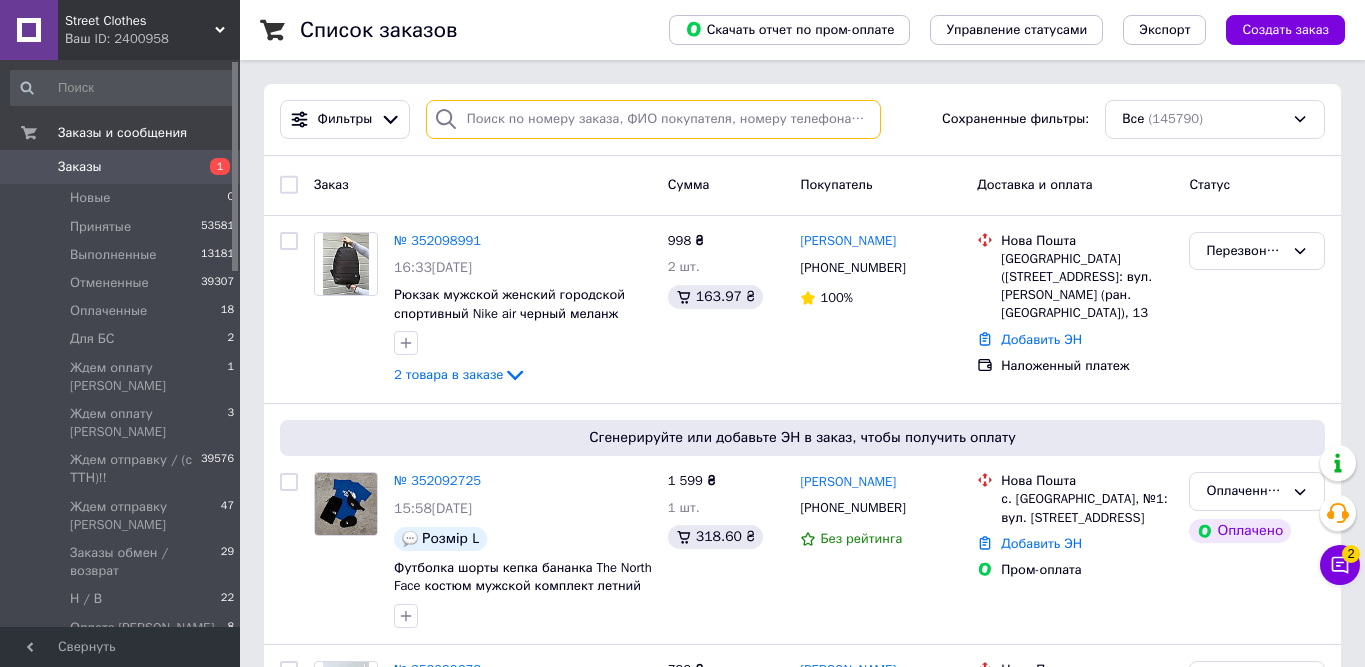 click at bounding box center (654, 119) 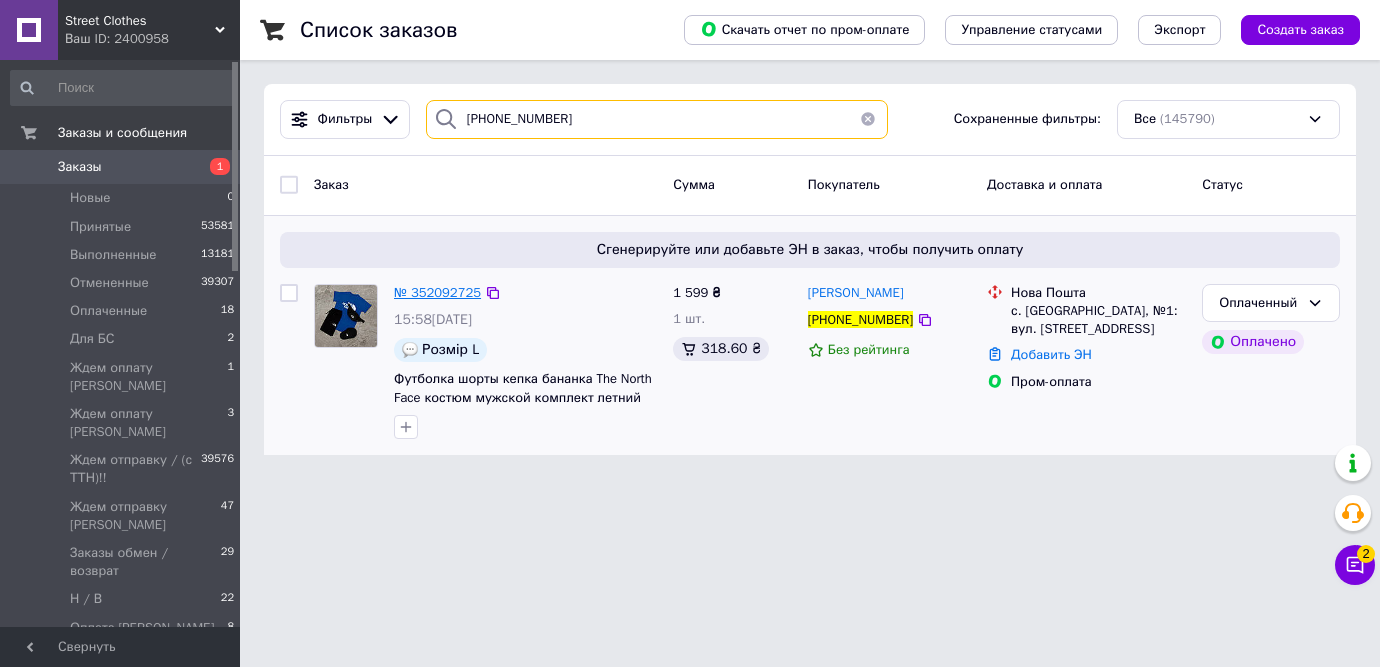 type on "[PHONE_NUMBER]" 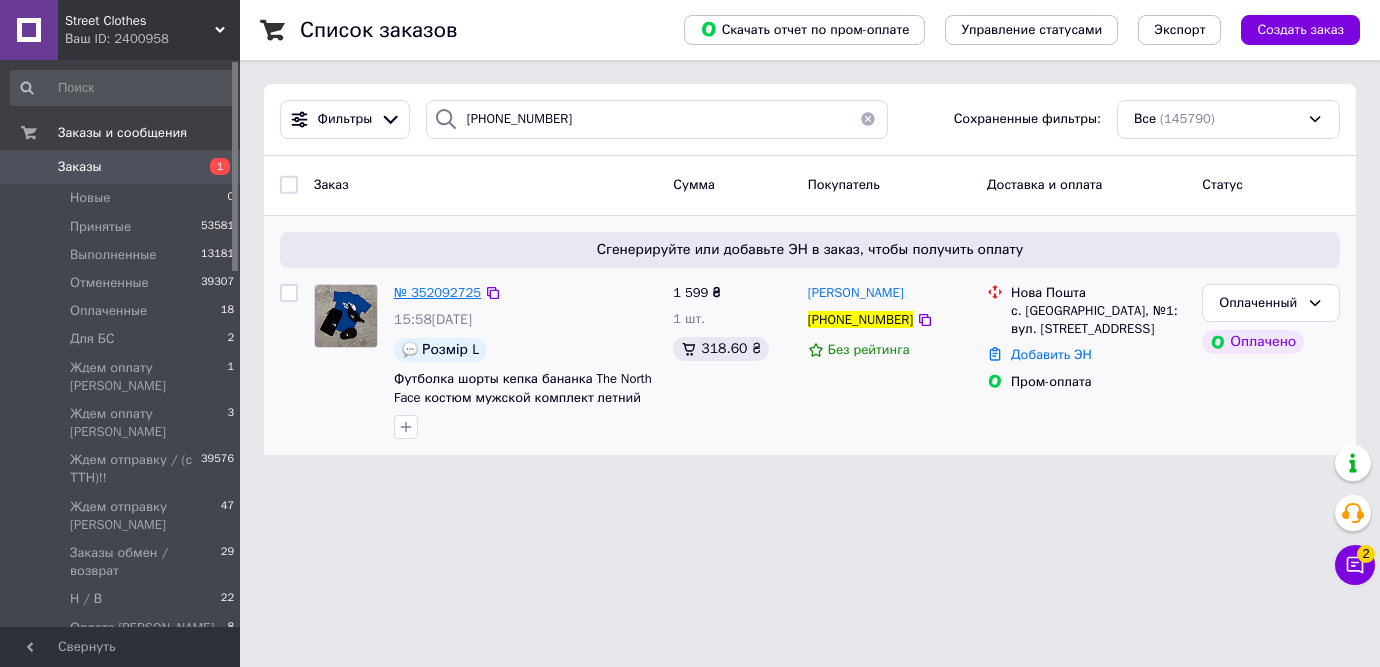click on "№ 352092725" at bounding box center (437, 292) 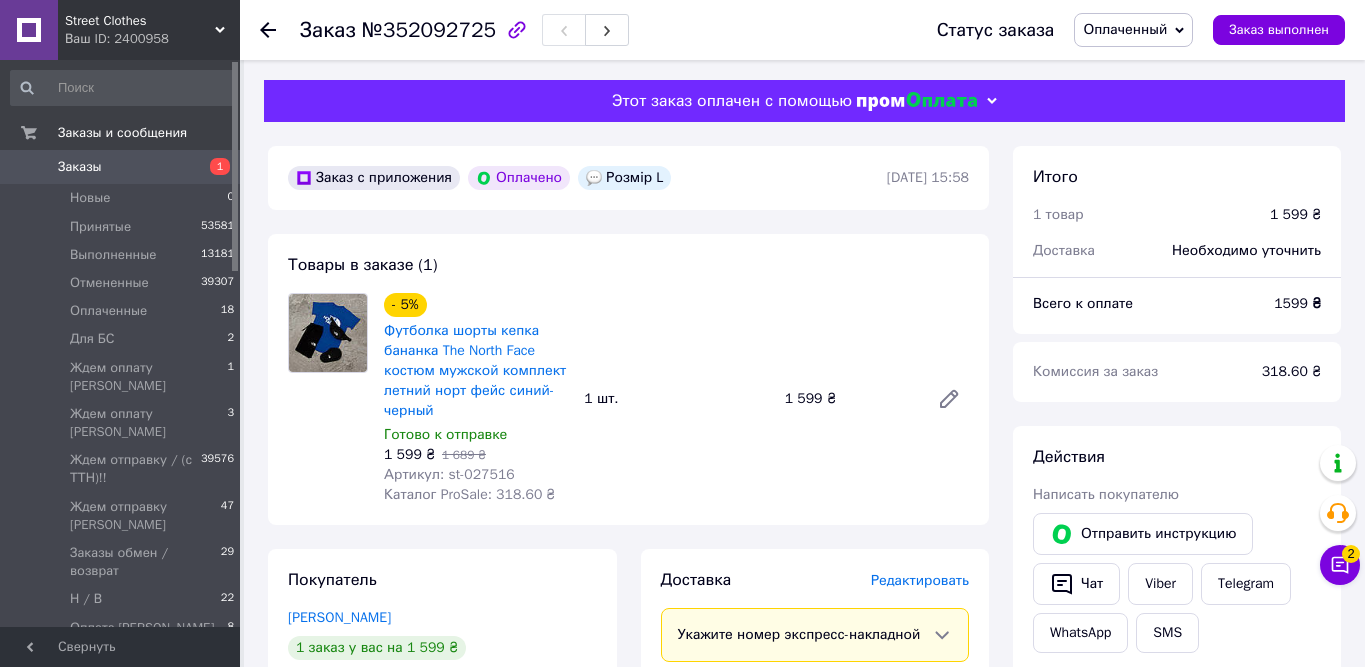 click on "Действия" at bounding box center (1177, 457) 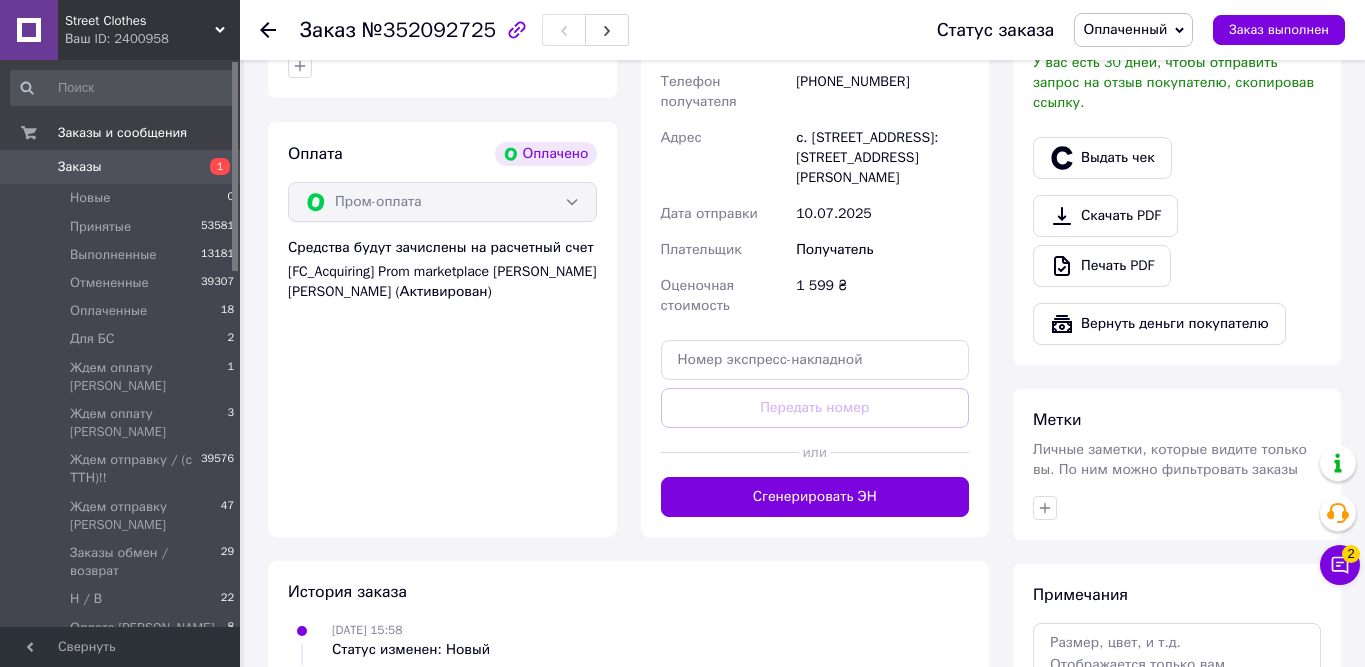scroll, scrollTop: 704, scrollLeft: 0, axis: vertical 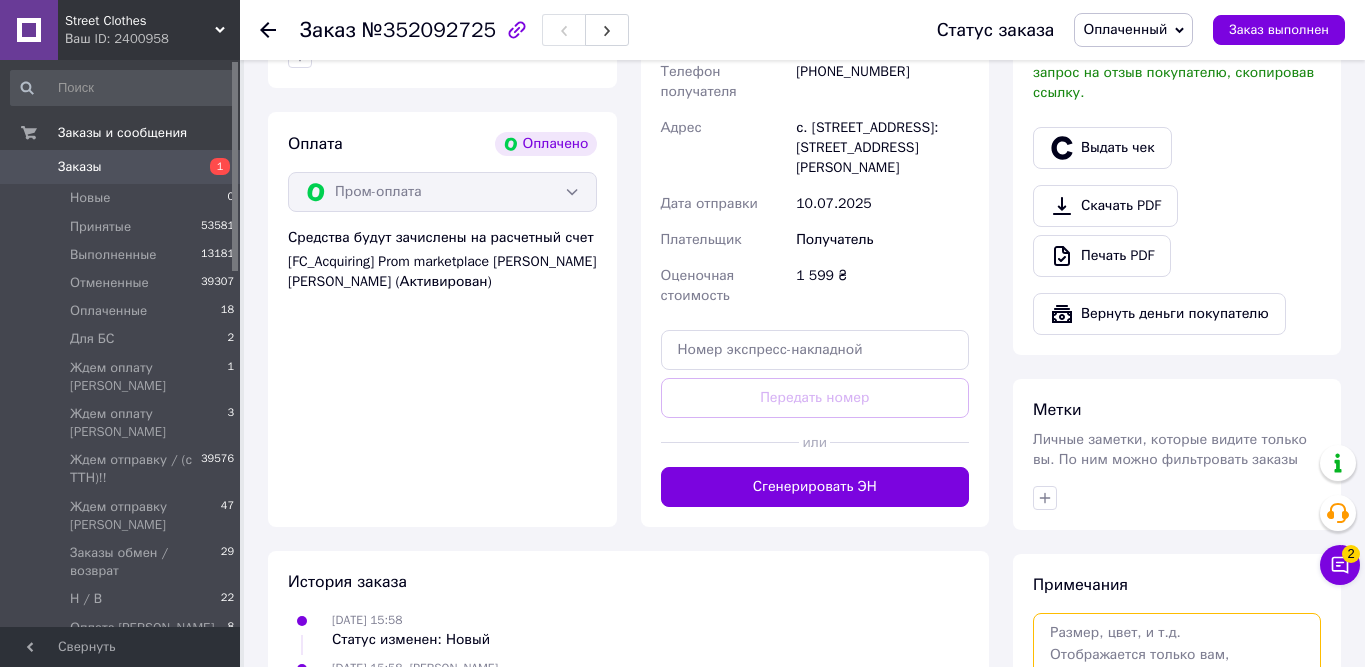 click at bounding box center [1177, 666] 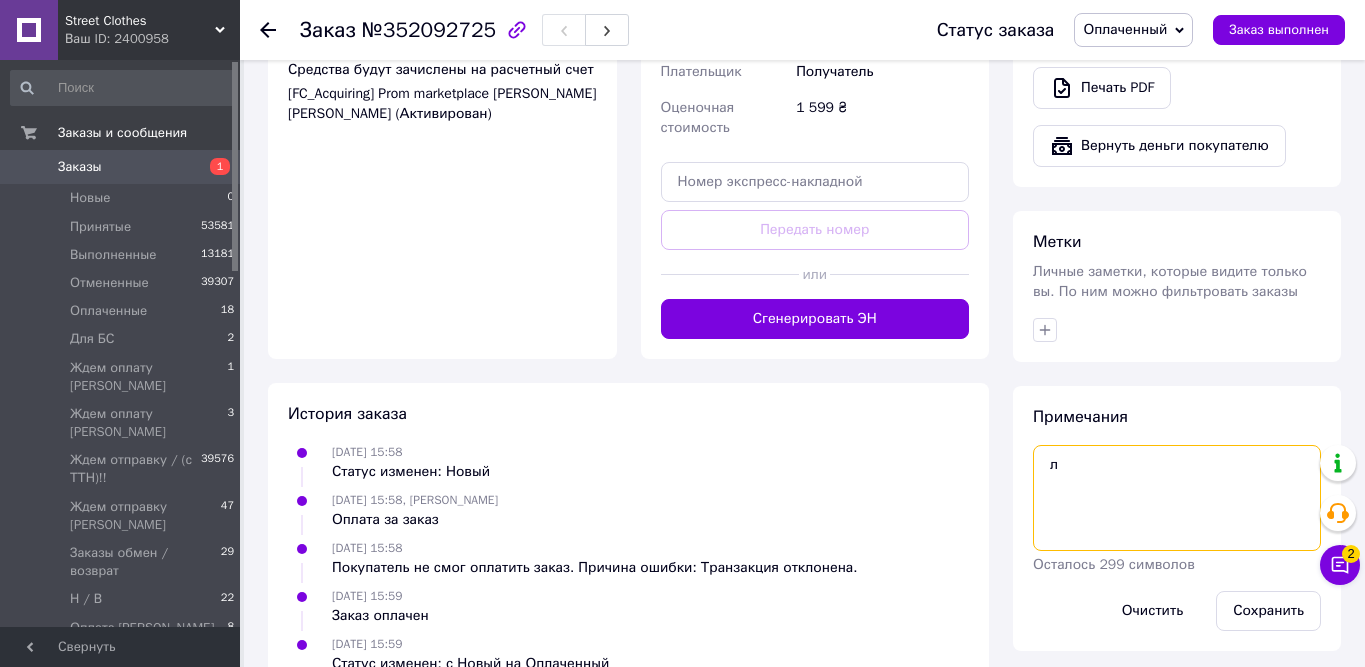 scroll, scrollTop: 874, scrollLeft: 0, axis: vertical 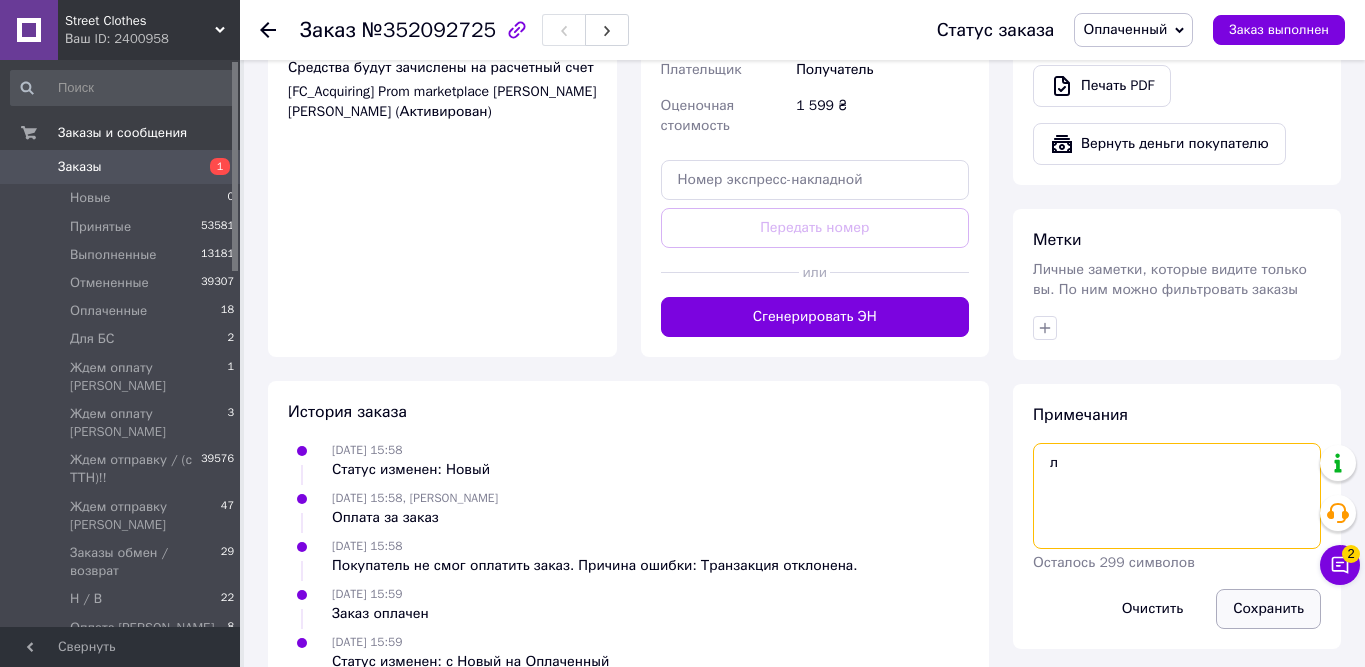 type on "л" 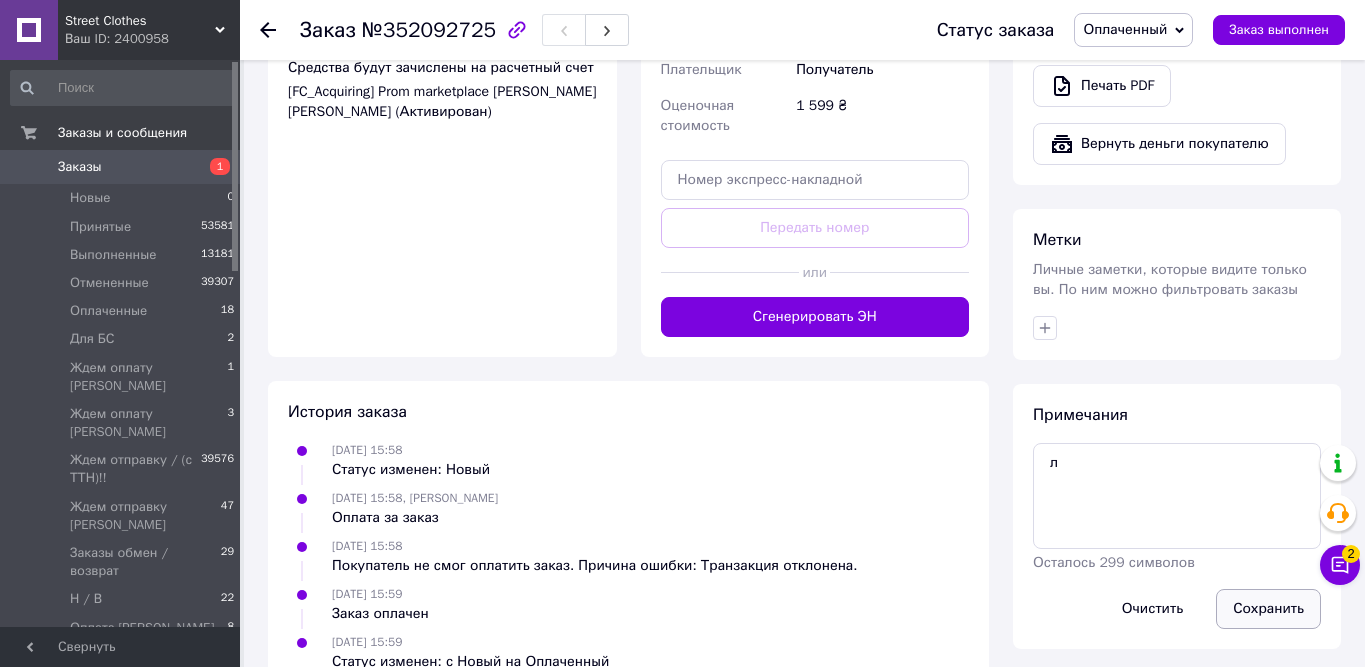click on "Сохранить" at bounding box center [1268, 609] 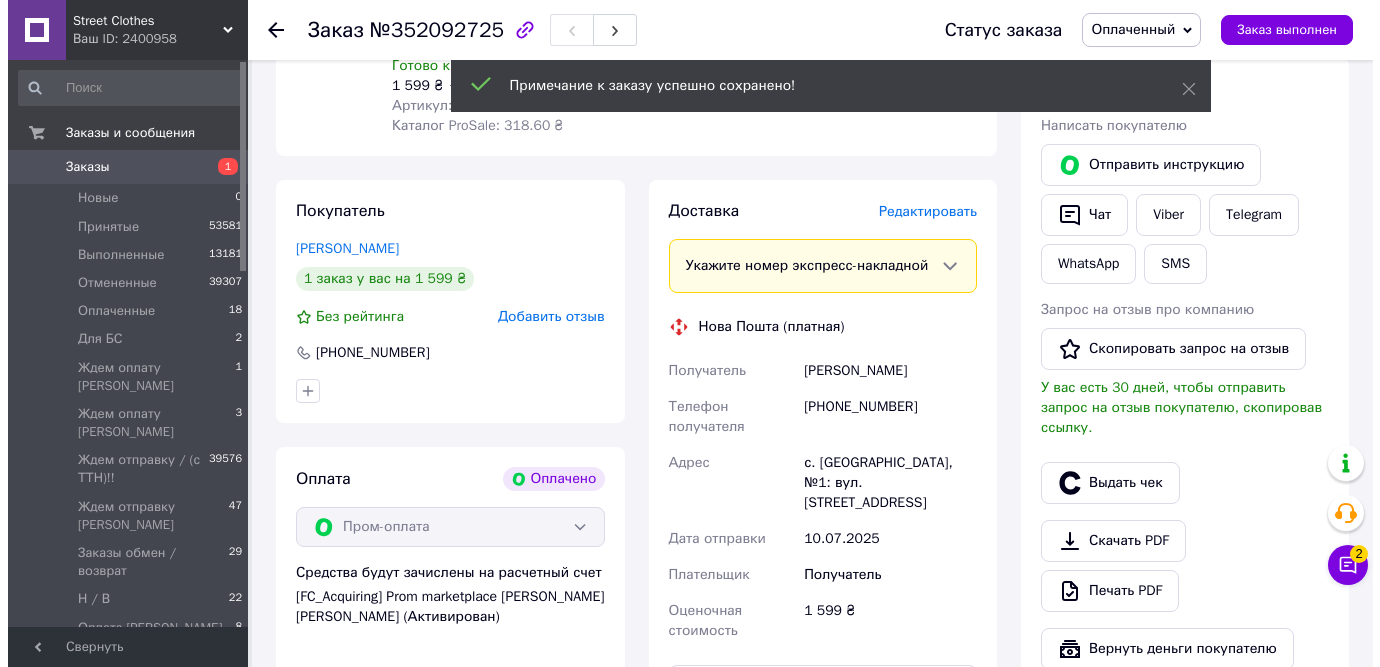 scroll, scrollTop: 370, scrollLeft: 0, axis: vertical 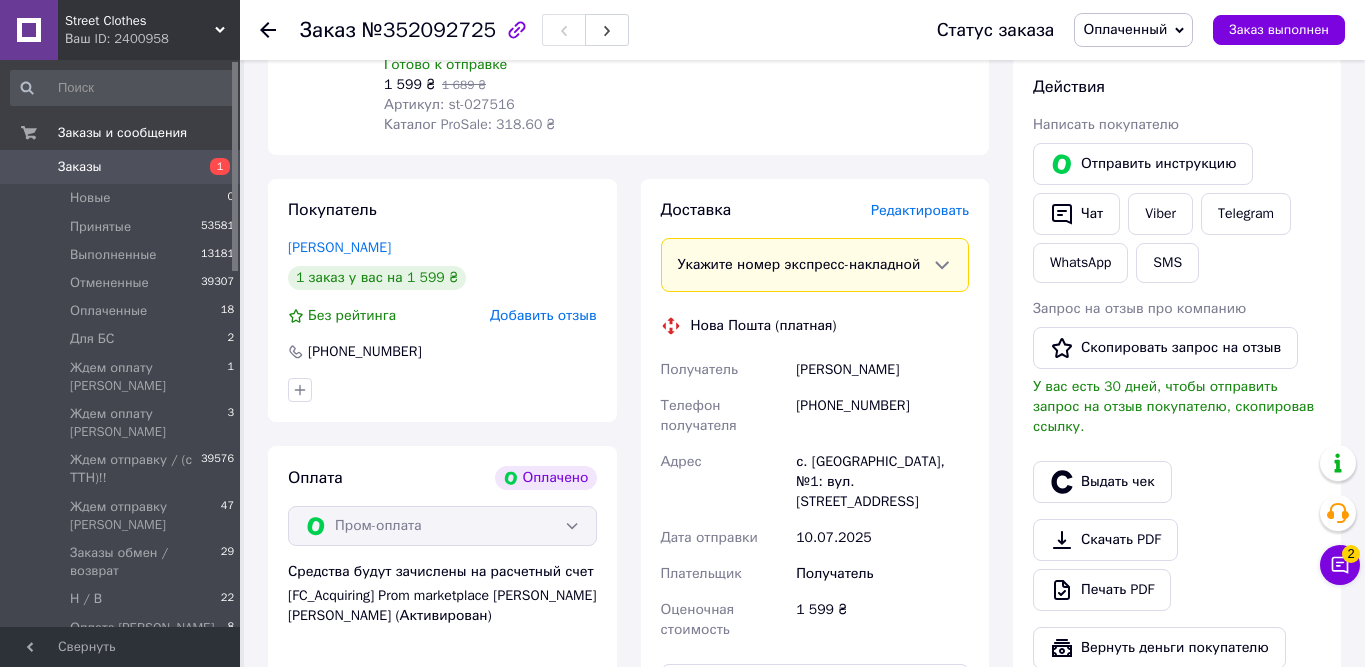 click on "Редактировать" at bounding box center (920, 210) 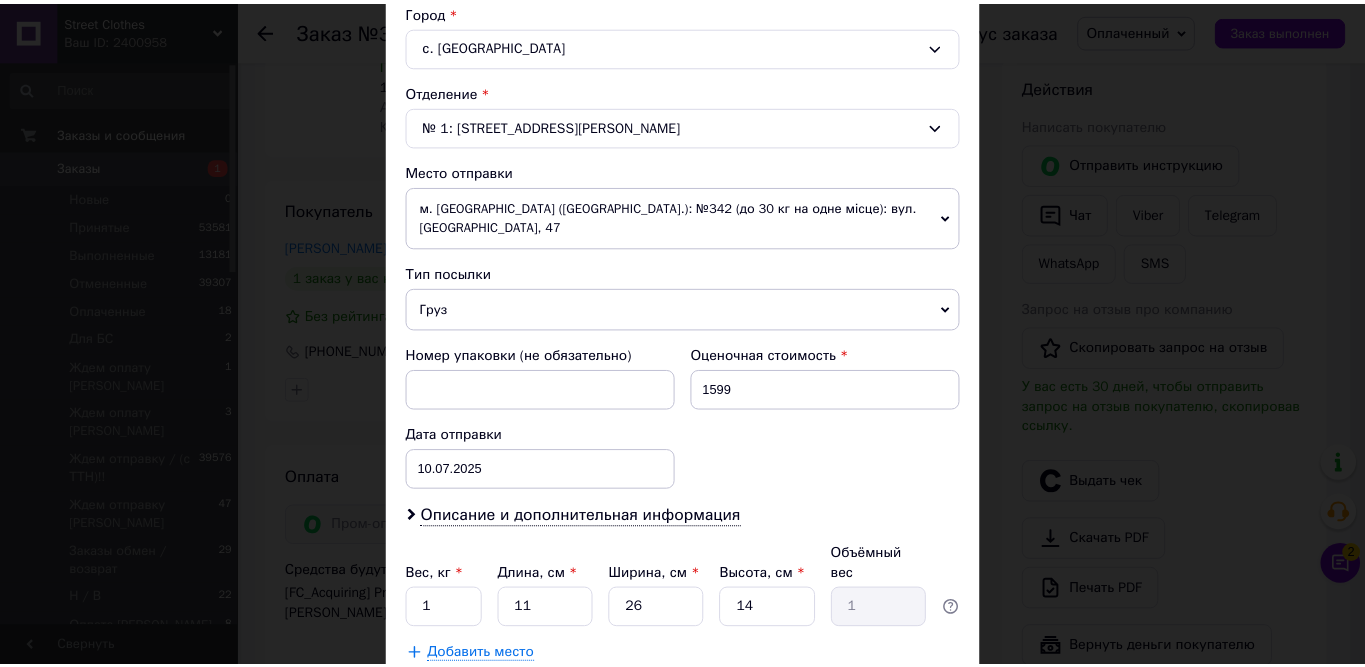 scroll, scrollTop: 681, scrollLeft: 0, axis: vertical 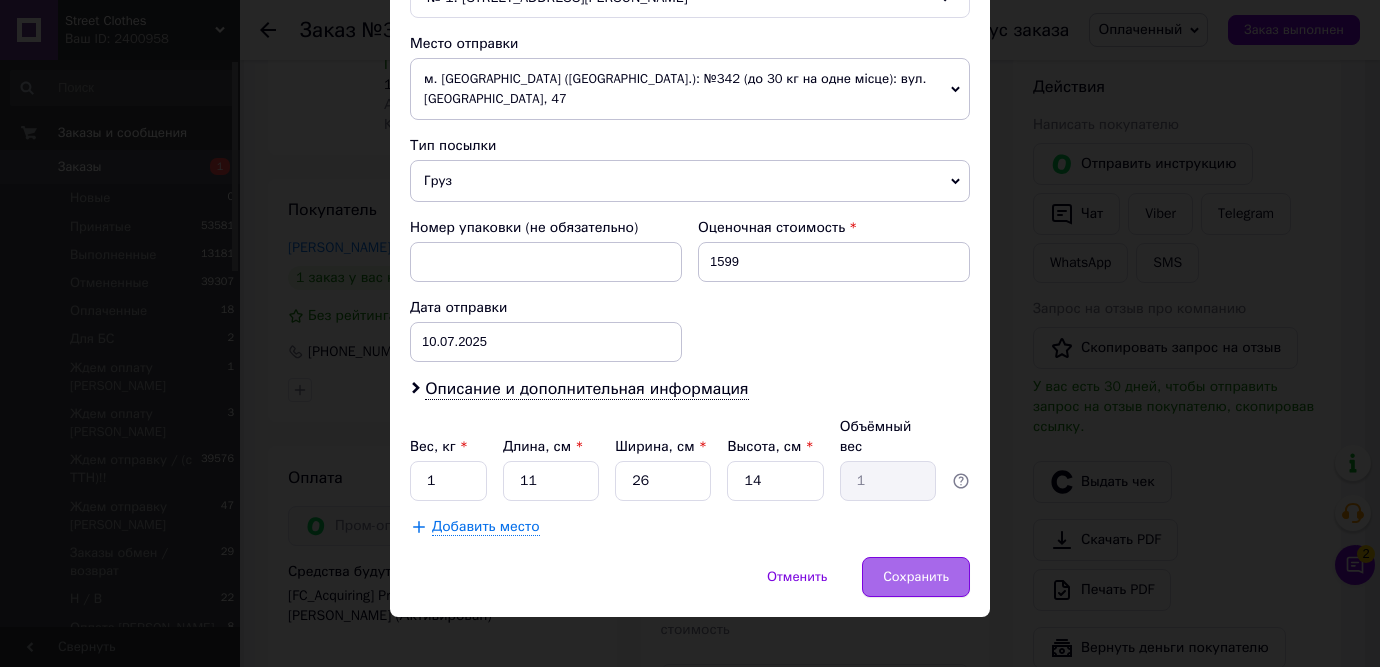 click on "Сохранить" at bounding box center [916, 577] 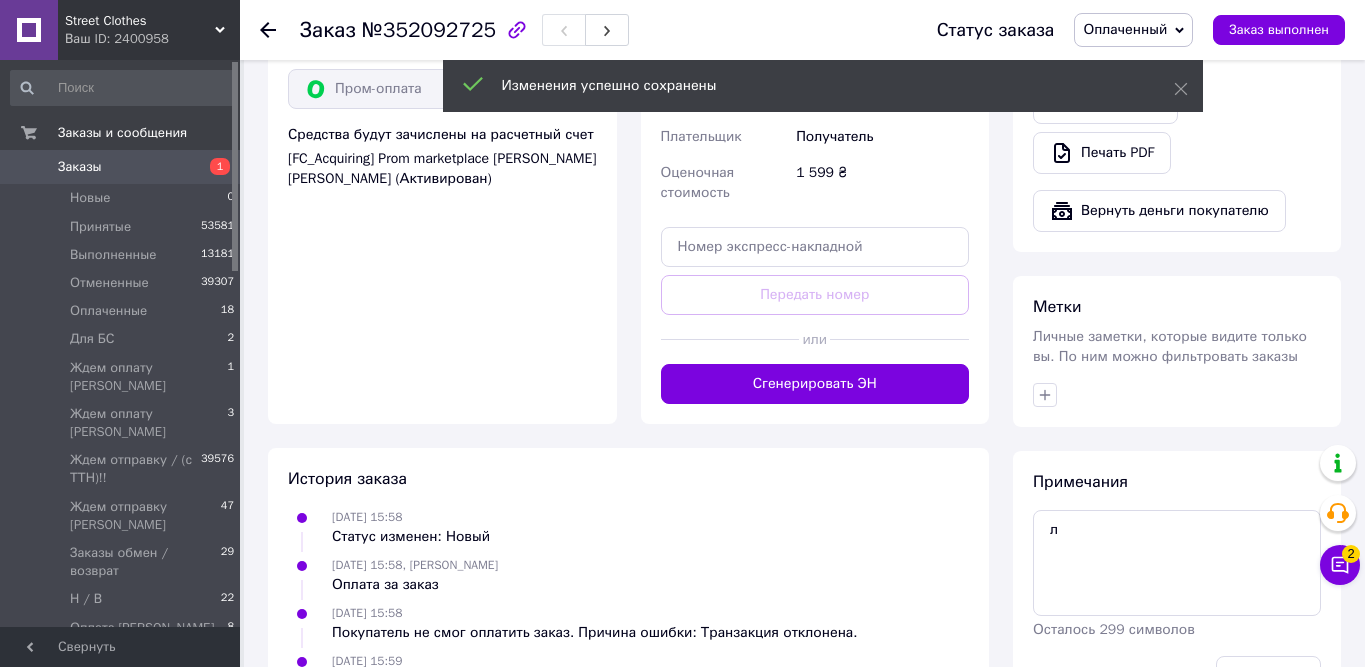 scroll, scrollTop: 873, scrollLeft: 0, axis: vertical 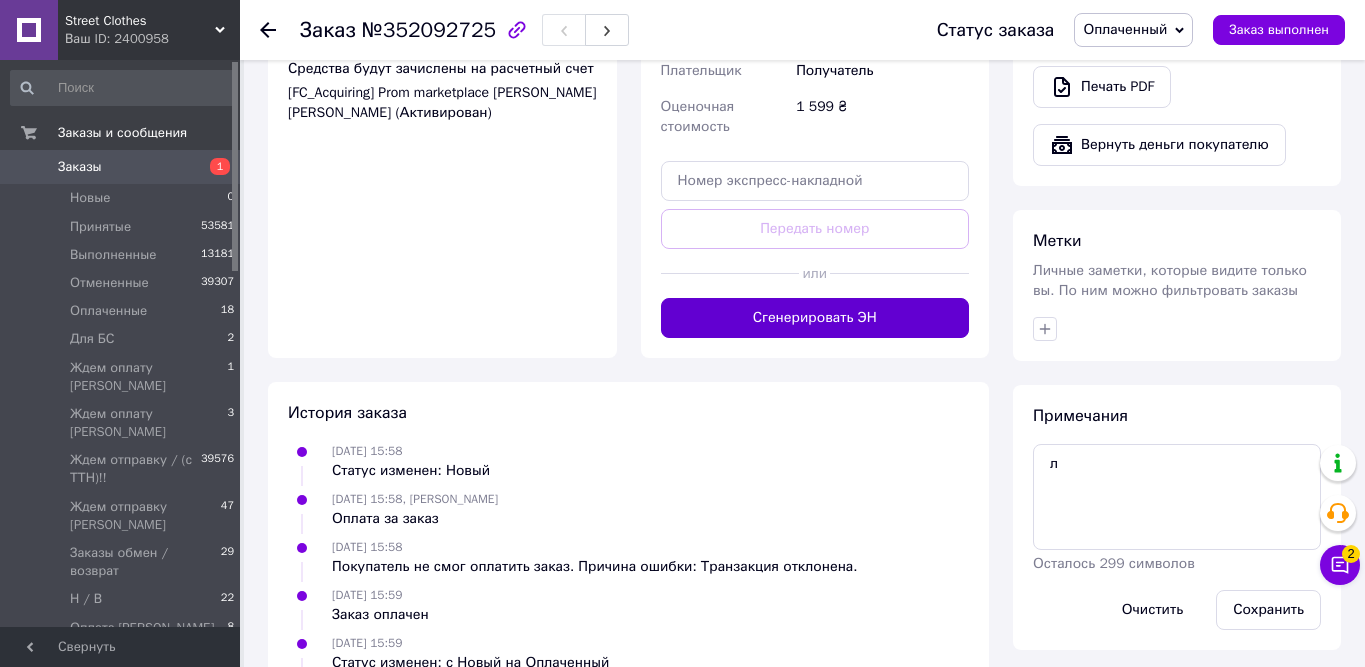 click on "Сгенерировать ЭН" at bounding box center (815, 318) 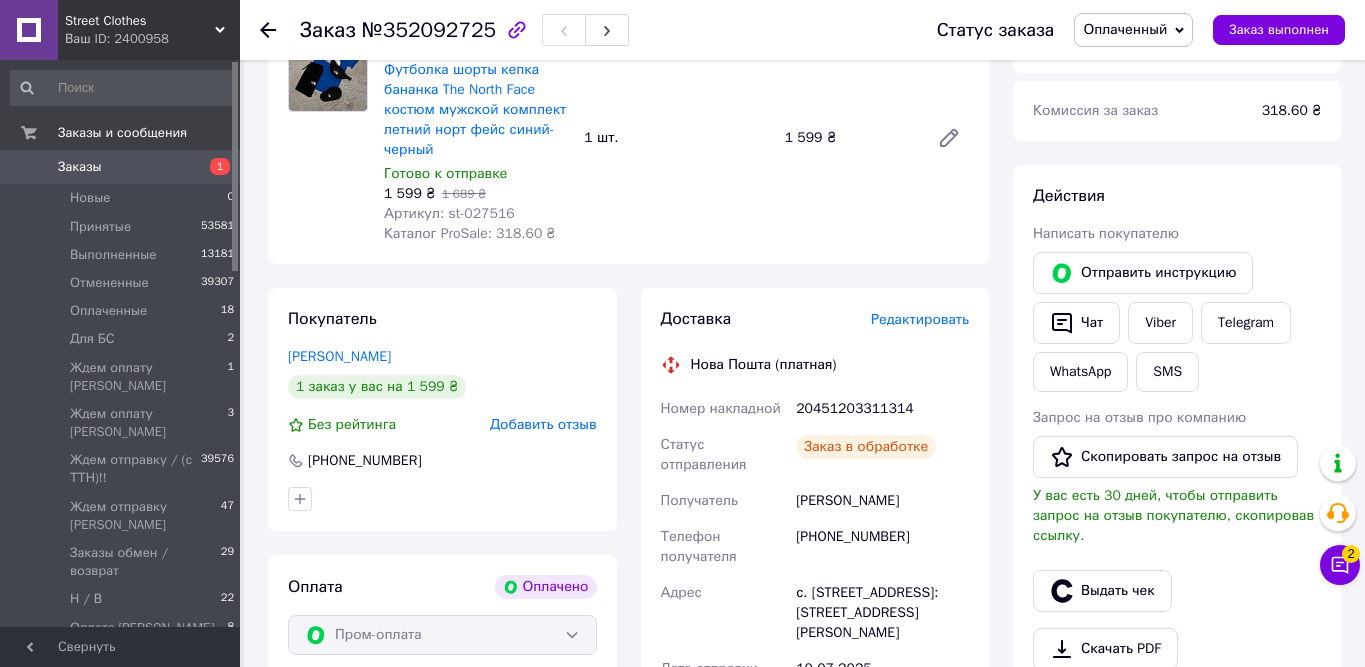scroll, scrollTop: 162, scrollLeft: 0, axis: vertical 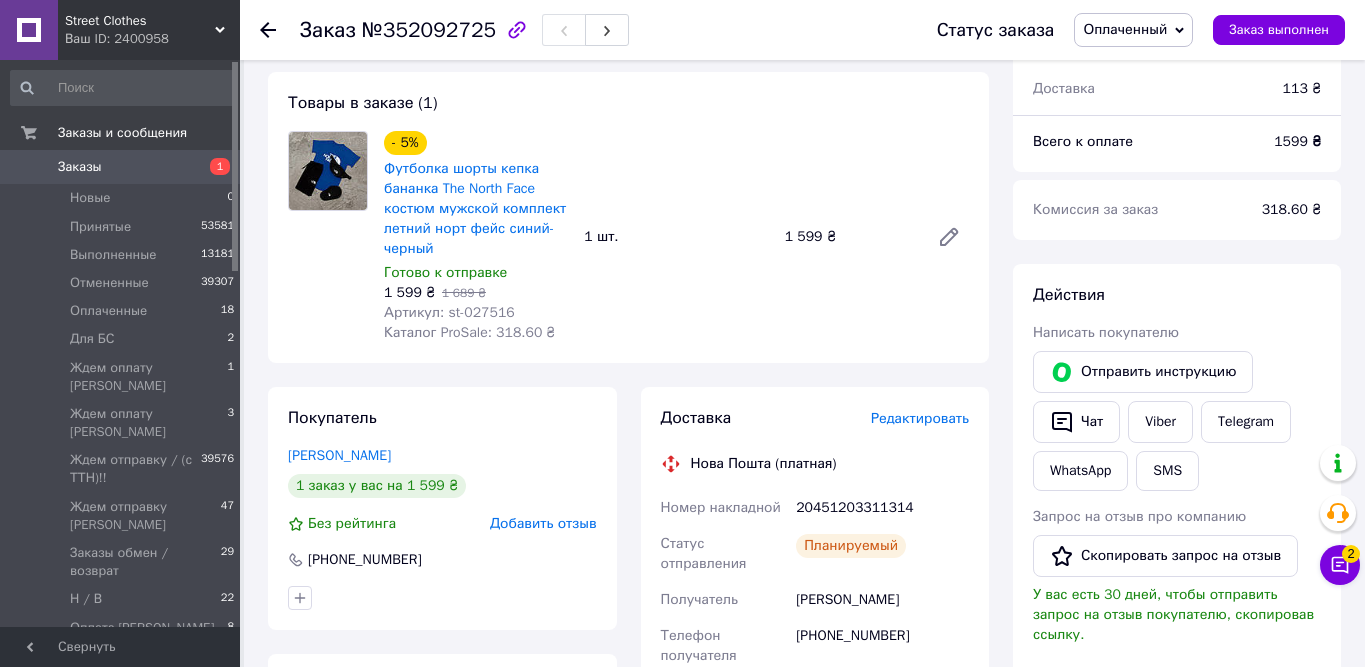 drag, startPoint x: 926, startPoint y: 601, endPoint x: 780, endPoint y: 607, distance: 146.12323 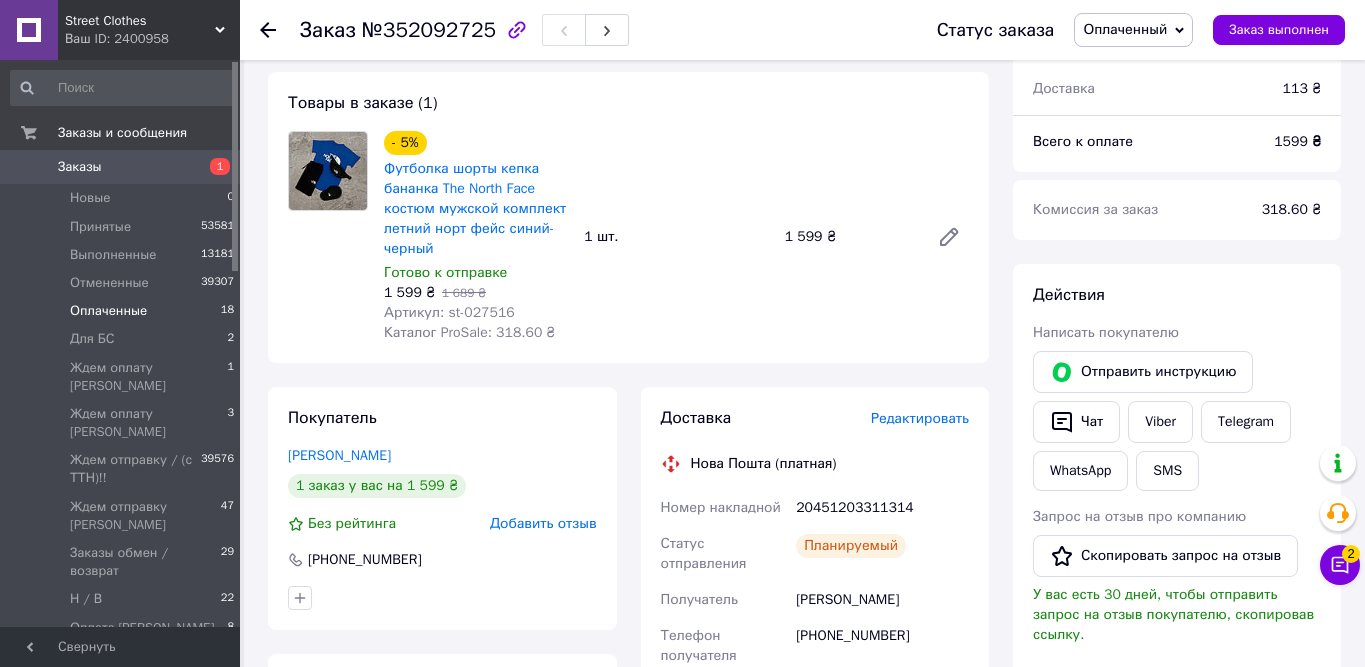 click on "Оплаченные" at bounding box center [108, 311] 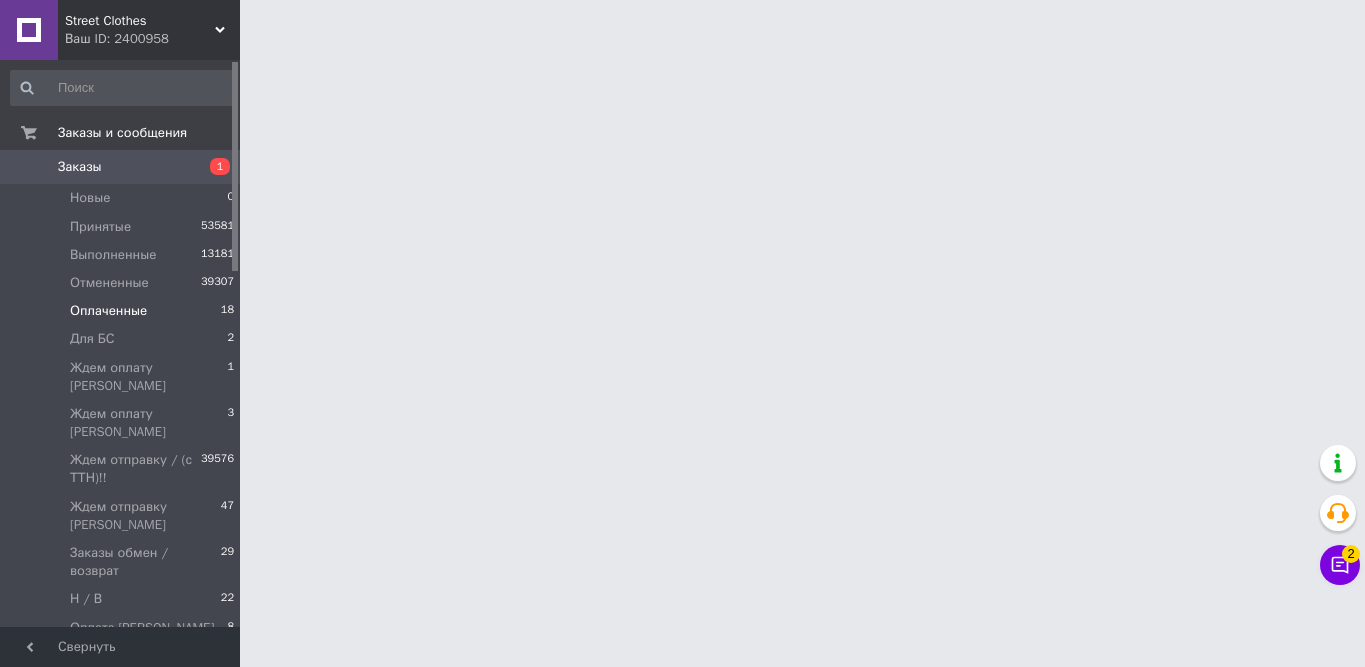 scroll, scrollTop: 0, scrollLeft: 0, axis: both 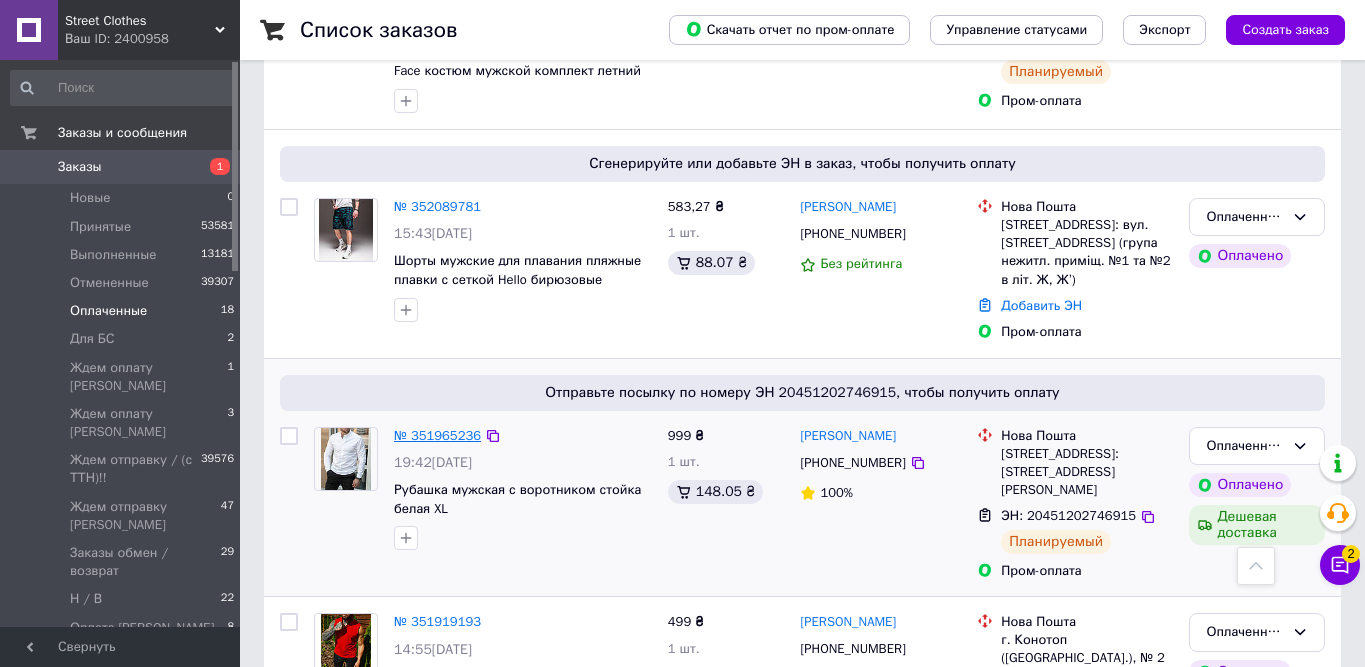 click on "№ 351965236" at bounding box center [437, 435] 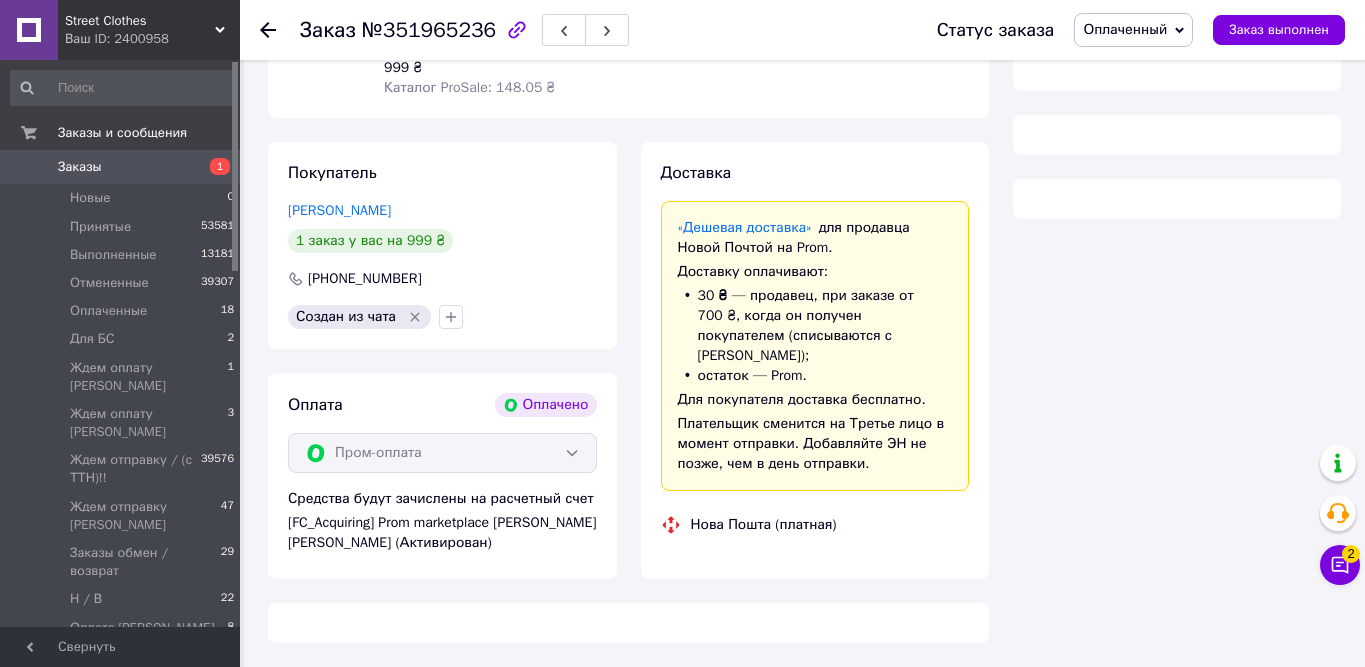 scroll, scrollTop: 398, scrollLeft: 0, axis: vertical 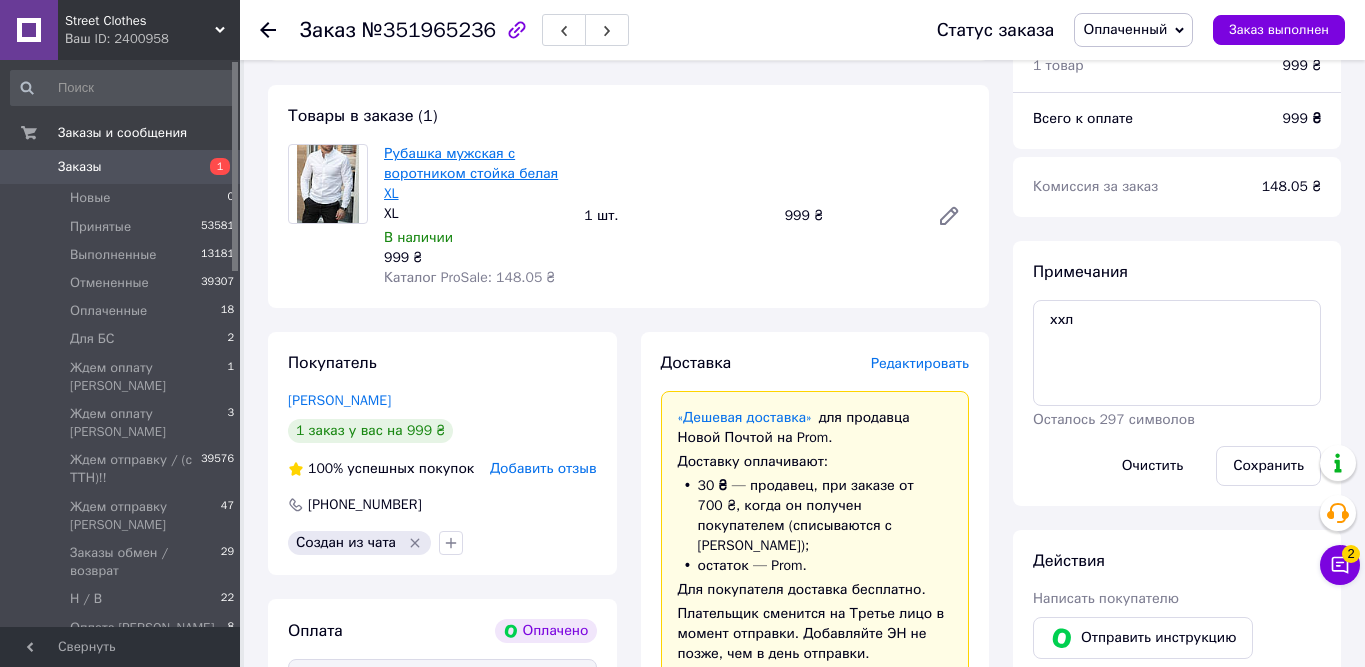 click on "Рубашка мужская с воротником стойка белая XL" at bounding box center (471, 173) 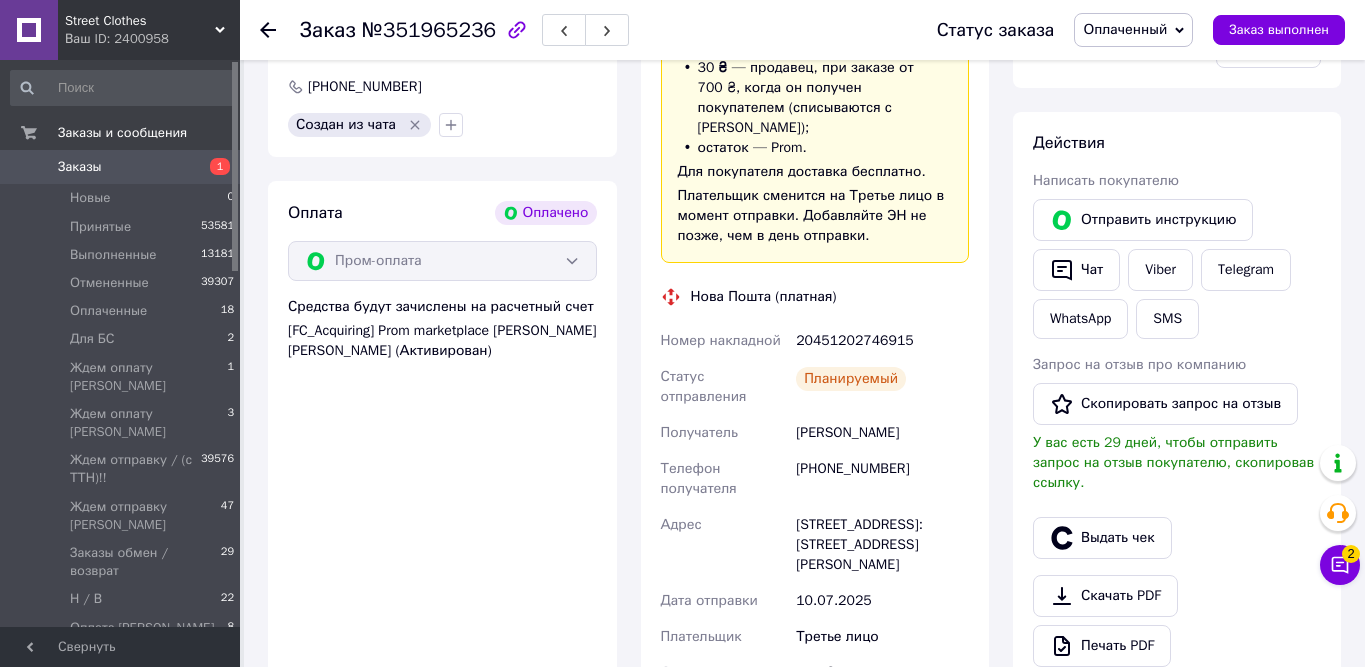 scroll, scrollTop: 583, scrollLeft: 0, axis: vertical 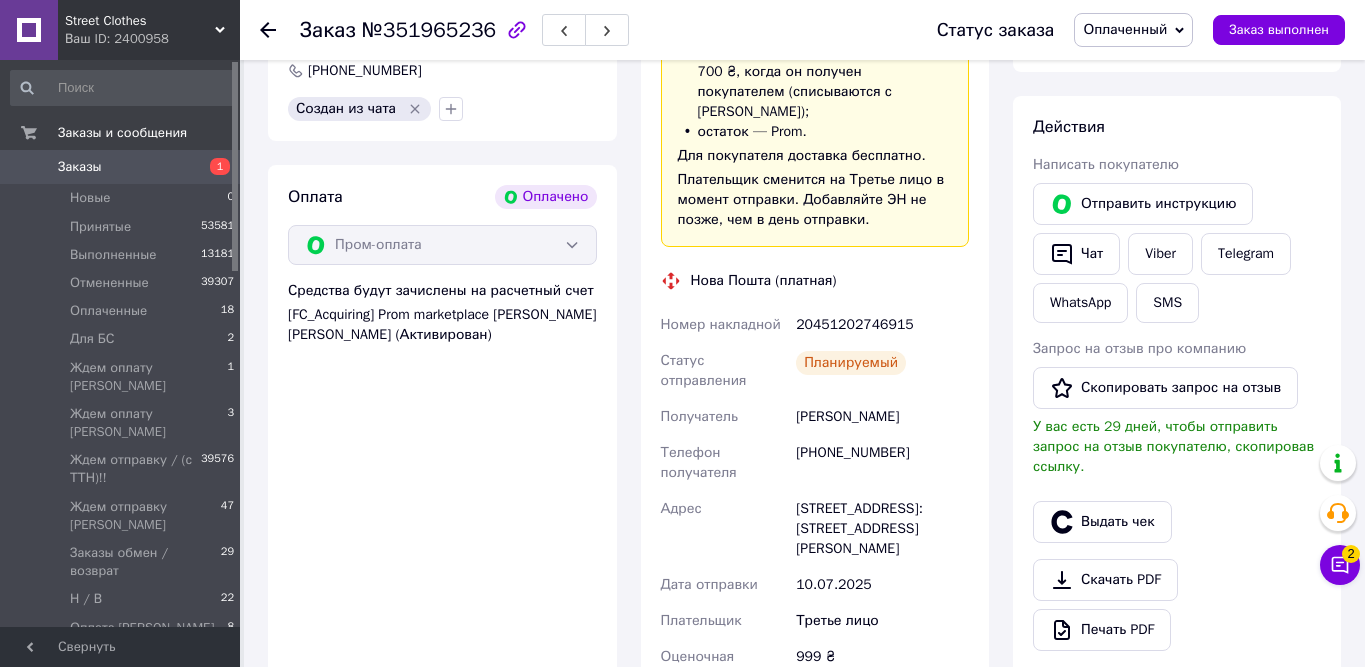 drag, startPoint x: 932, startPoint y: 406, endPoint x: 791, endPoint y: 399, distance: 141.17365 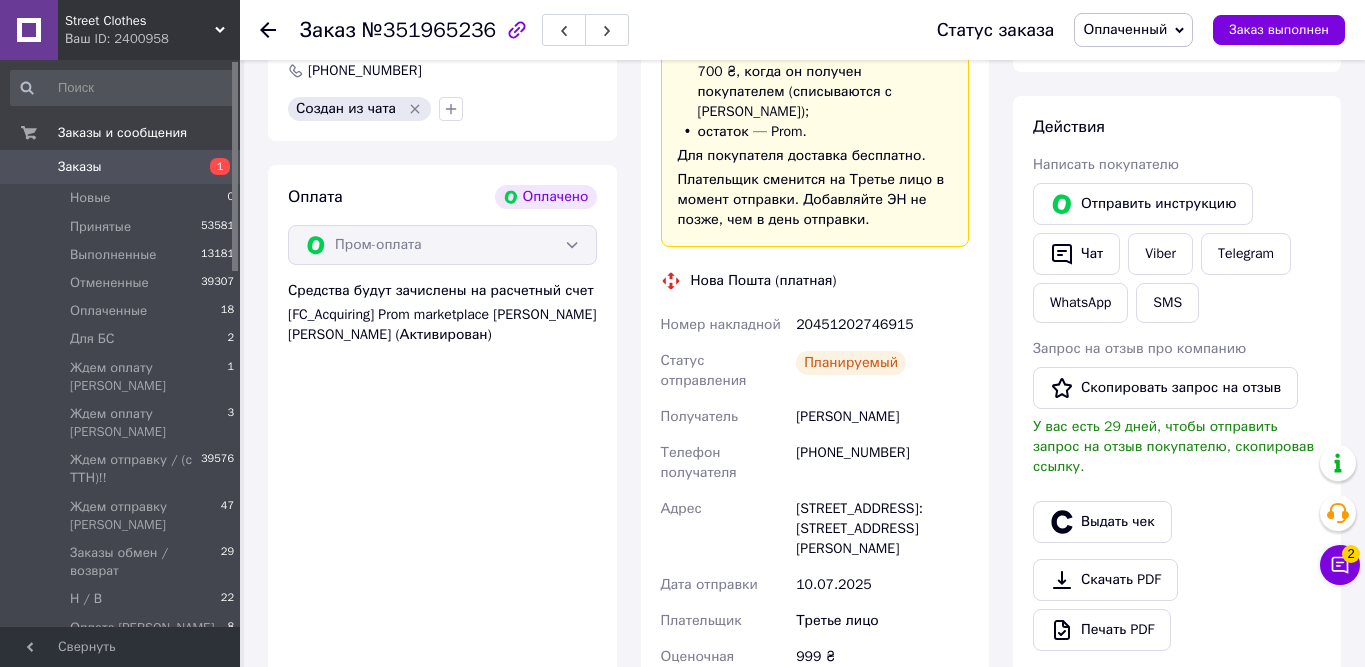 click on "Номер накладной 20451202746915 Статус отправления Планируемый Получатель [PERSON_NAME] Телефон получателя [PHONE_NUMBER] [GEOGRAPHIC_DATA][STREET_ADDRESS]: [STREET_ADDRESS][PERSON_NAME] Дата отправки [DATE] Плательщик Третье лицо Оценочная стоимость 999 ₴ Оплачено продавцом   30 ₴" at bounding box center (815, 529) 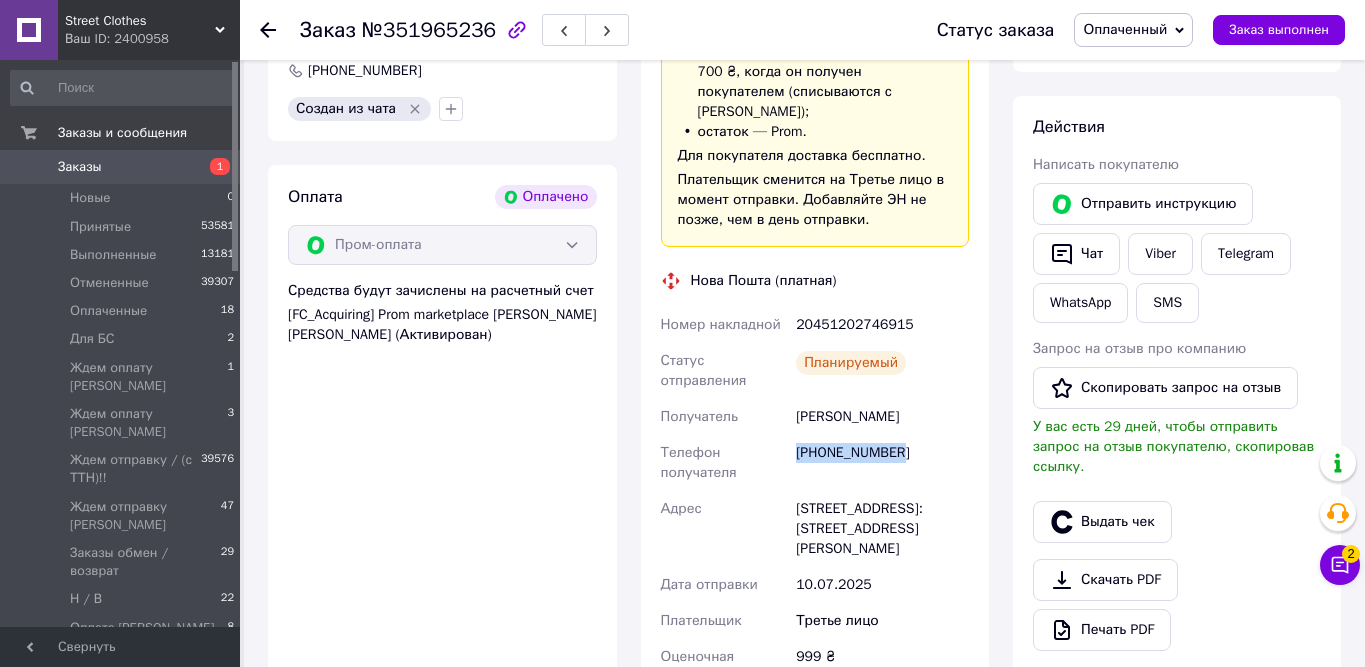 drag, startPoint x: 912, startPoint y: 433, endPoint x: 796, endPoint y: 434, distance: 116.00431 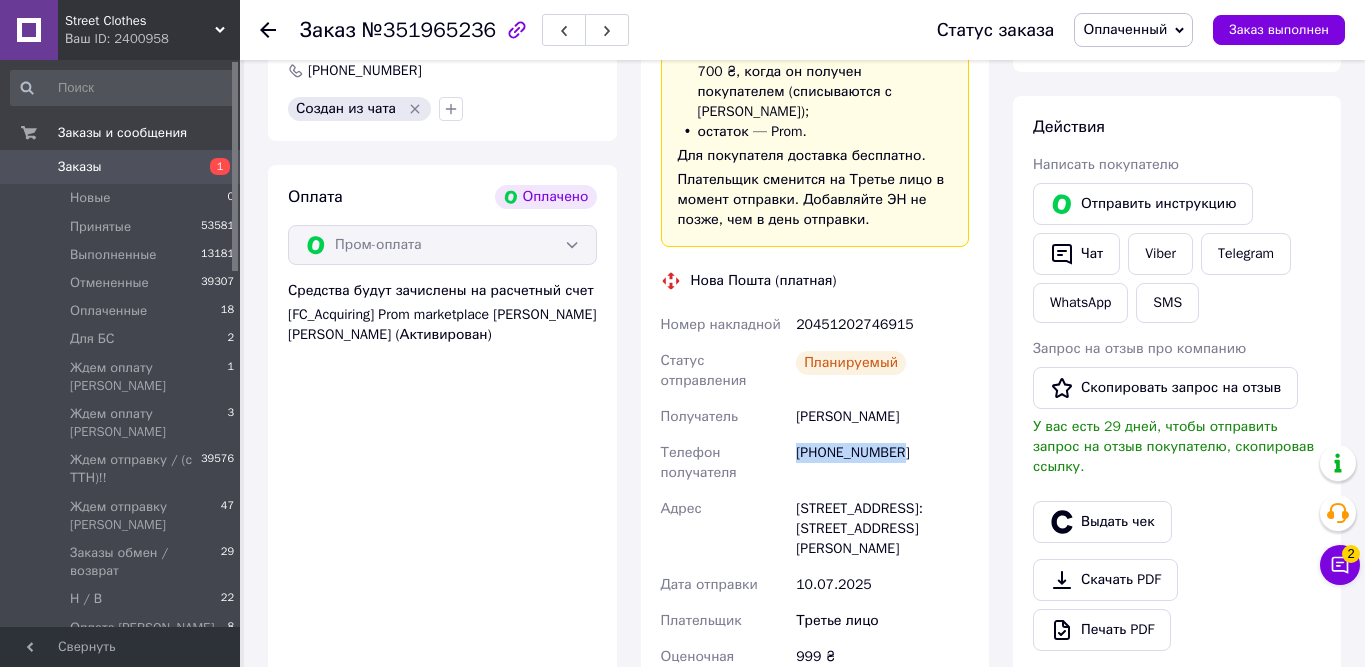 click on "[PHONE_NUMBER]" at bounding box center (882, 463) 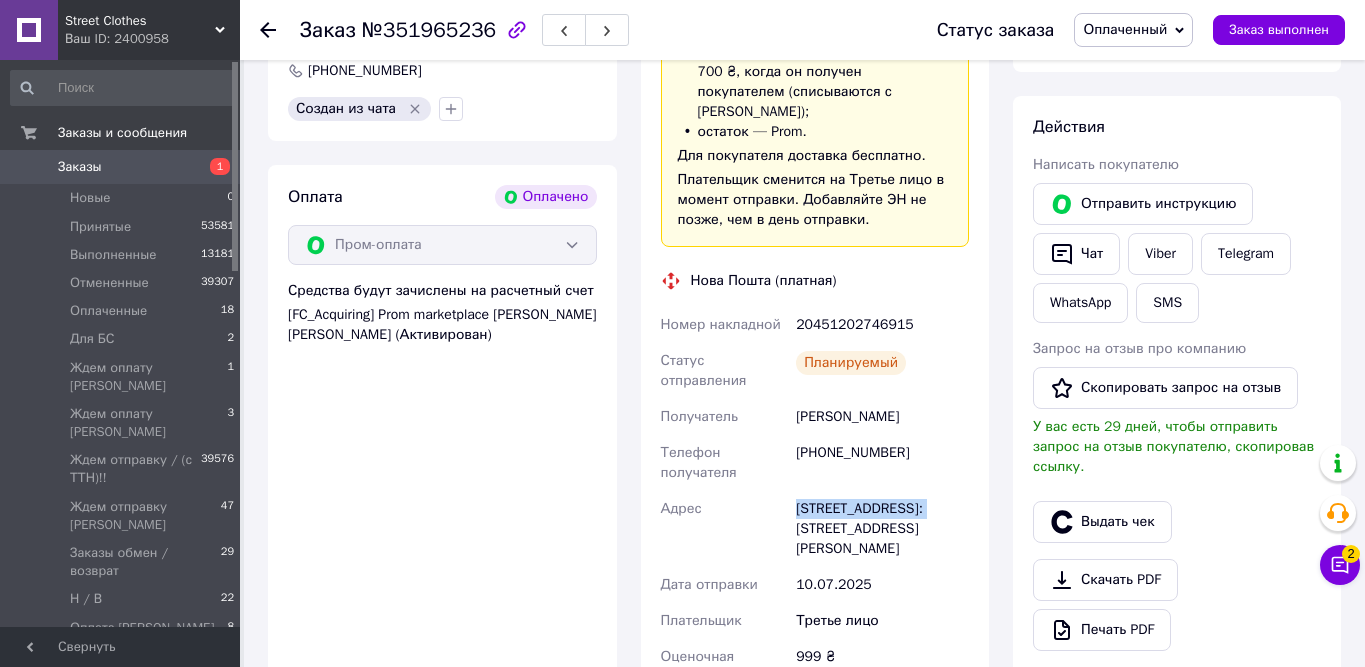 drag, startPoint x: 793, startPoint y: 484, endPoint x: 939, endPoint y: 491, distance: 146.16771 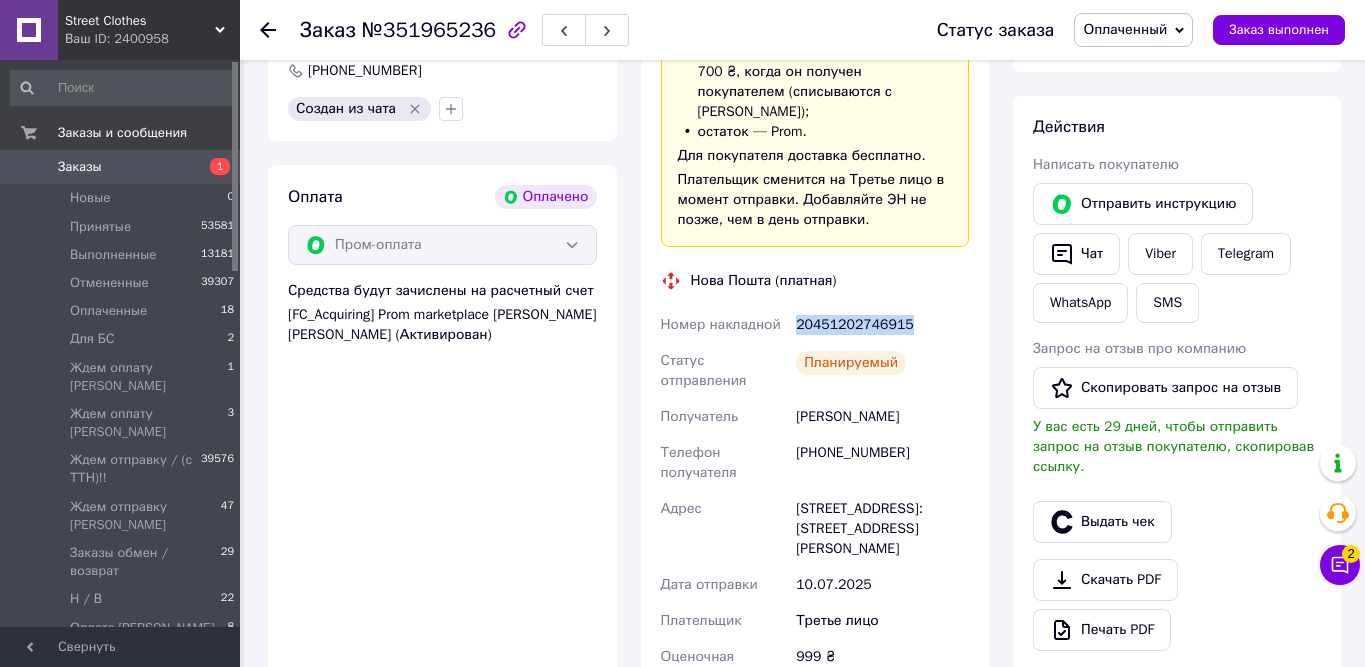 drag, startPoint x: 914, startPoint y: 304, endPoint x: 797, endPoint y: 303, distance: 117.00427 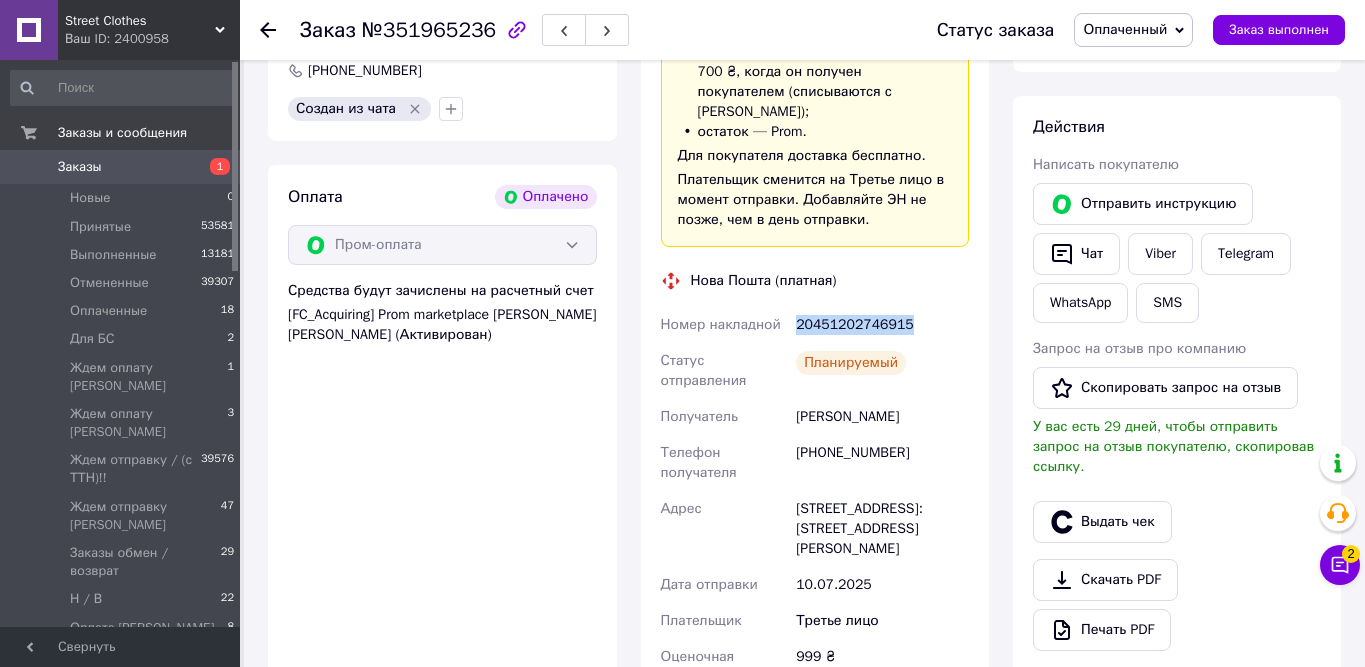 copy on "20451202746915" 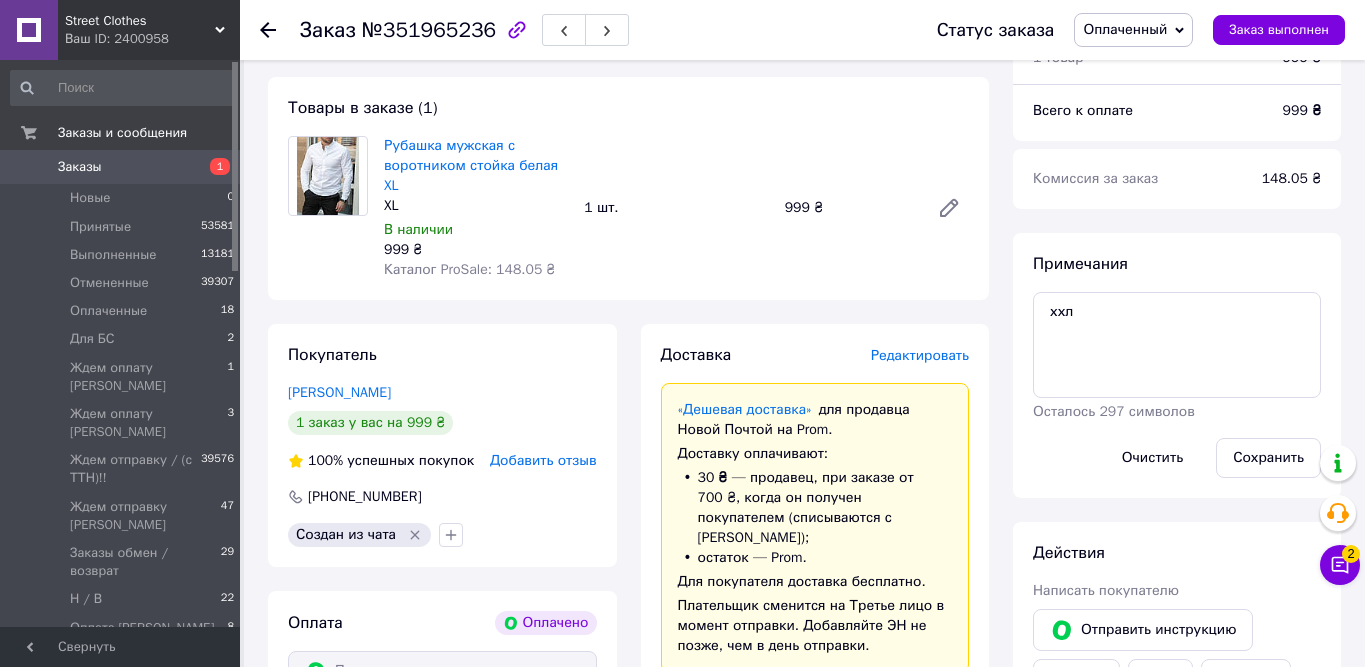 scroll, scrollTop: 158, scrollLeft: 0, axis: vertical 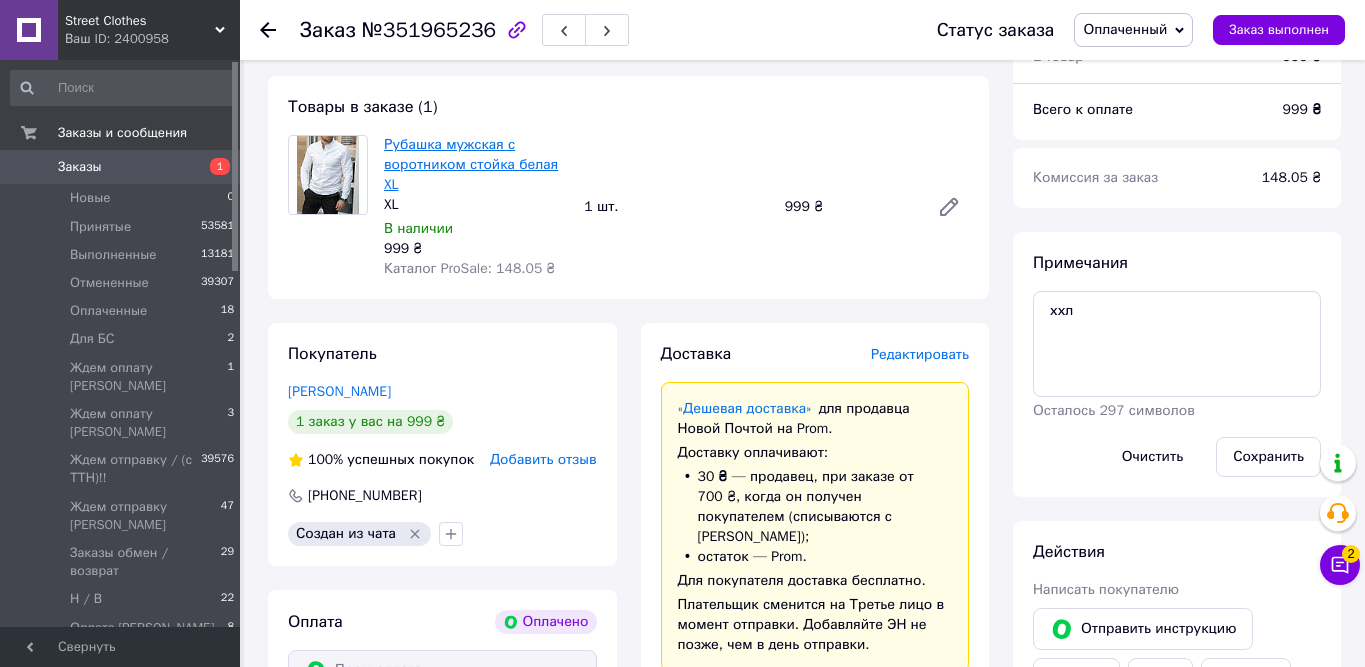 click on "Рубашка мужская с воротником стойка белая XL" at bounding box center [471, 164] 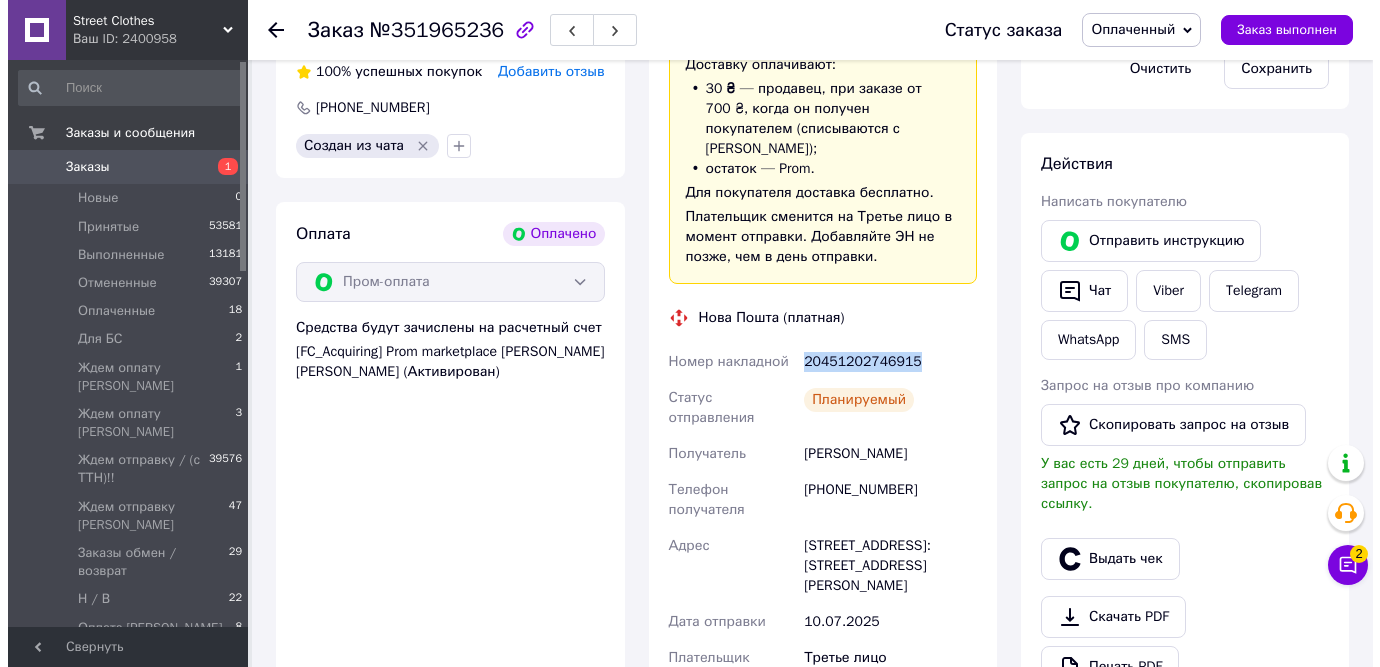 scroll, scrollTop: 633, scrollLeft: 0, axis: vertical 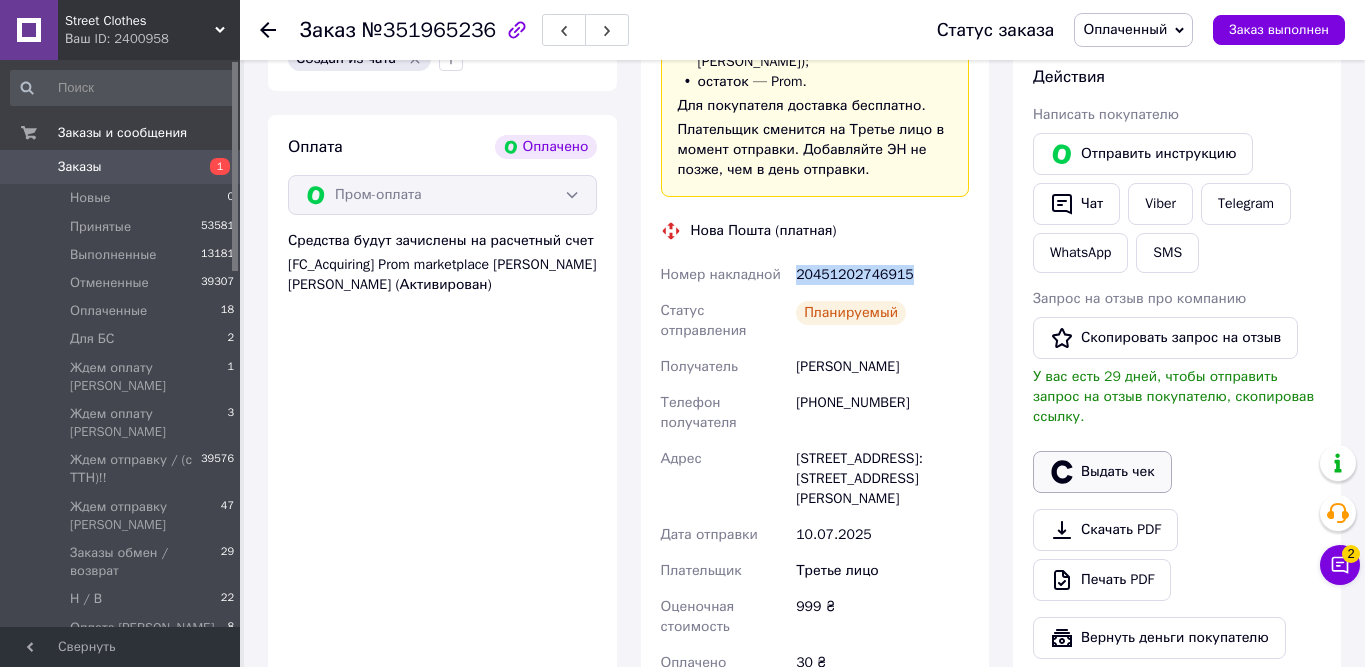 click on "Выдать чек" at bounding box center [1102, 472] 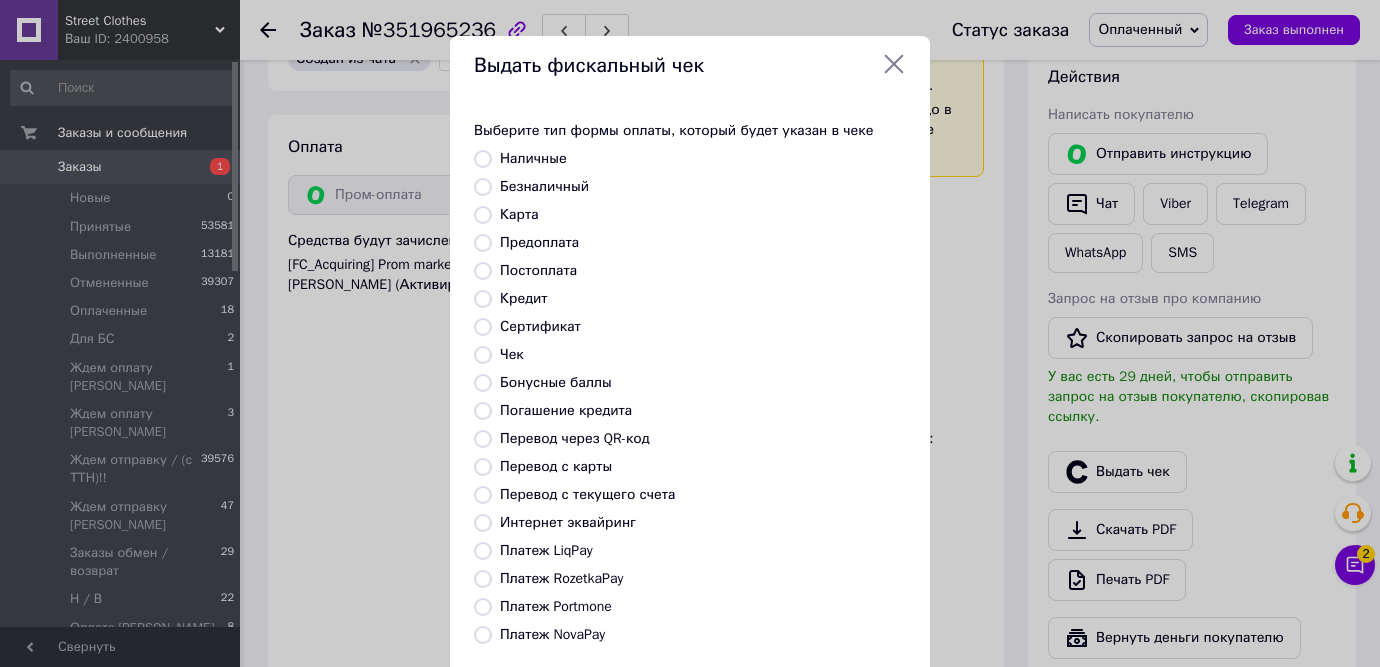 click on "Платеж RozetkaPay" at bounding box center [561, 578] 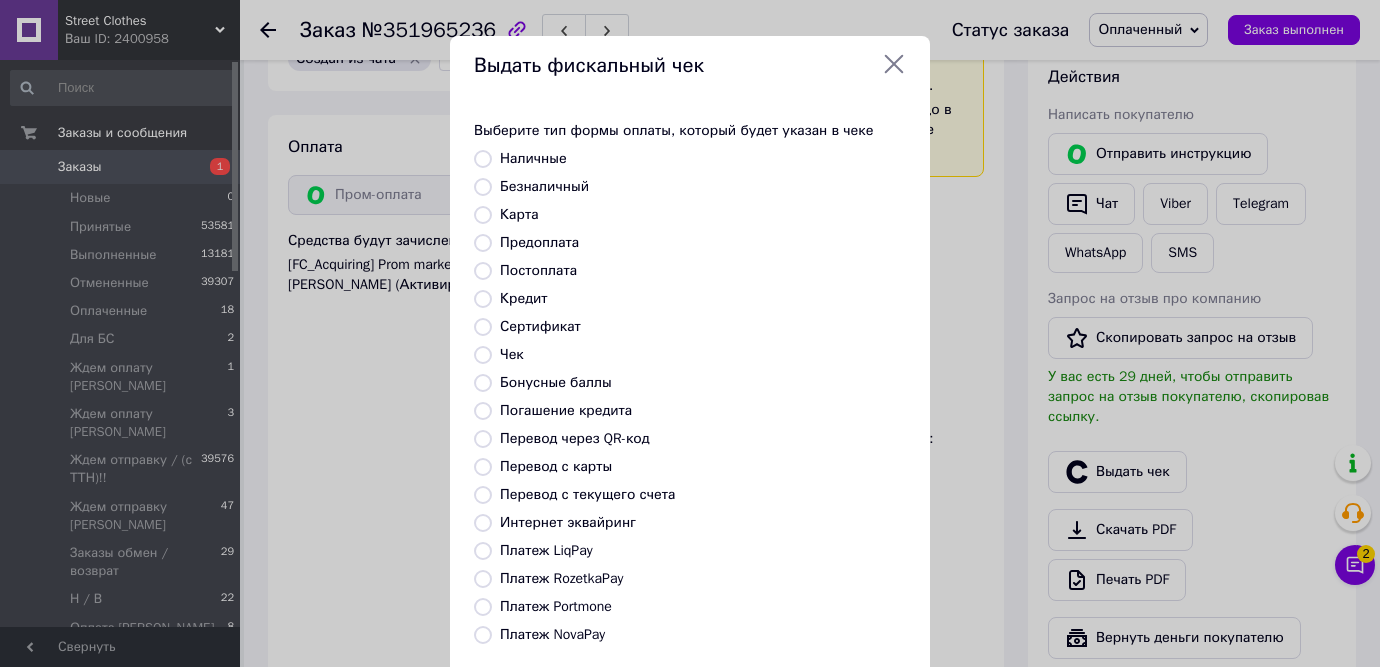 radio on "true" 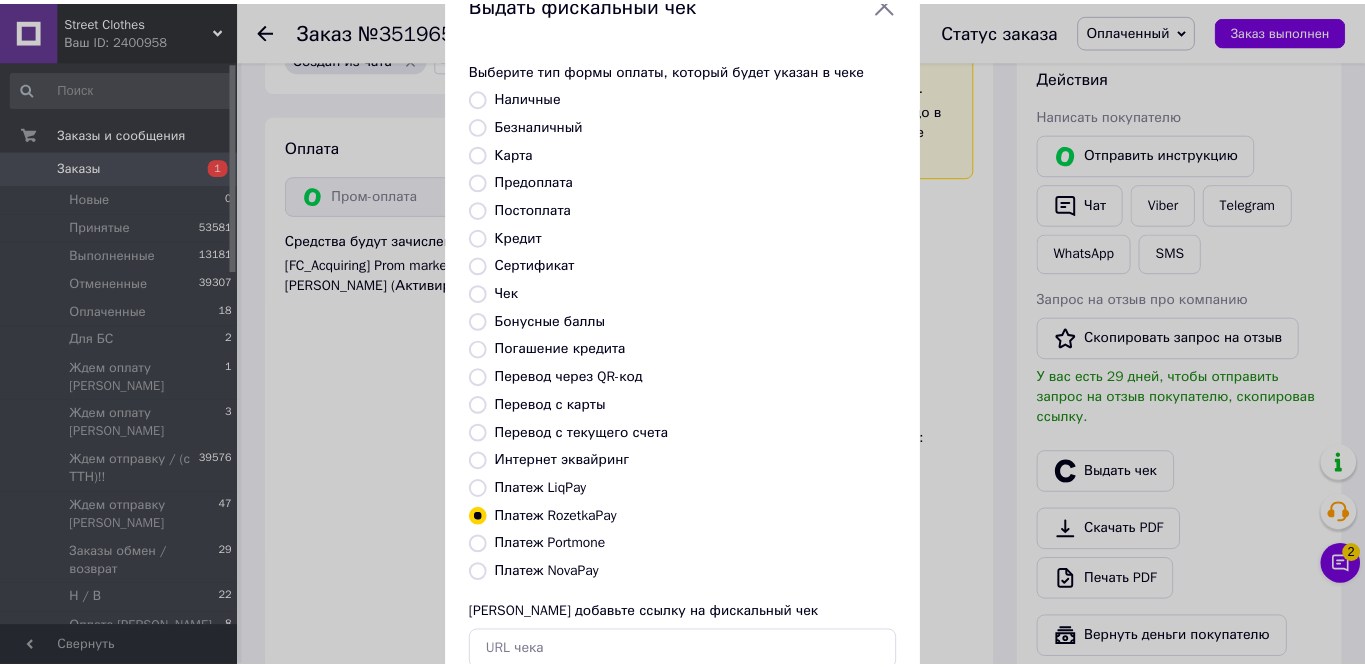 scroll, scrollTop: 192, scrollLeft: 0, axis: vertical 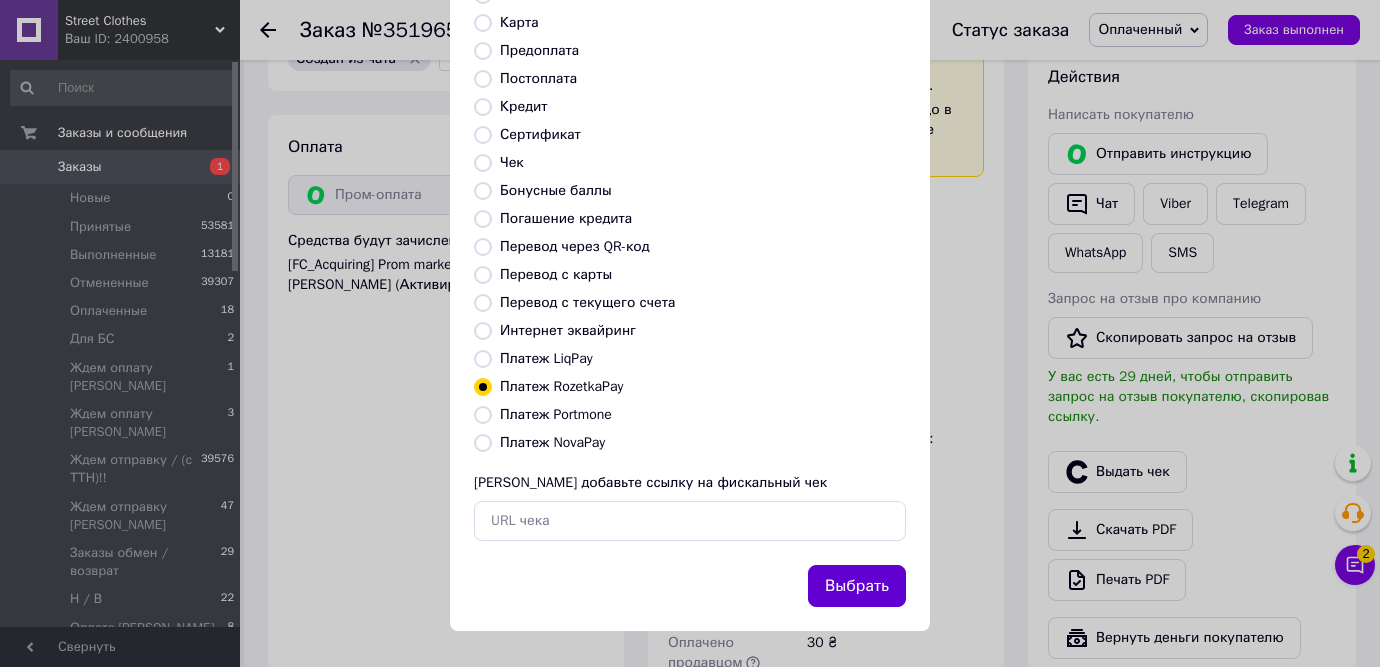 click on "Выбрать" at bounding box center [857, 586] 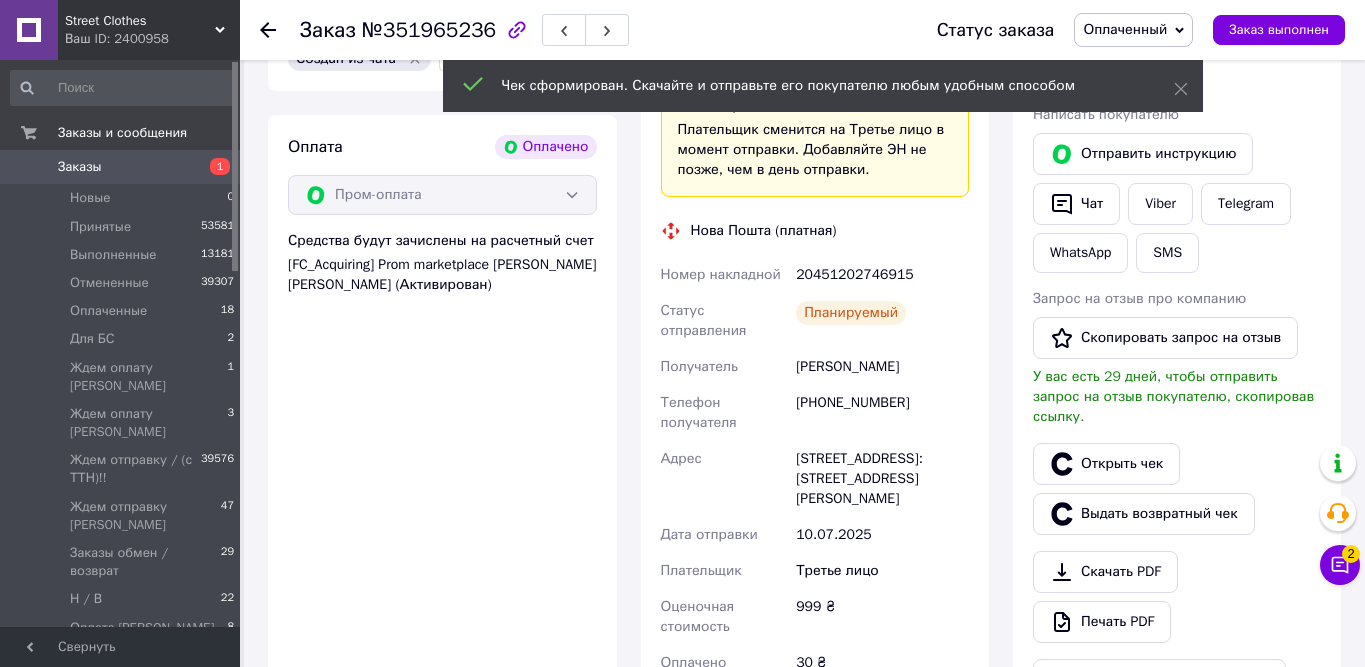 click on "Заказы" at bounding box center (121, 167) 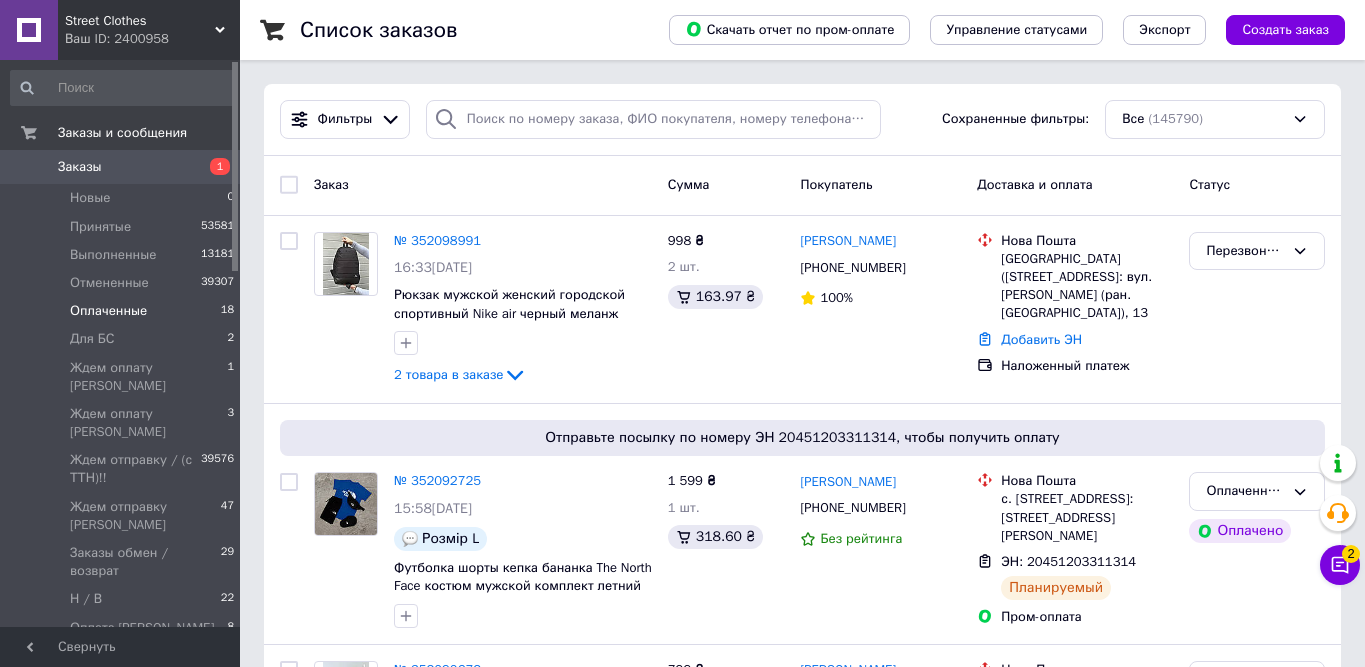 click on "Оплаченные" at bounding box center (108, 311) 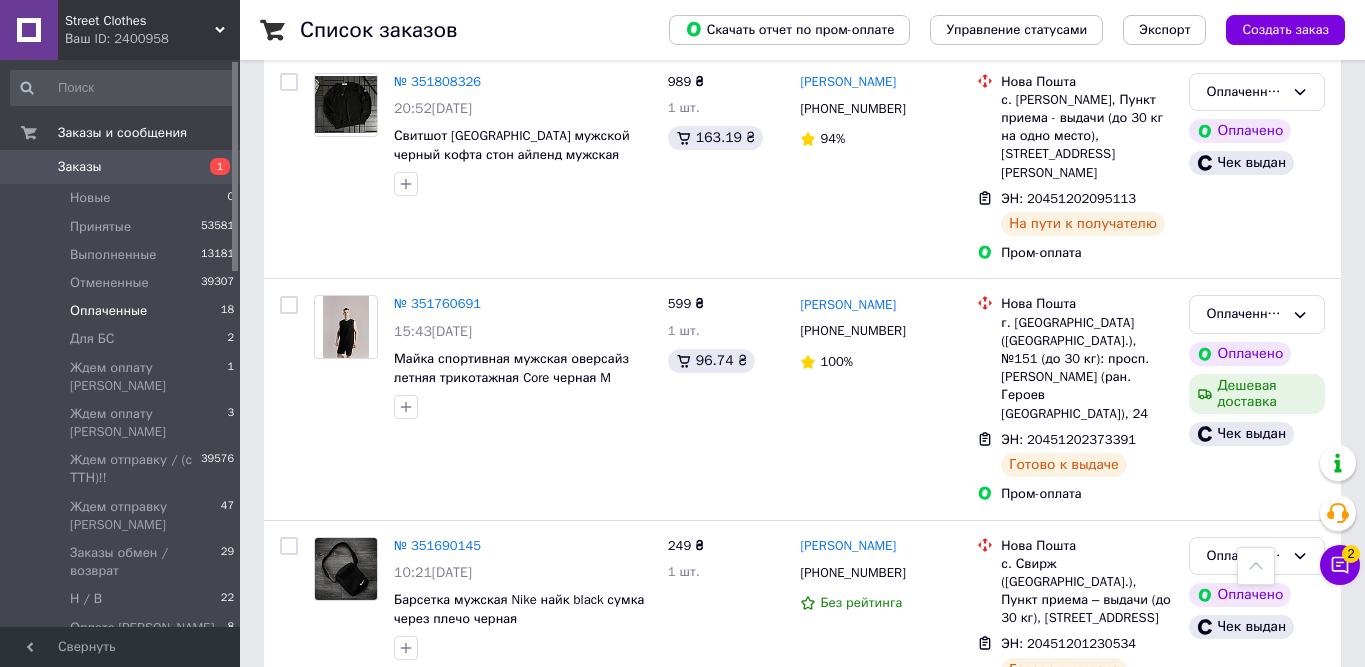scroll, scrollTop: 1716, scrollLeft: 0, axis: vertical 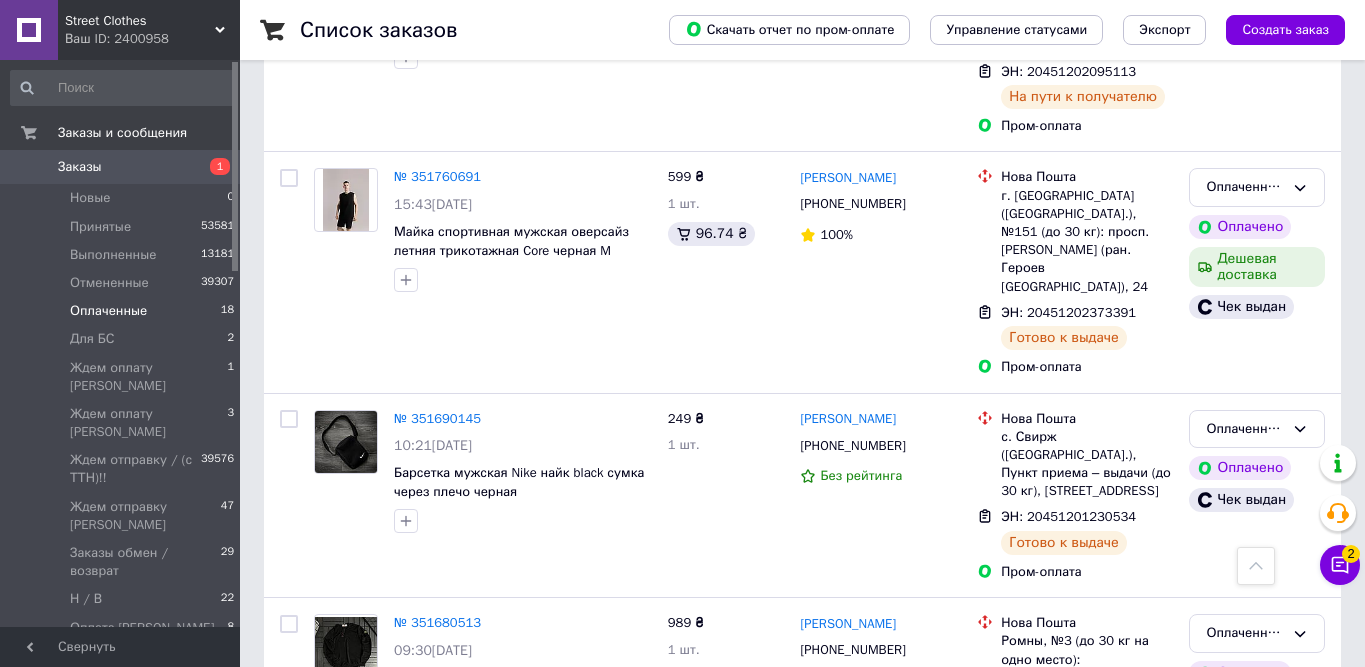 click on "Заказы" at bounding box center [121, 167] 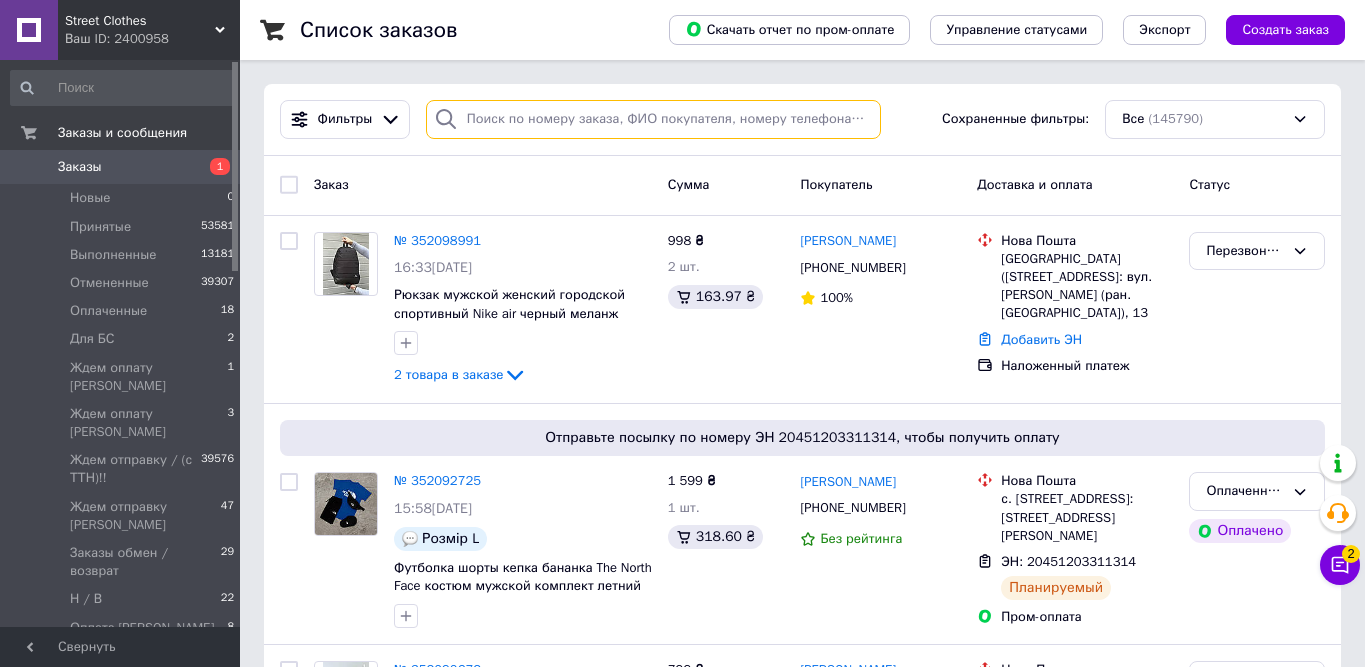 click at bounding box center (654, 119) 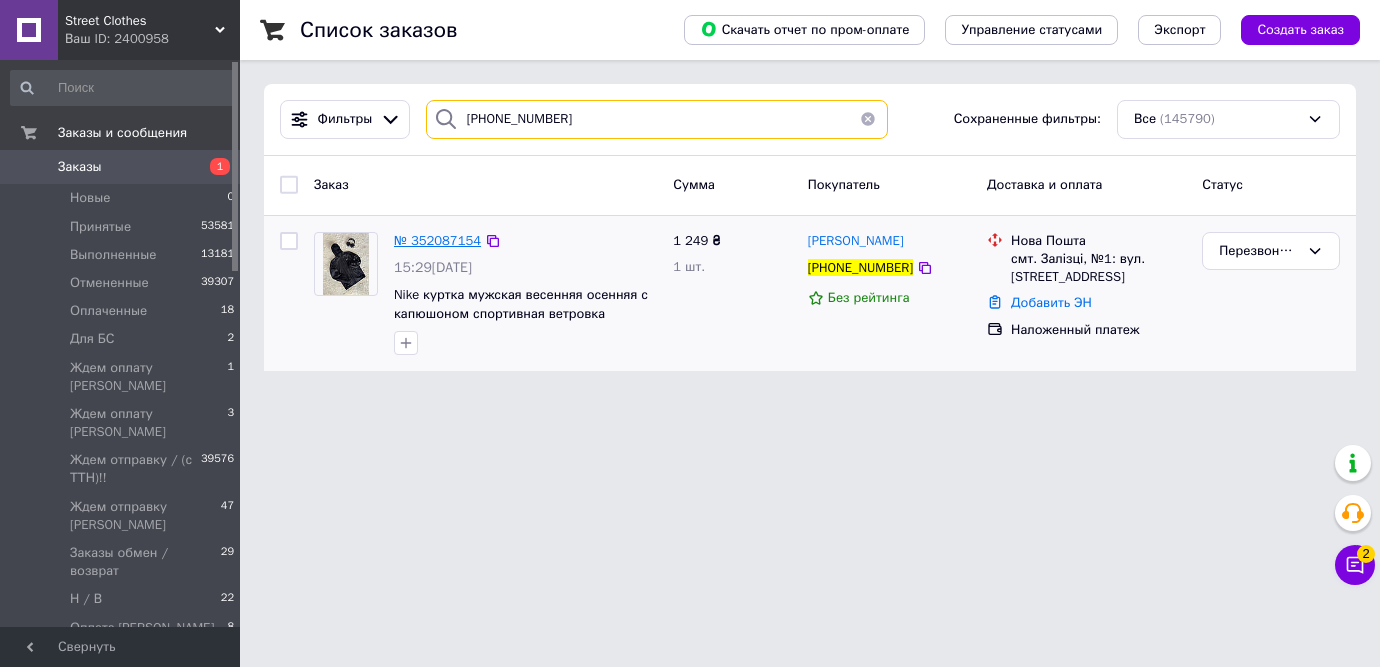 type on "[PHONE_NUMBER]" 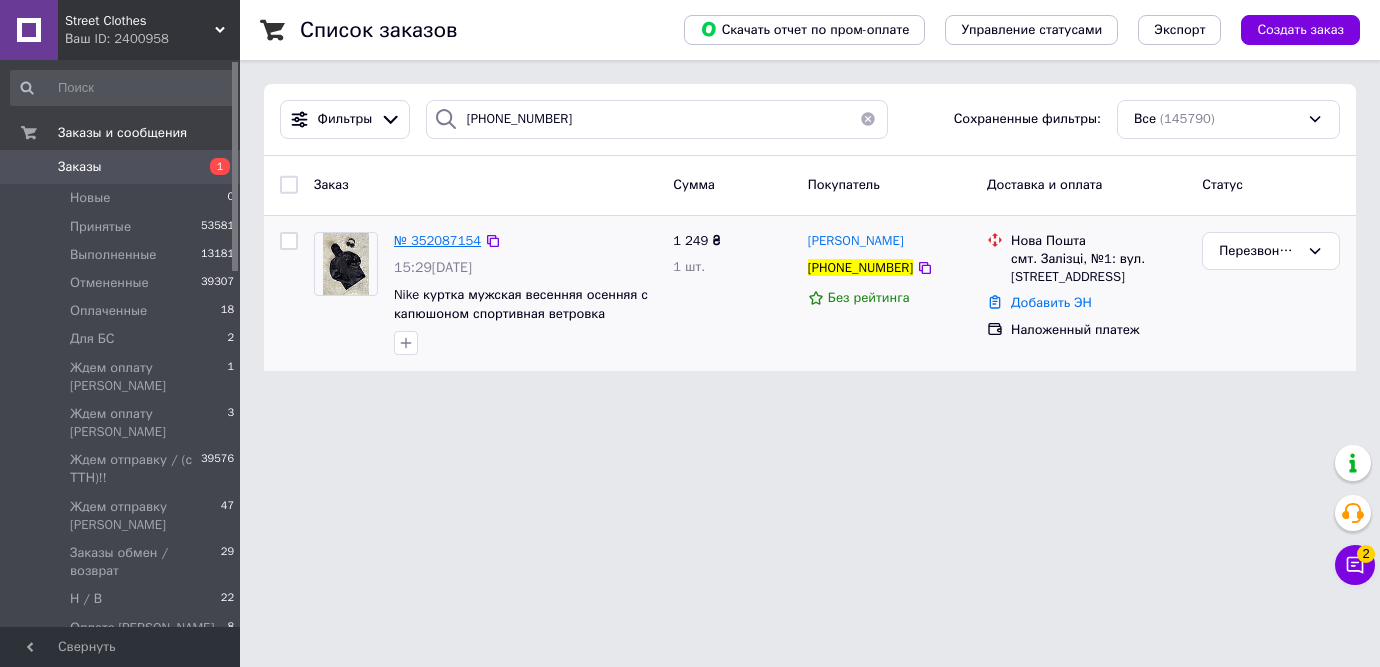 click on "№ 352087154" at bounding box center (437, 240) 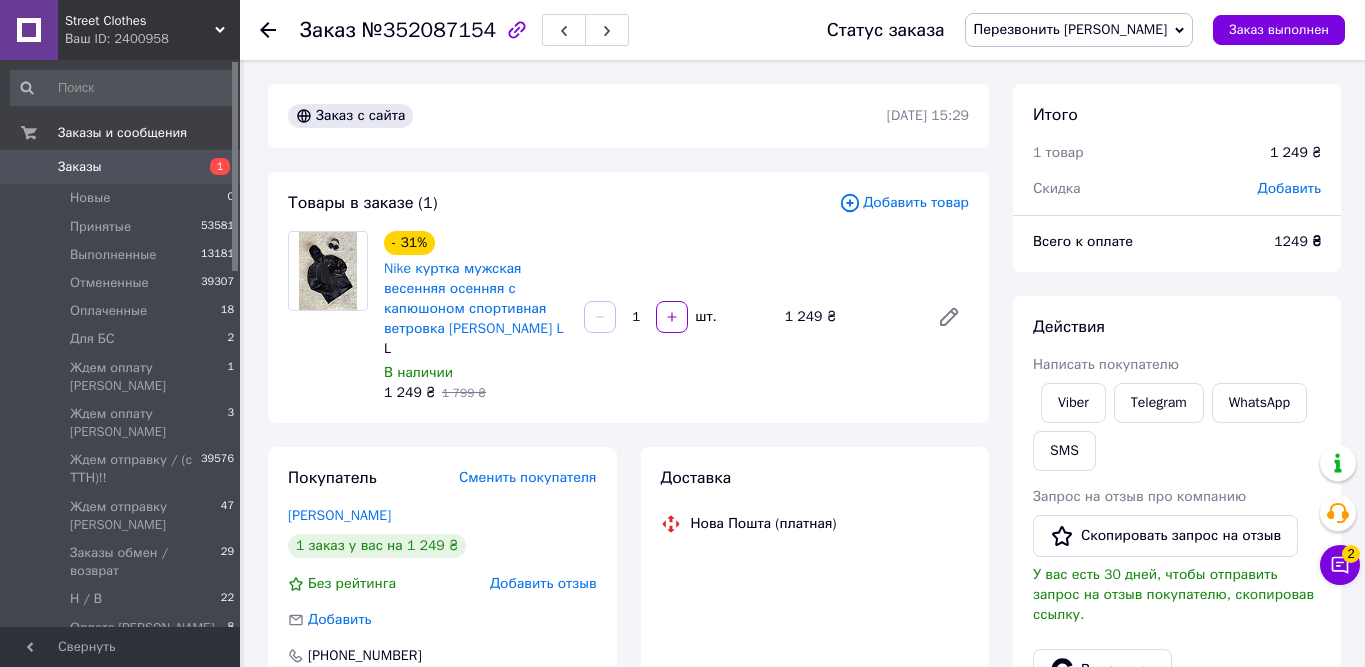 click on "Nike куртка мужская весенняя осенняя с капюшоном спортивная ветровка [PERSON_NAME] L" at bounding box center [476, 299] 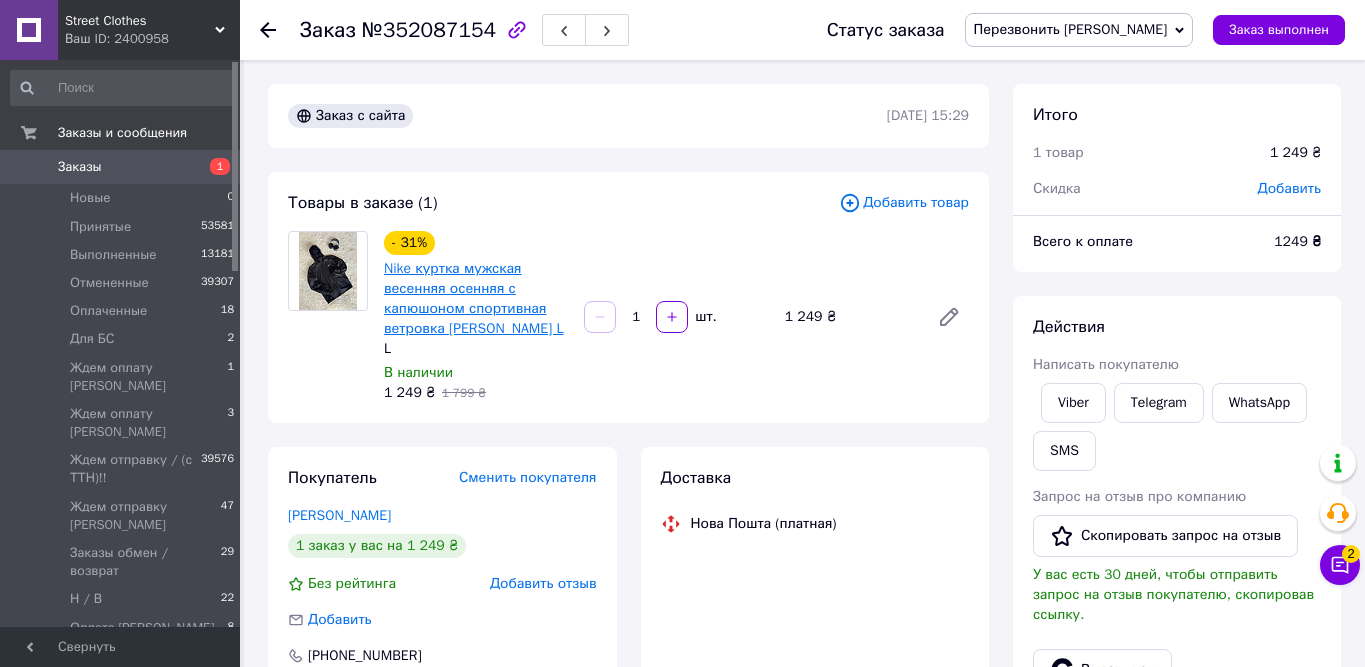 click on "Nike куртка мужская весенняя осенняя с капюшоном спортивная ветровка [PERSON_NAME] L" at bounding box center (473, 298) 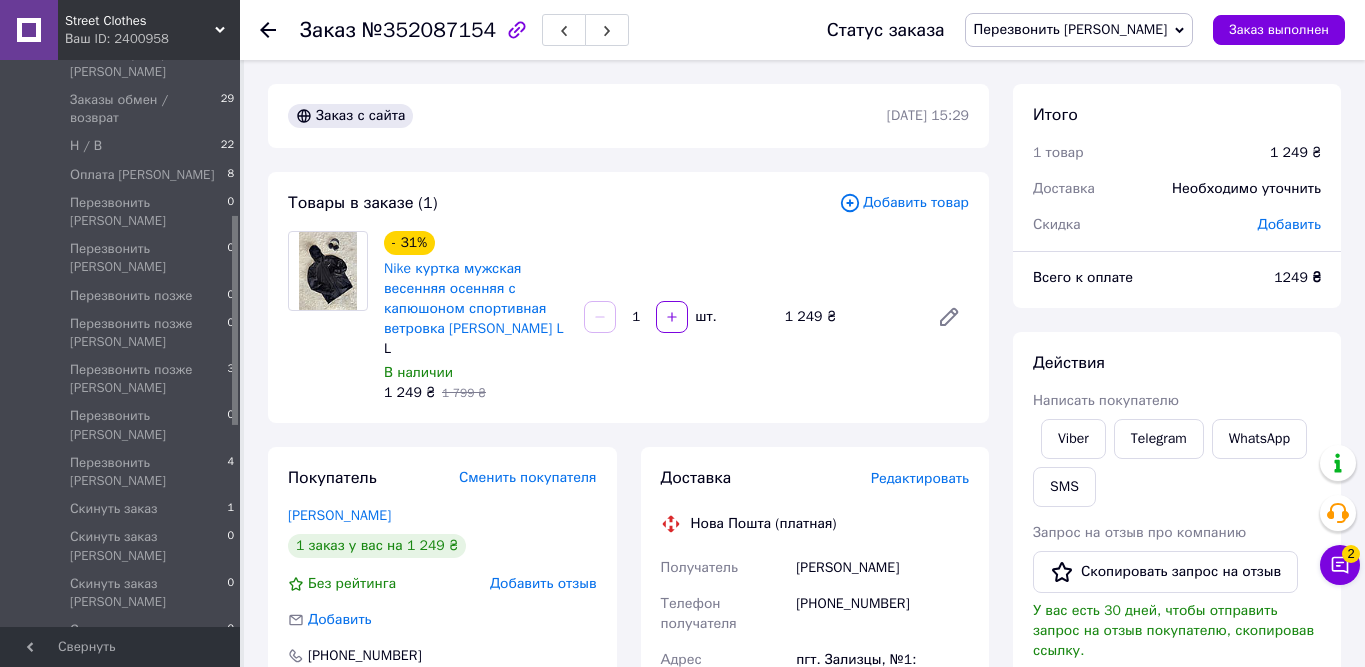 scroll, scrollTop: 464, scrollLeft: 0, axis: vertical 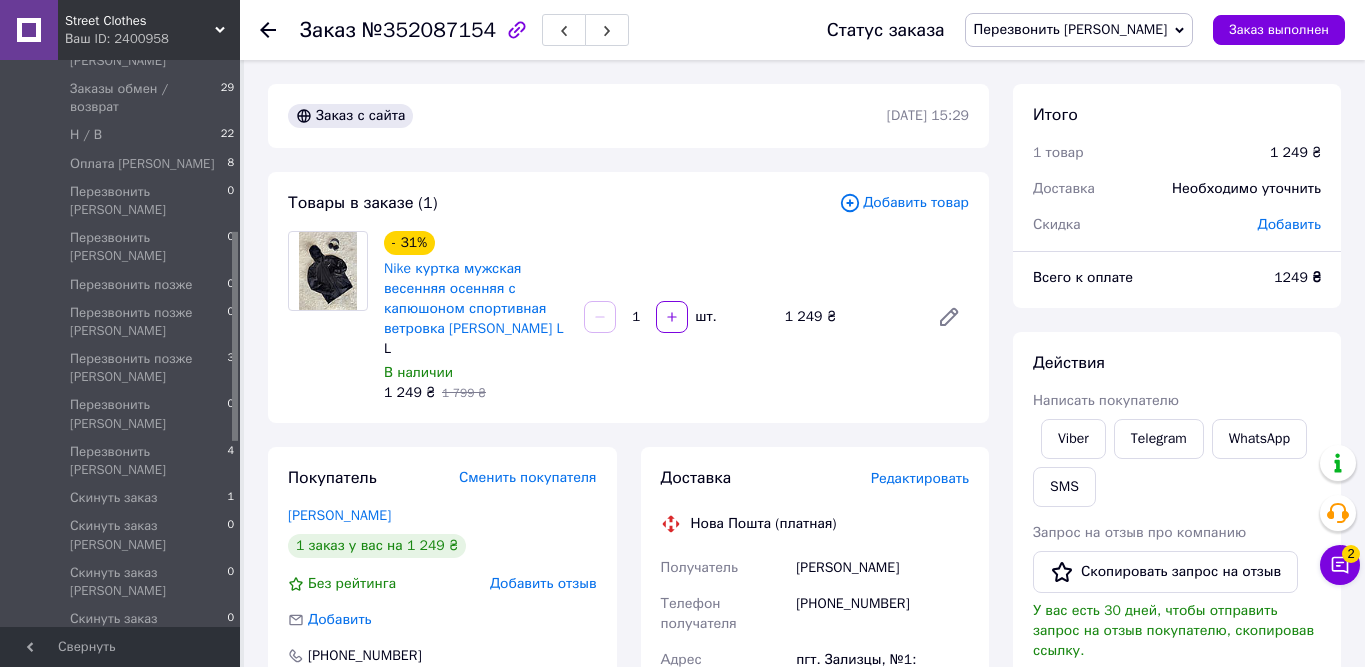 drag, startPoint x: 234, startPoint y: 175, endPoint x: 255, endPoint y: 345, distance: 171.29214 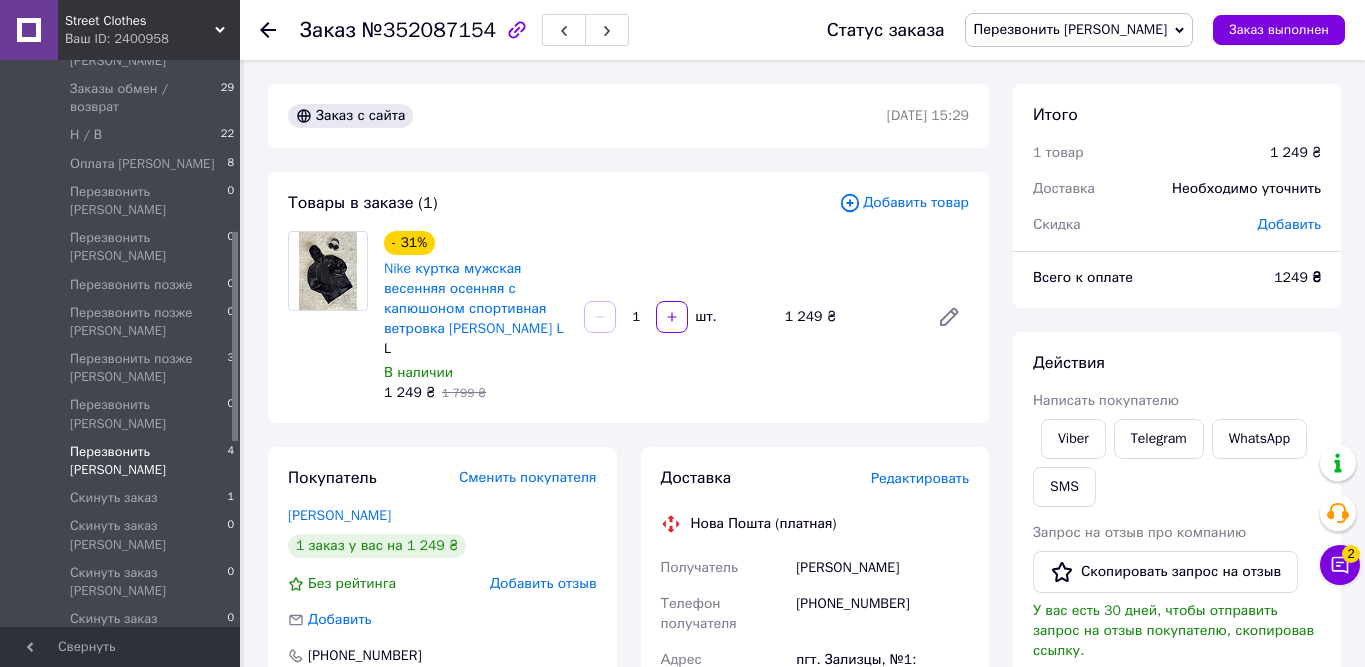 click on "Перезвонить [PERSON_NAME]" at bounding box center (148, 461) 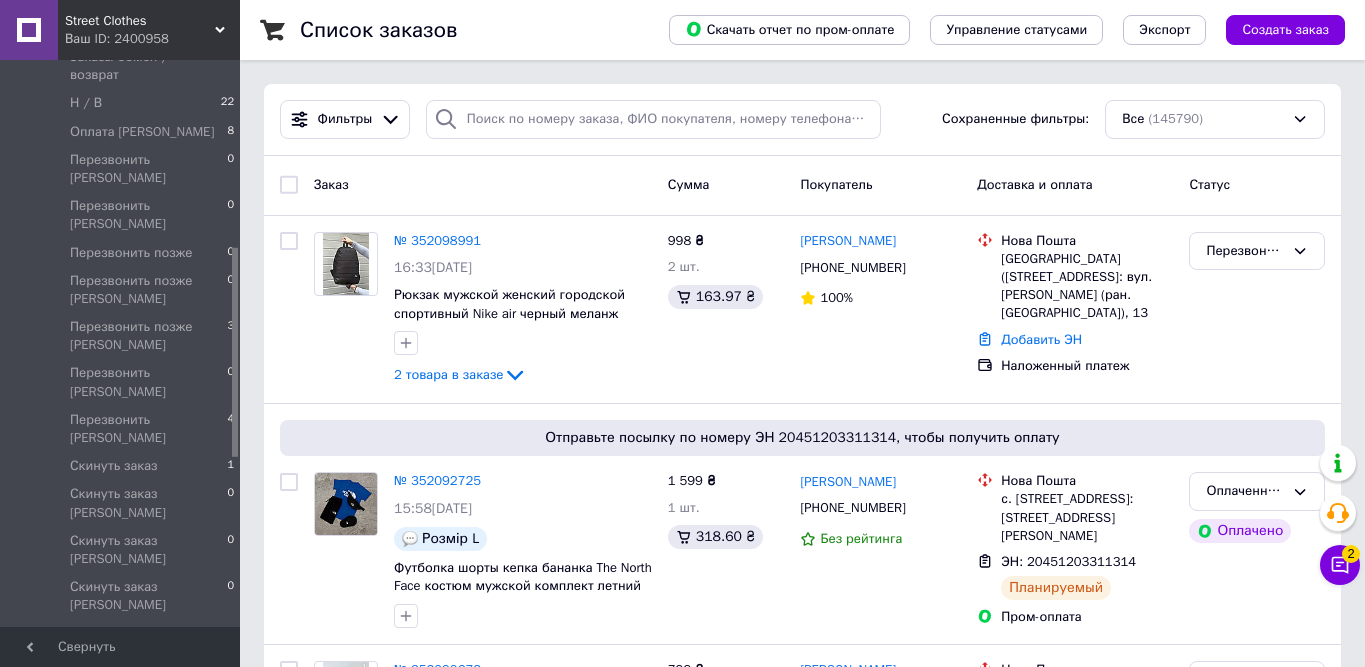 scroll, scrollTop: 507, scrollLeft: 0, axis: vertical 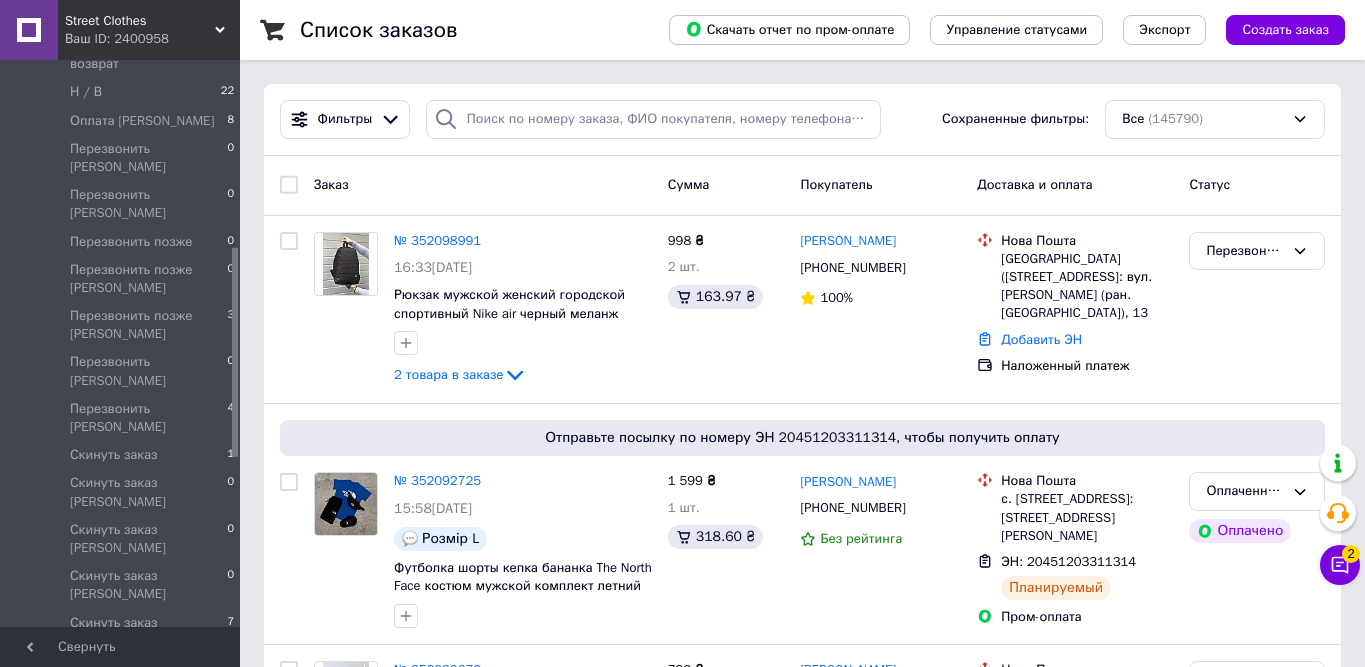 drag, startPoint x: 236, startPoint y: 260, endPoint x: 241, endPoint y: 276, distance: 16.763054 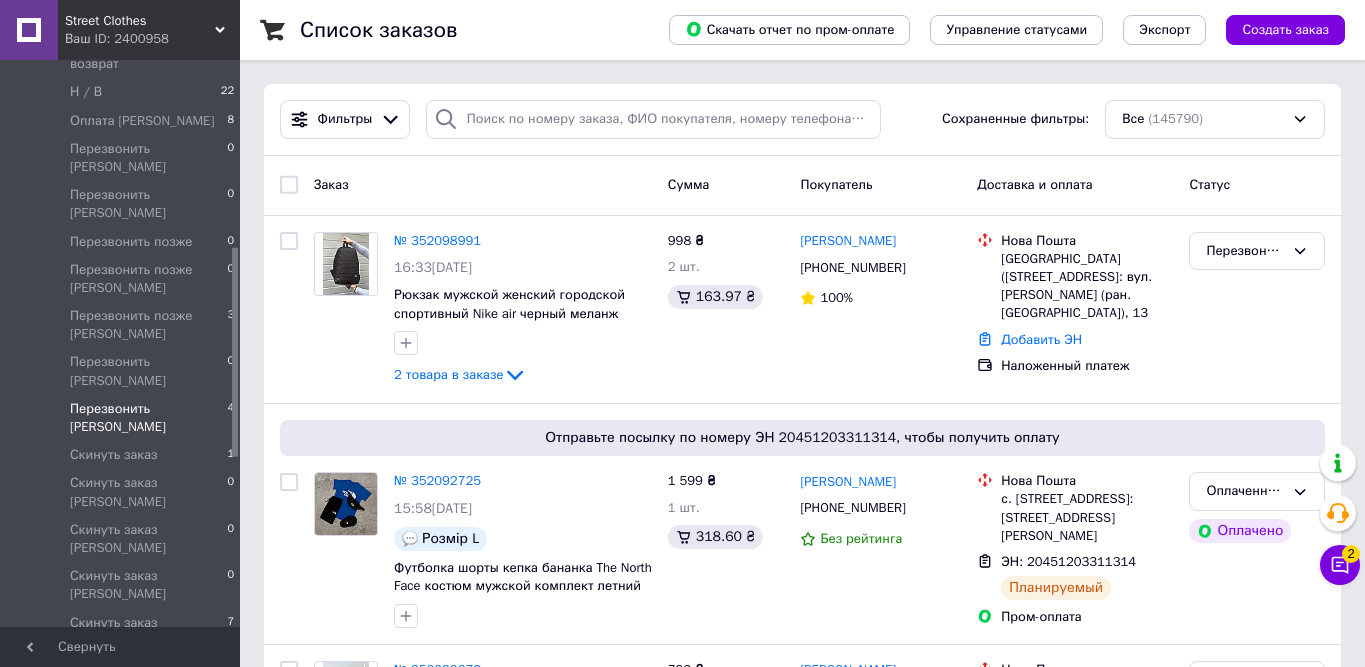 click on "Перезвонить [PERSON_NAME]" at bounding box center [148, 418] 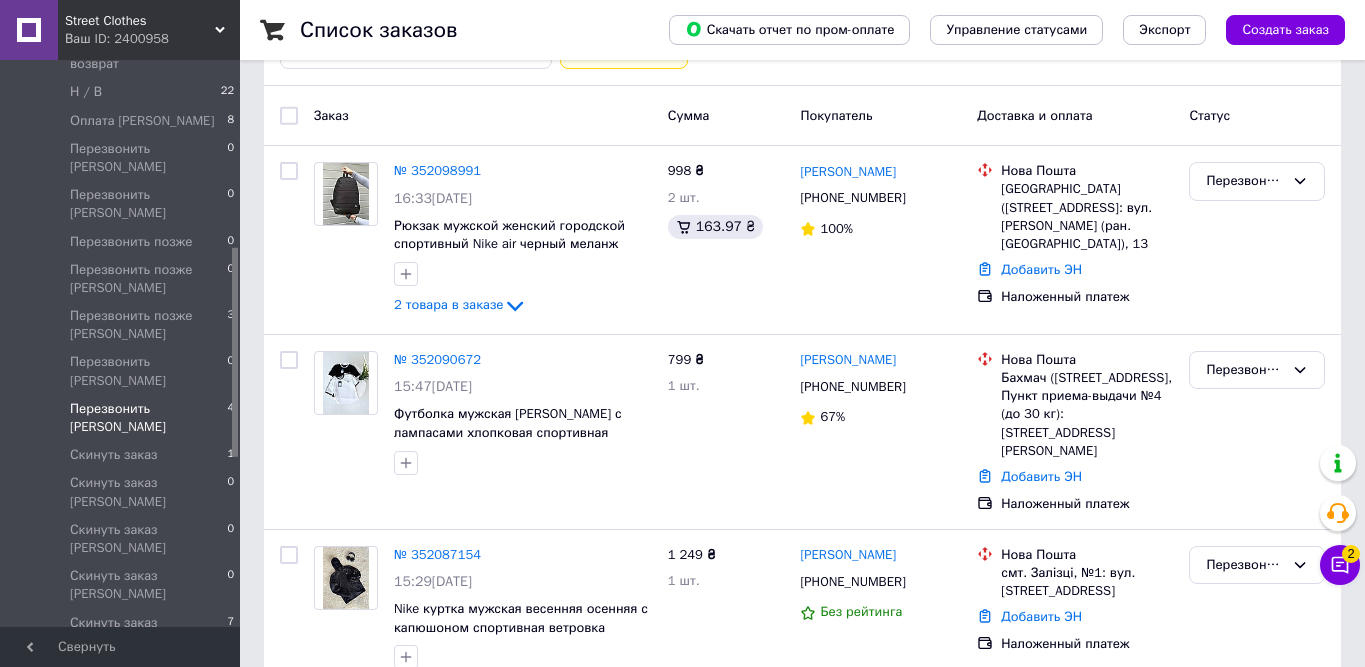 scroll, scrollTop: 400, scrollLeft: 0, axis: vertical 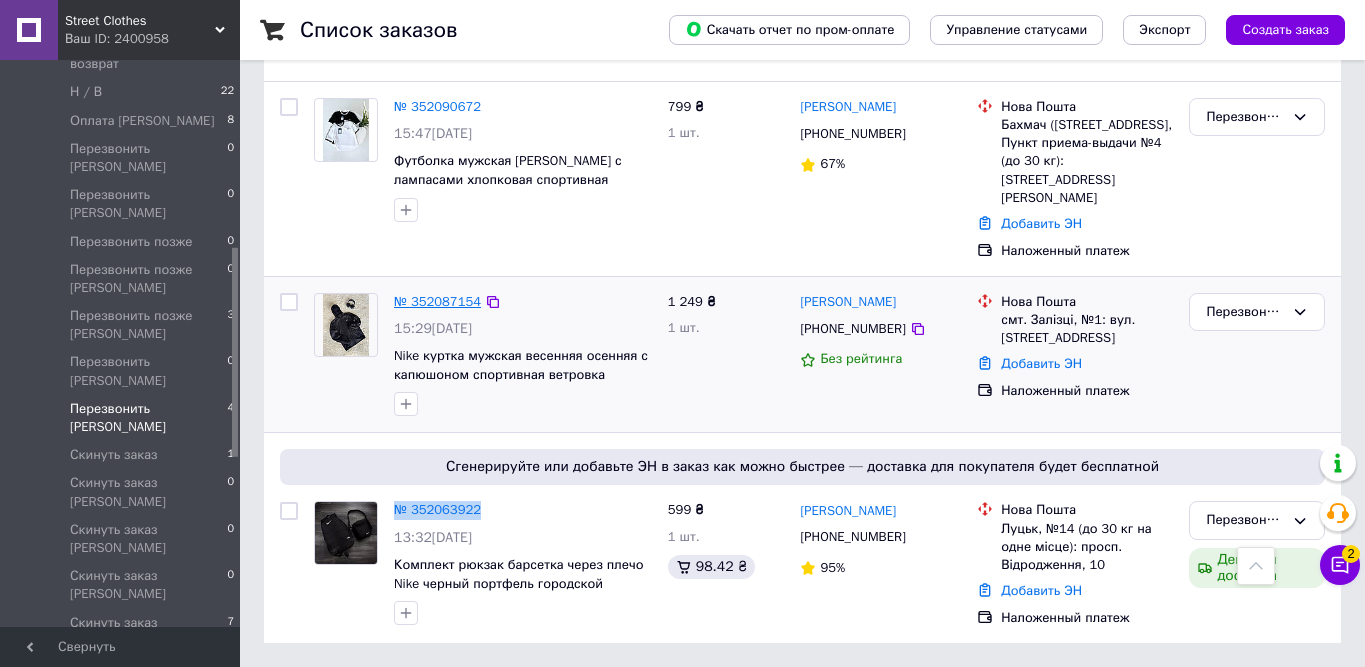 click on "№ 352087154" at bounding box center (437, 301) 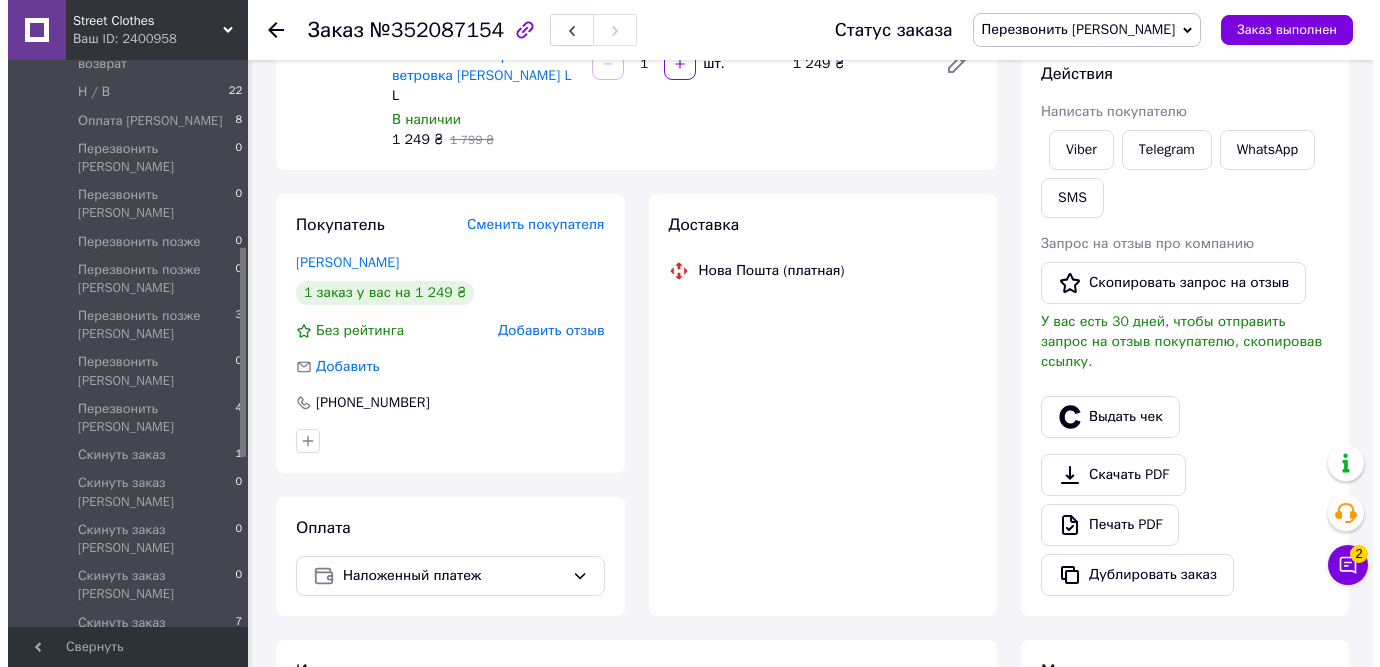 scroll, scrollTop: 400, scrollLeft: 0, axis: vertical 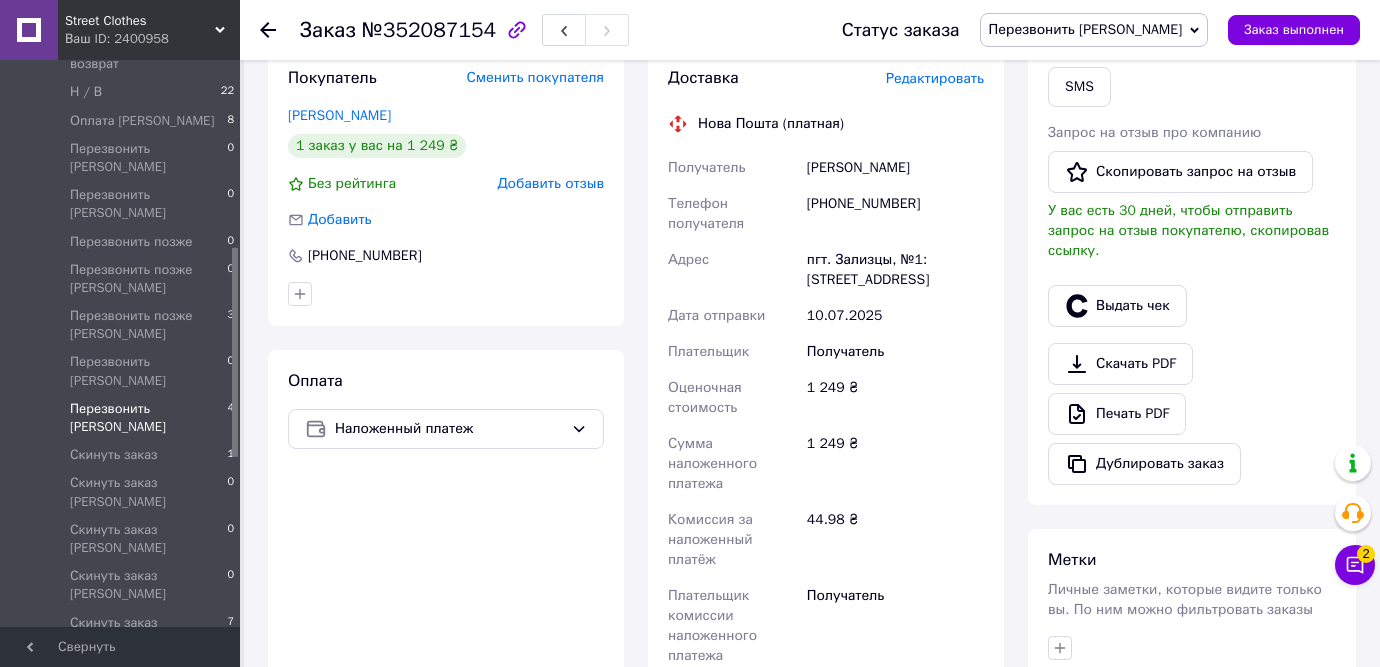 click on "Перезвонить [PERSON_NAME]" at bounding box center (148, 418) 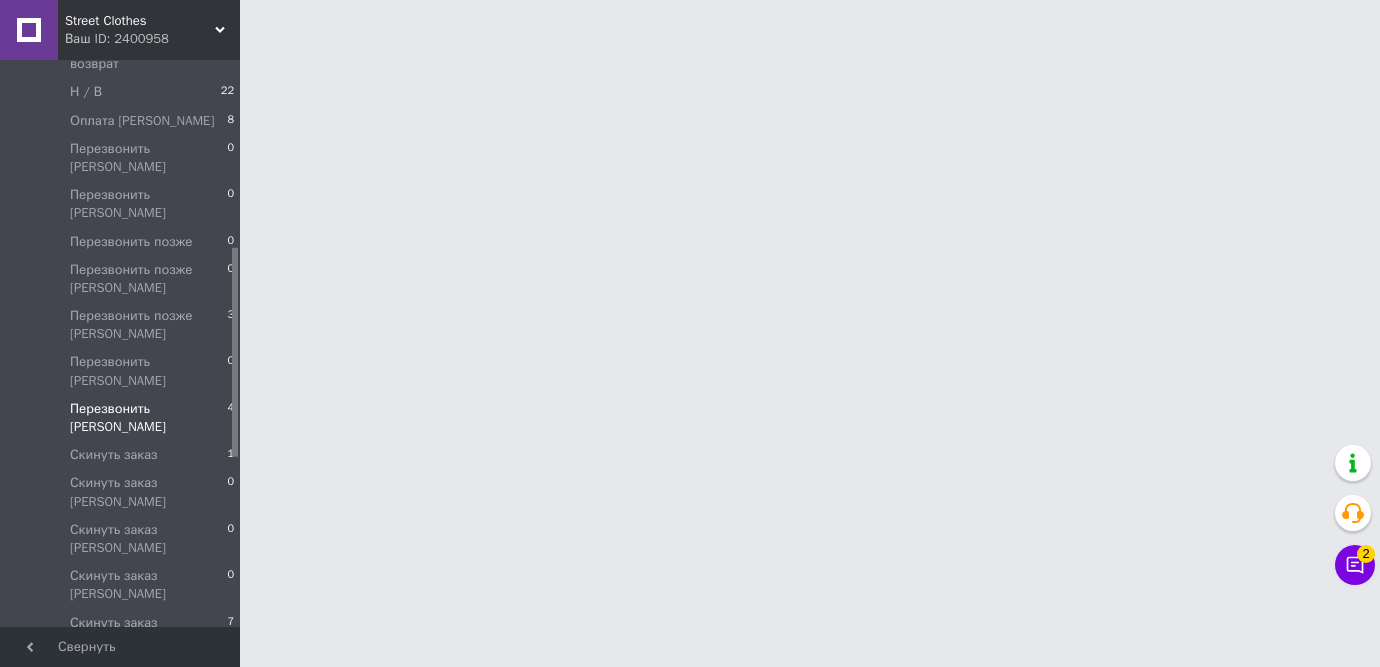 scroll, scrollTop: 0, scrollLeft: 0, axis: both 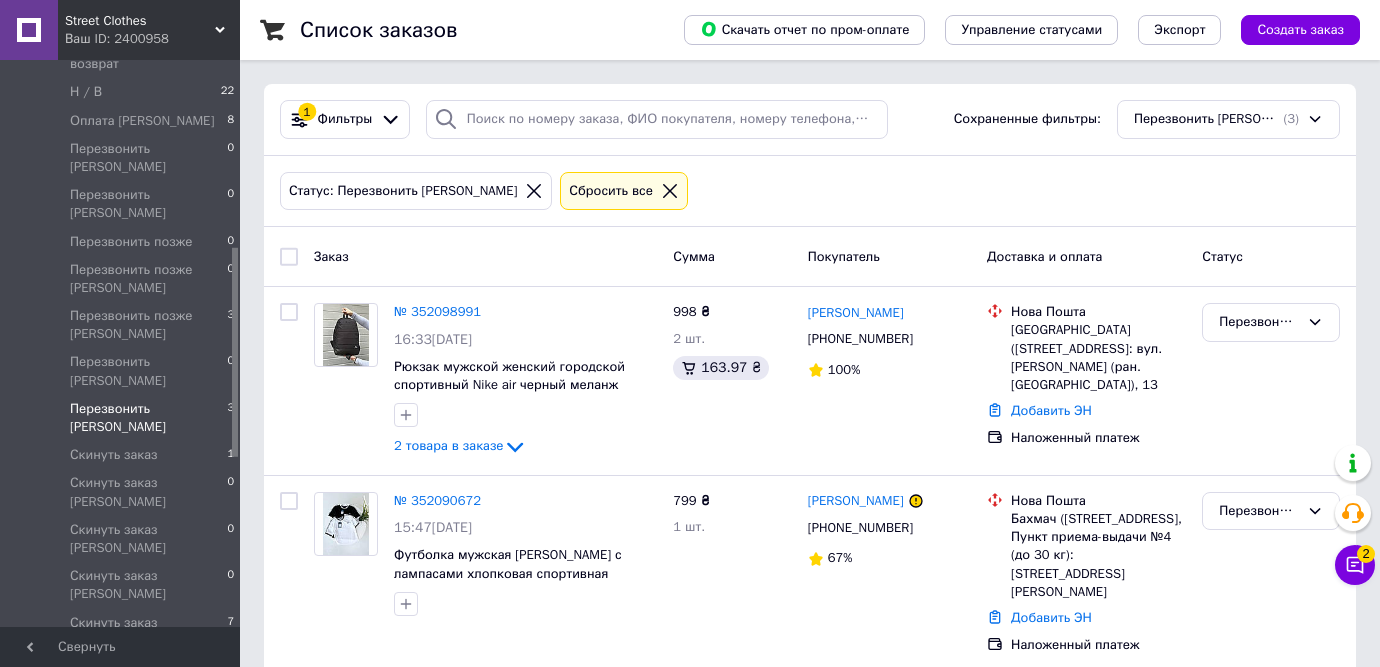 click on "Уведомления 1 0" at bounding box center (123, 750) 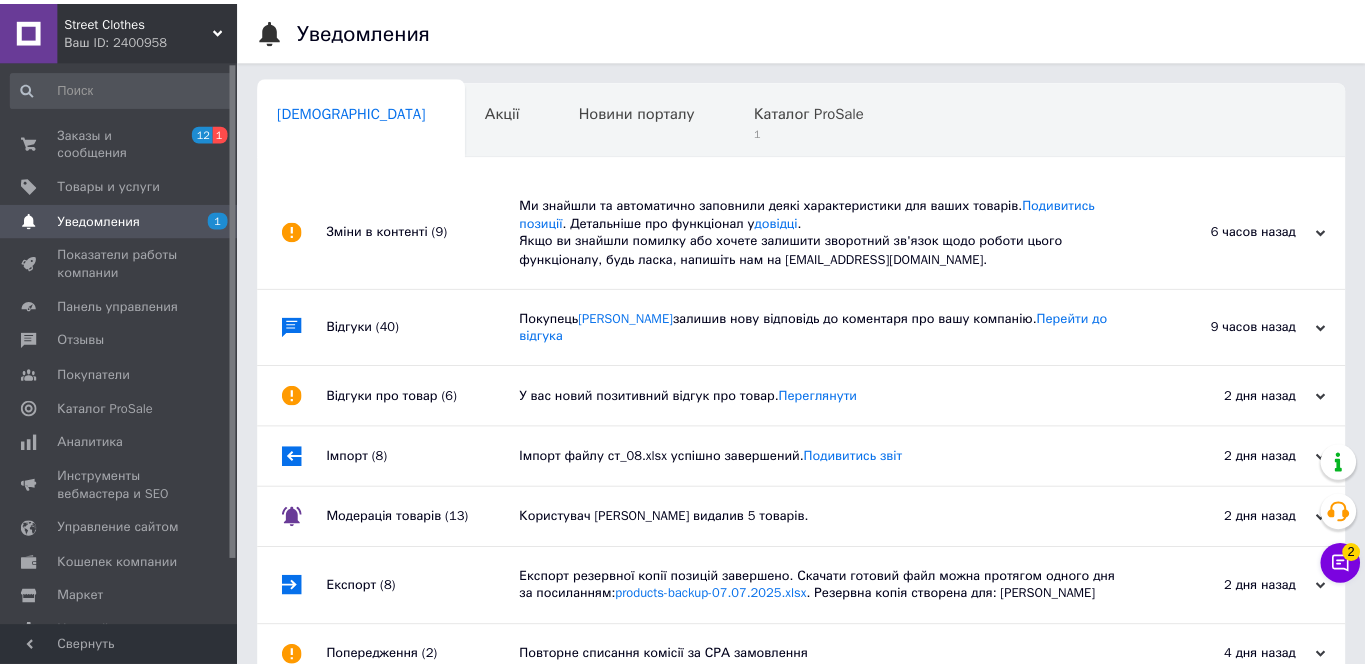 scroll, scrollTop: 0, scrollLeft: 0, axis: both 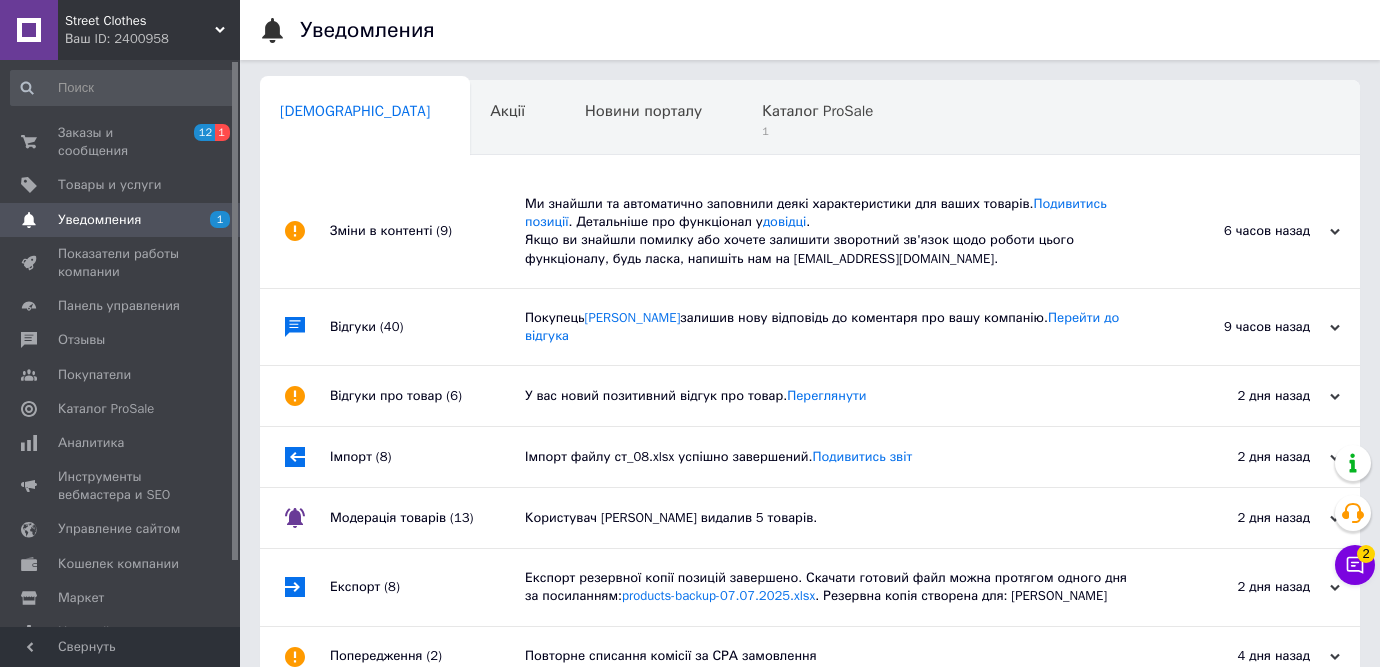 drag, startPoint x: 235, startPoint y: 280, endPoint x: 242, endPoint y: 207, distance: 73.33485 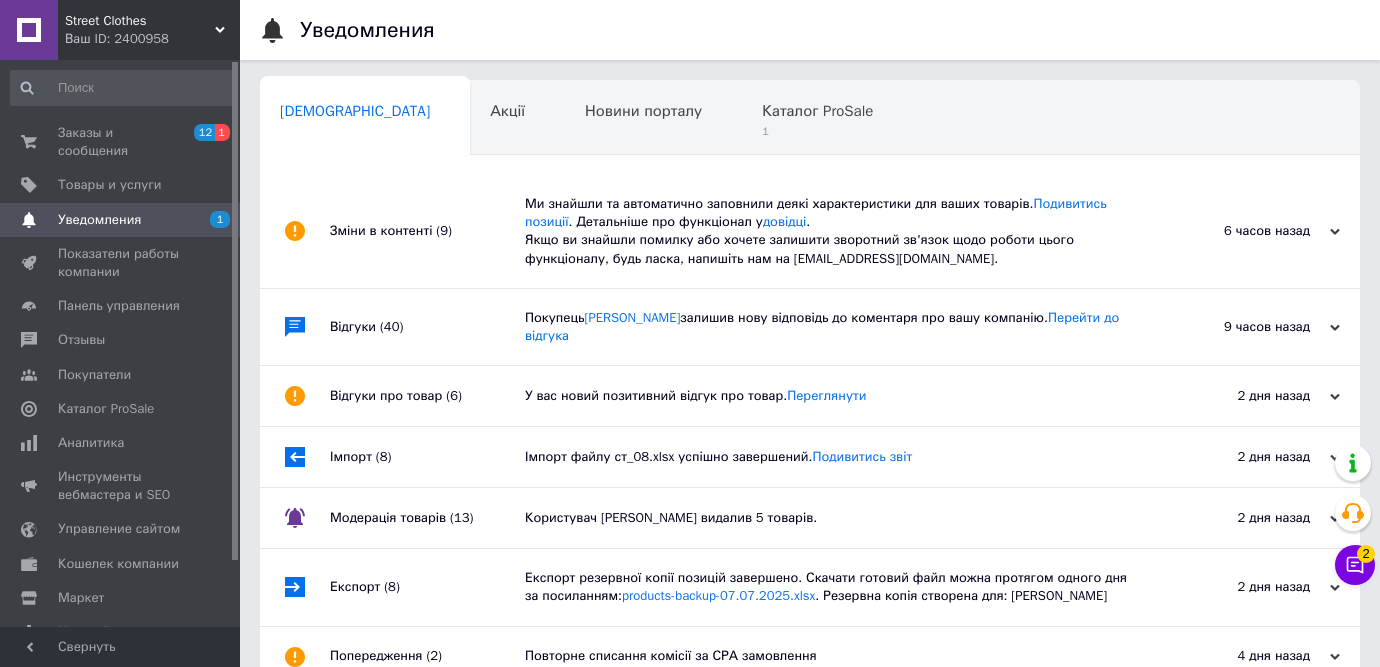 click on "Street Clothes Ваш ID: 2400958 Сайт Street Clothes Кабинет покупателя Проверить состояние системы Страница на портале Справка Выйти Заказы и сообщения 12 1 Товары и услуги Уведомления 1 0 Показатели работы компании Панель управления Отзывы Покупатели Каталог ProSale Аналитика Инструменты вебмастера и SEO Управление сайтом Кошелек компании Маркет Настройки Тарифы и счета Prom топ Свернуть
Уведомления Сповіщення 0 Акції 0 Новини порталу 0 Каталог ProSale 1 Навчання та заходи 0 Ok Отфильтровано...  Сохранить Мы ничего не нашли Возможно, ошибка в слове  Сповіщення 0 Акції 0" at bounding box center (690, 415) 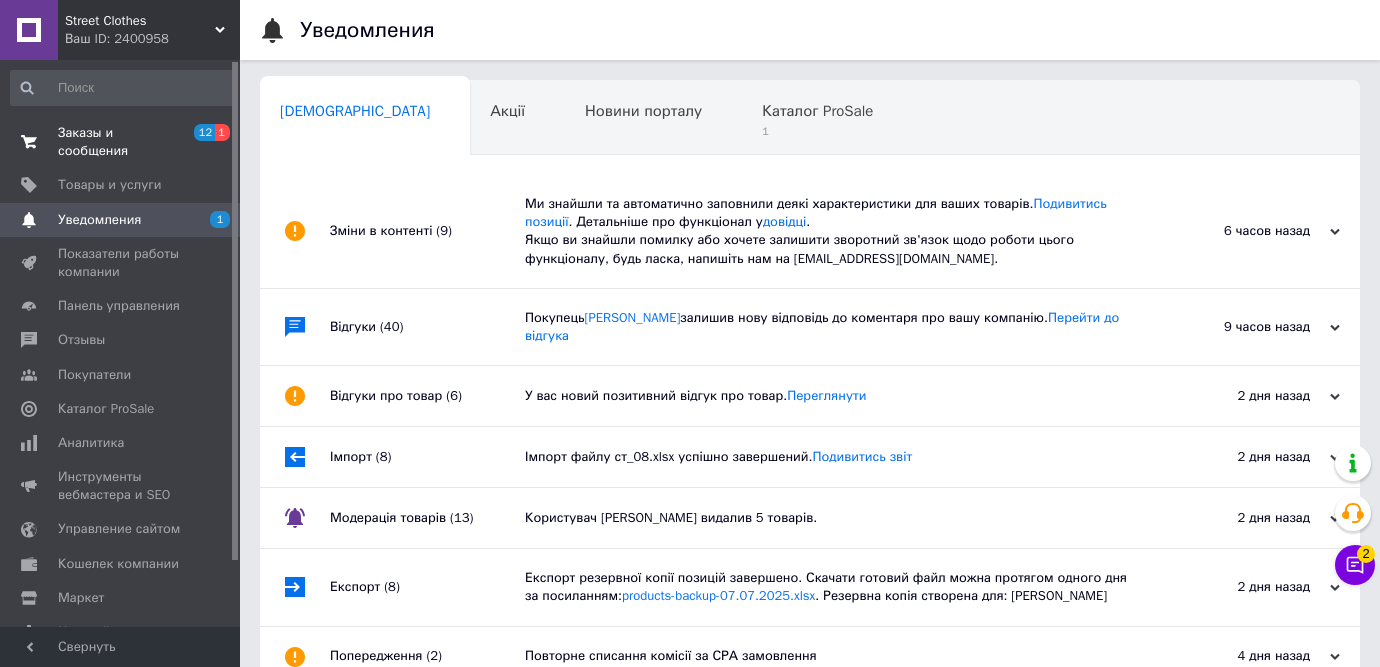 click on "Заказы и сообщения" at bounding box center (121, 142) 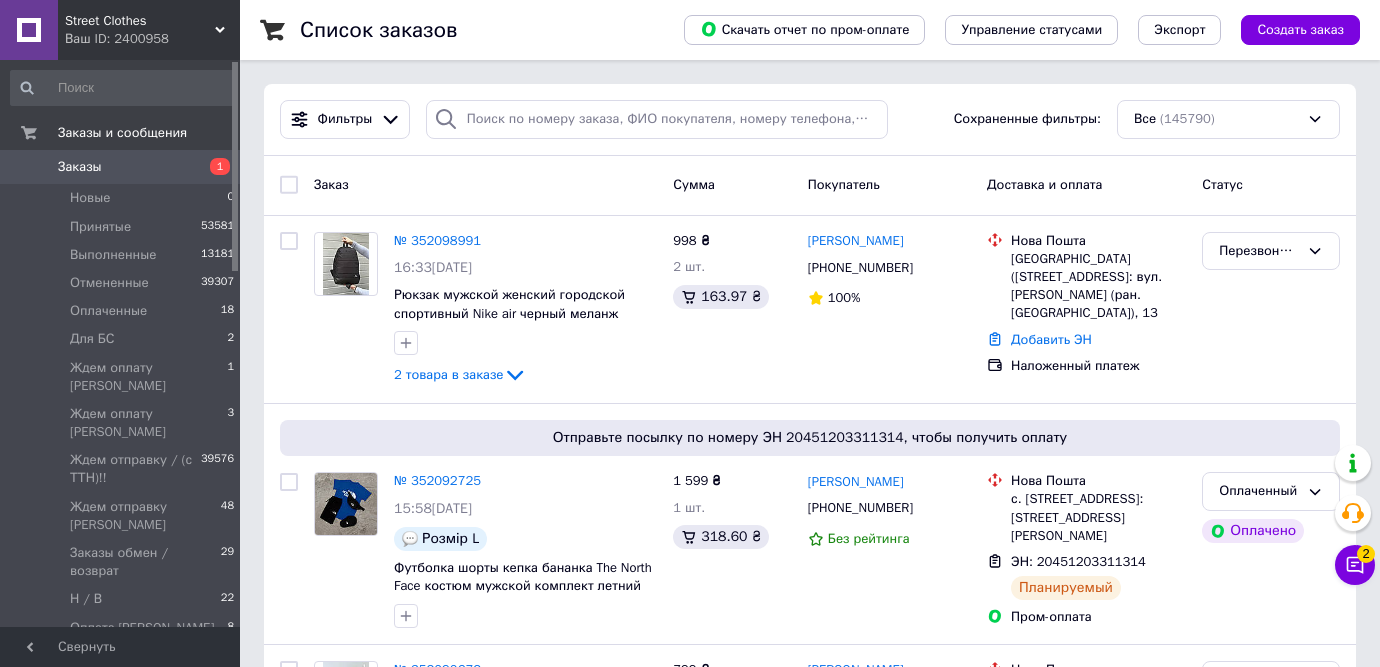 click on "Заказы" at bounding box center [121, 167] 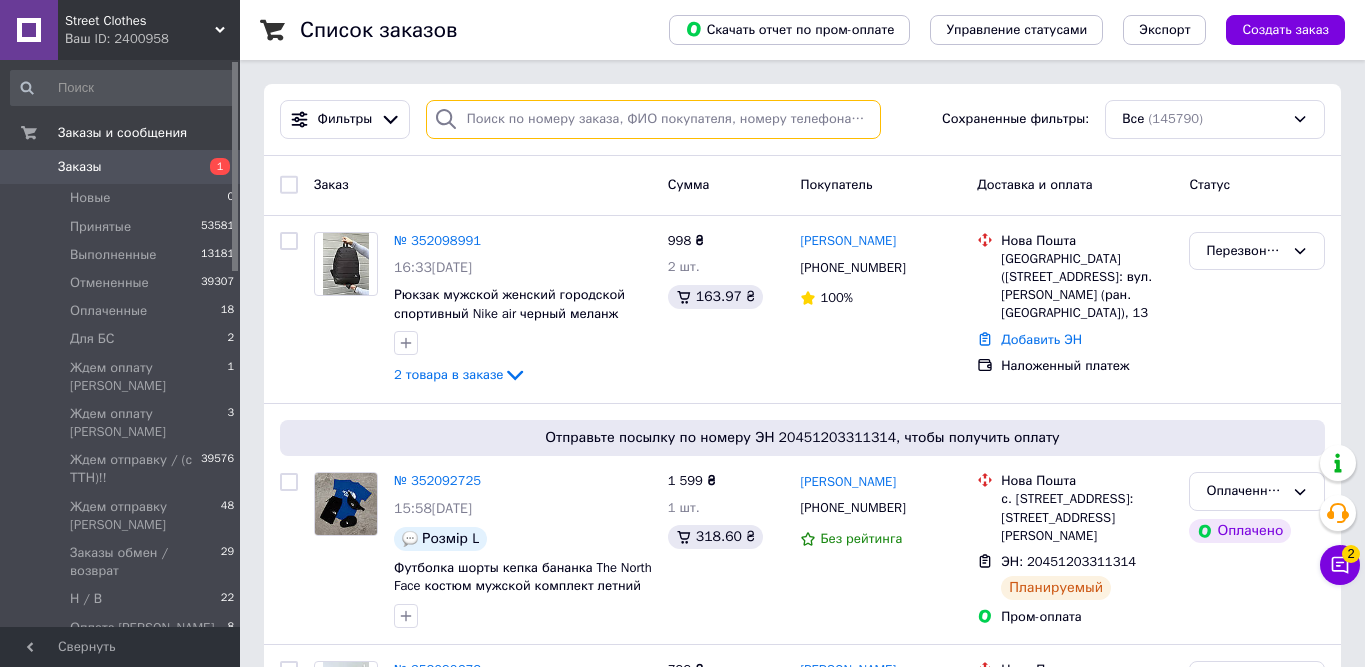 click at bounding box center [654, 119] 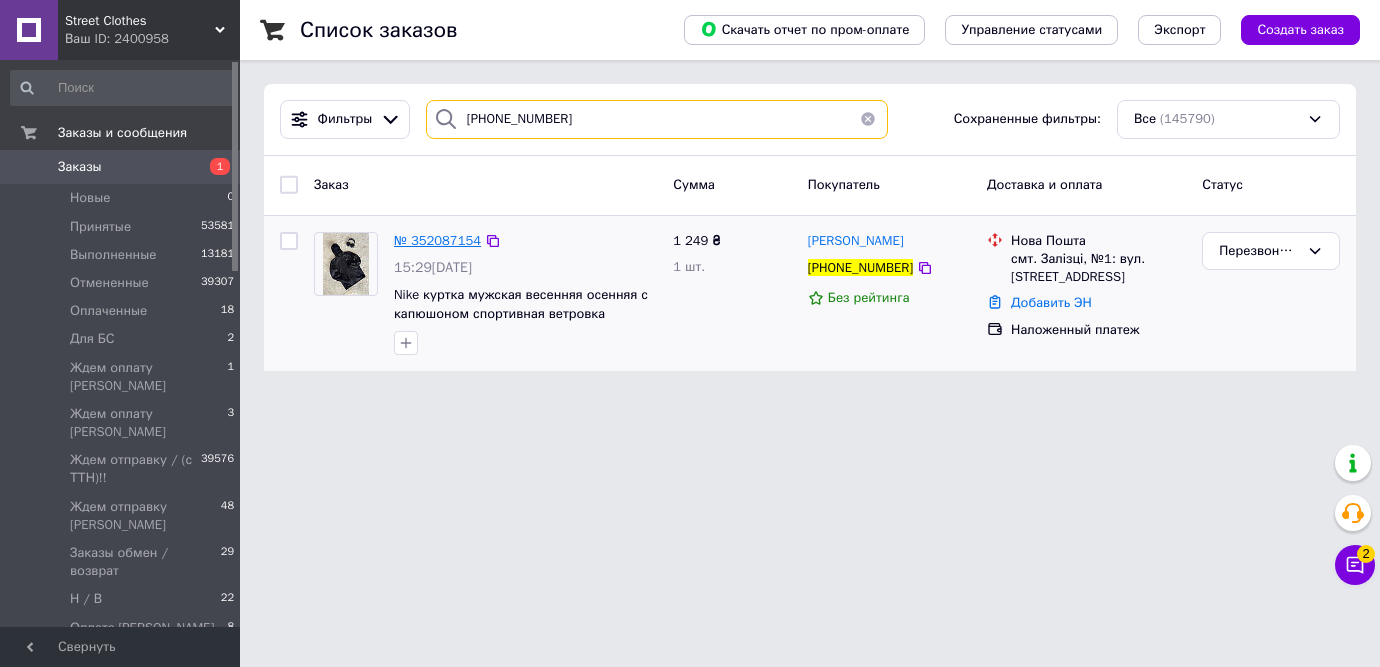 type on "[PHONE_NUMBER]" 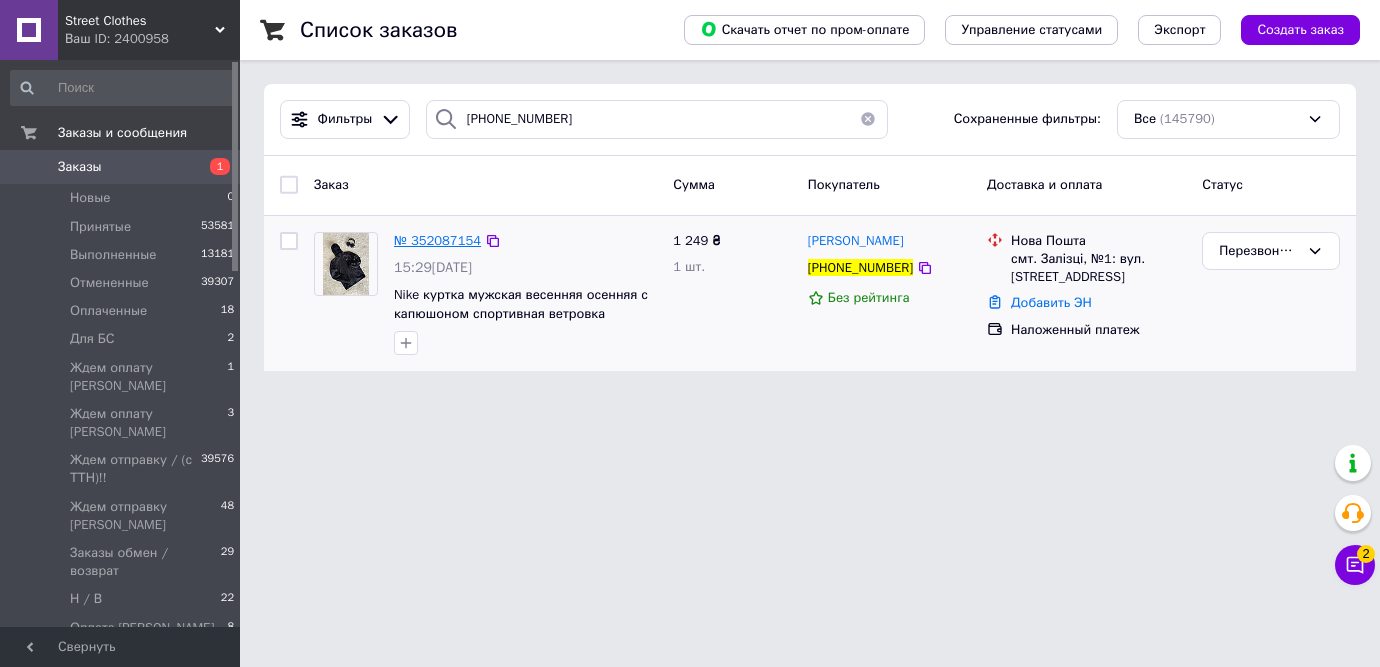 click on "№ 352087154" at bounding box center (437, 240) 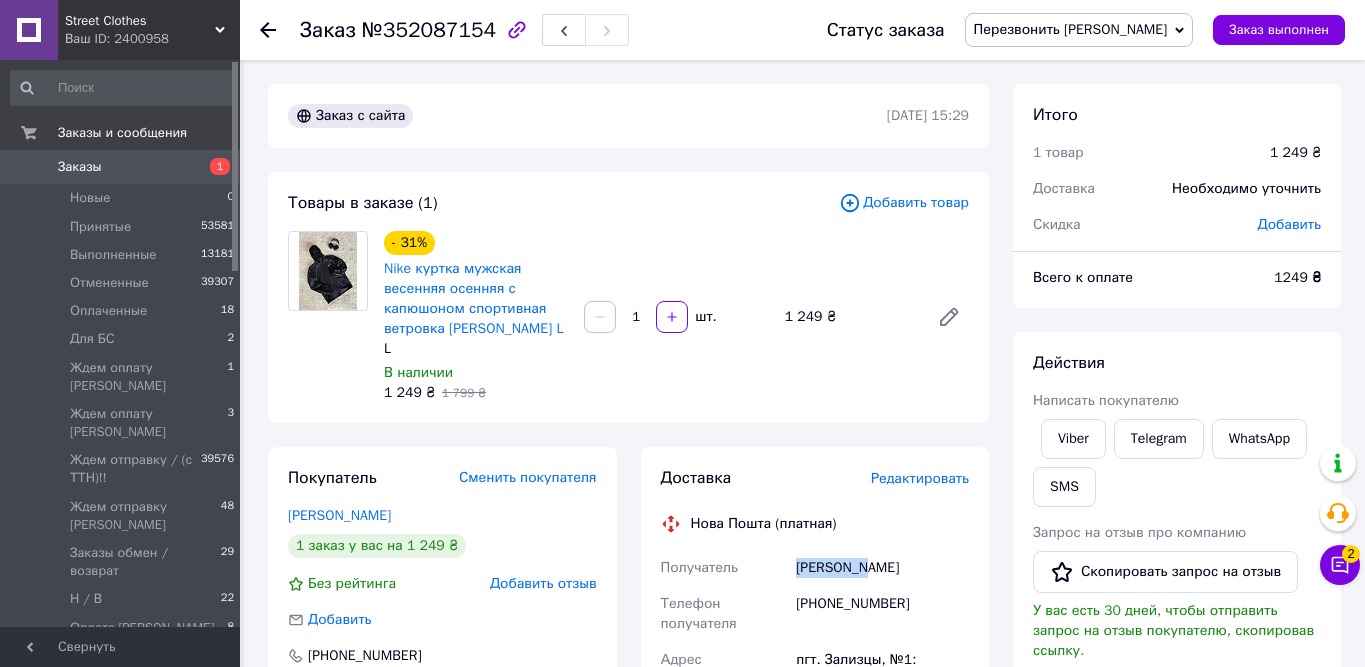drag, startPoint x: 870, startPoint y: 570, endPoint x: 774, endPoint y: 567, distance: 96.04687 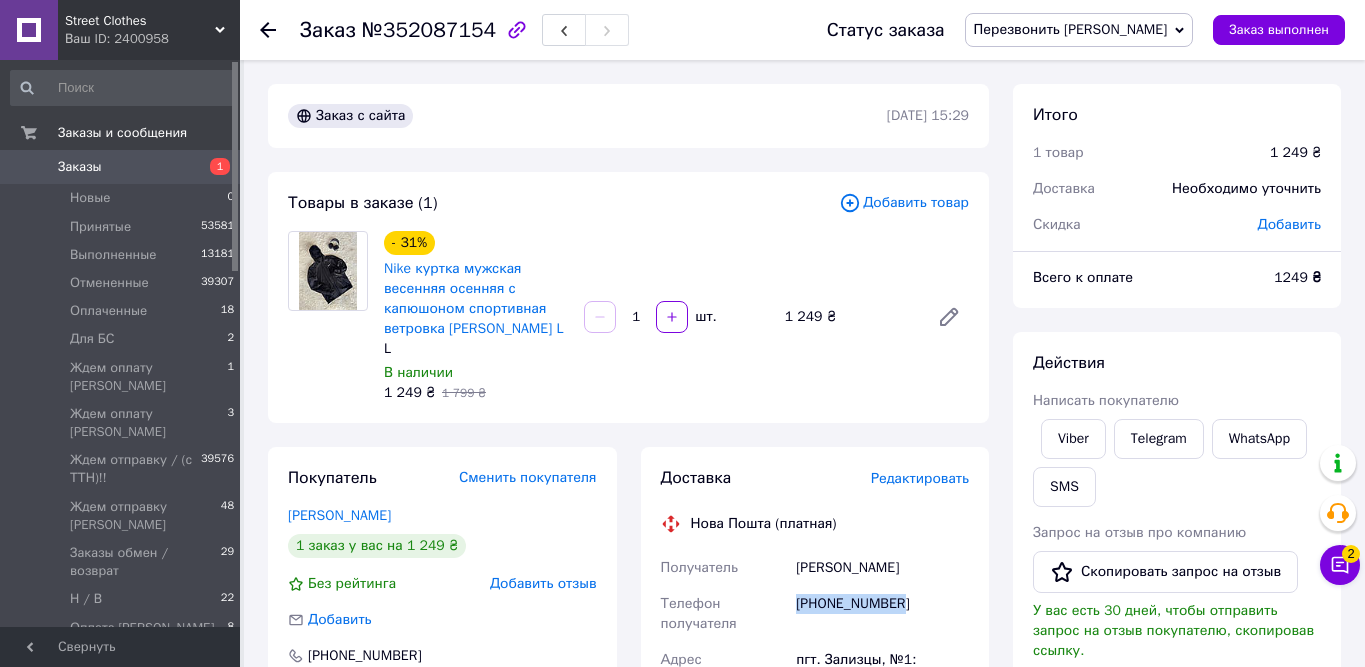 drag, startPoint x: 920, startPoint y: 605, endPoint x: 795, endPoint y: 603, distance: 125.016 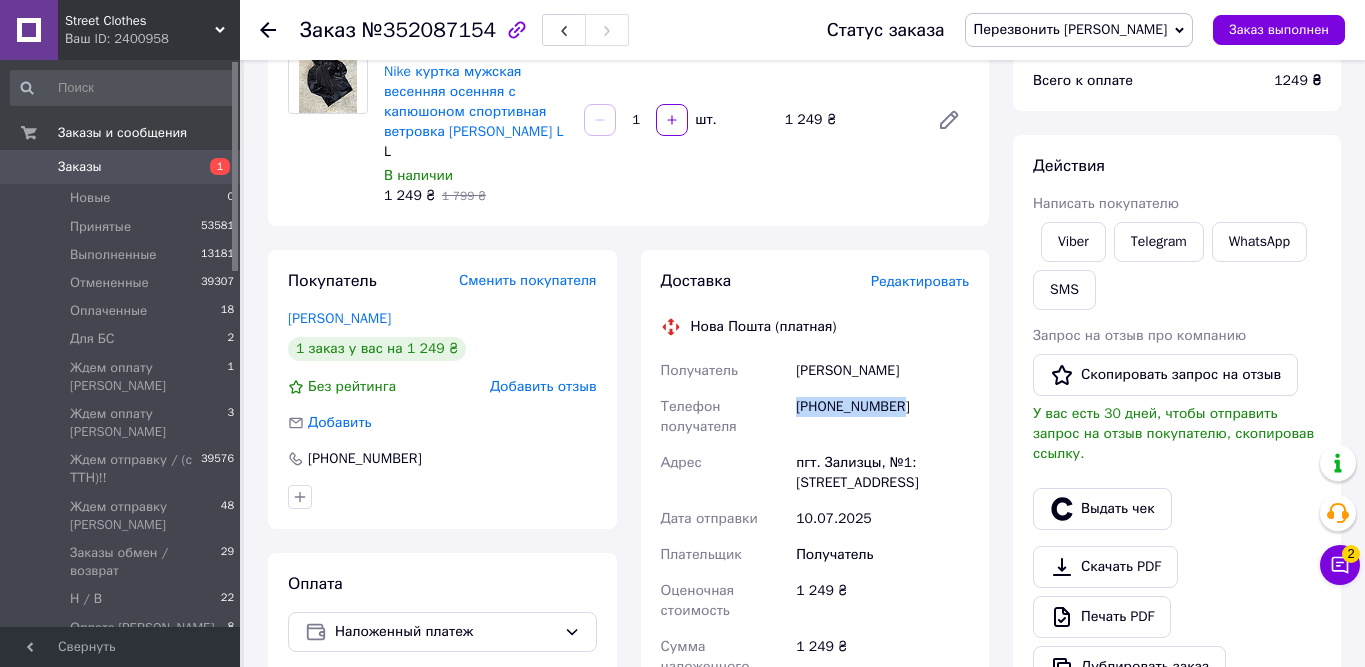 scroll, scrollTop: 222, scrollLeft: 0, axis: vertical 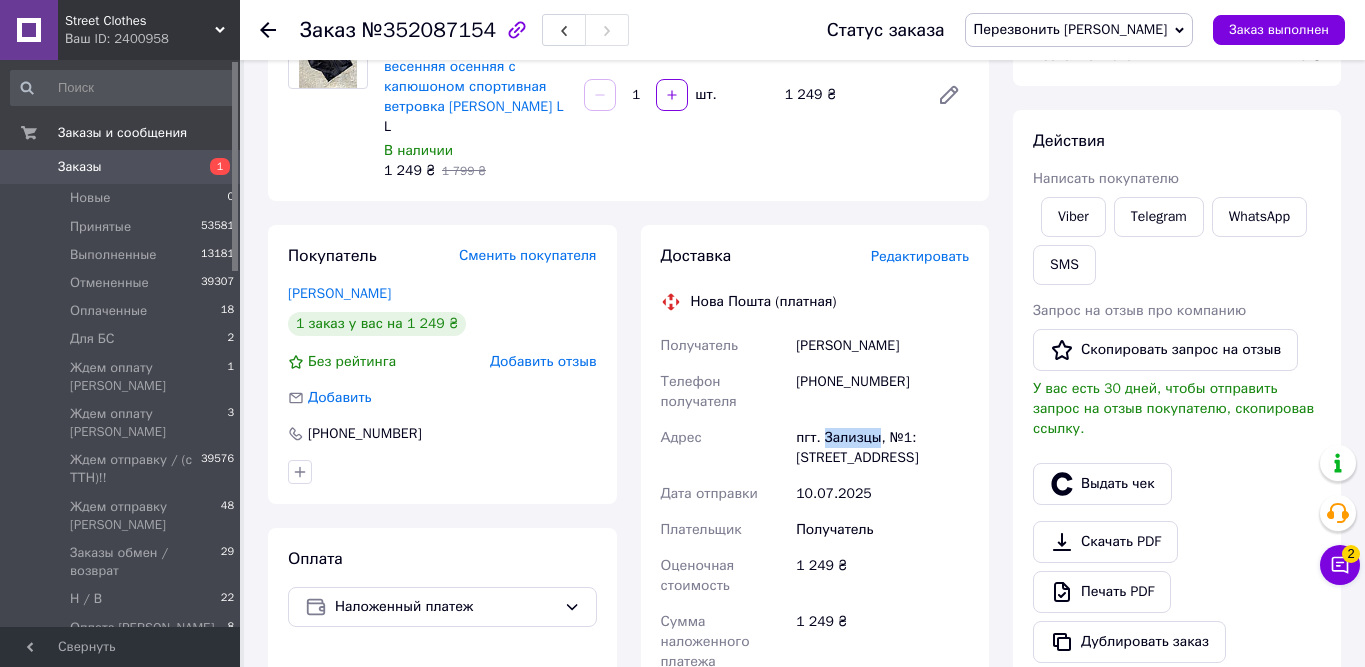 drag, startPoint x: 826, startPoint y: 438, endPoint x: 879, endPoint y: 439, distance: 53.009434 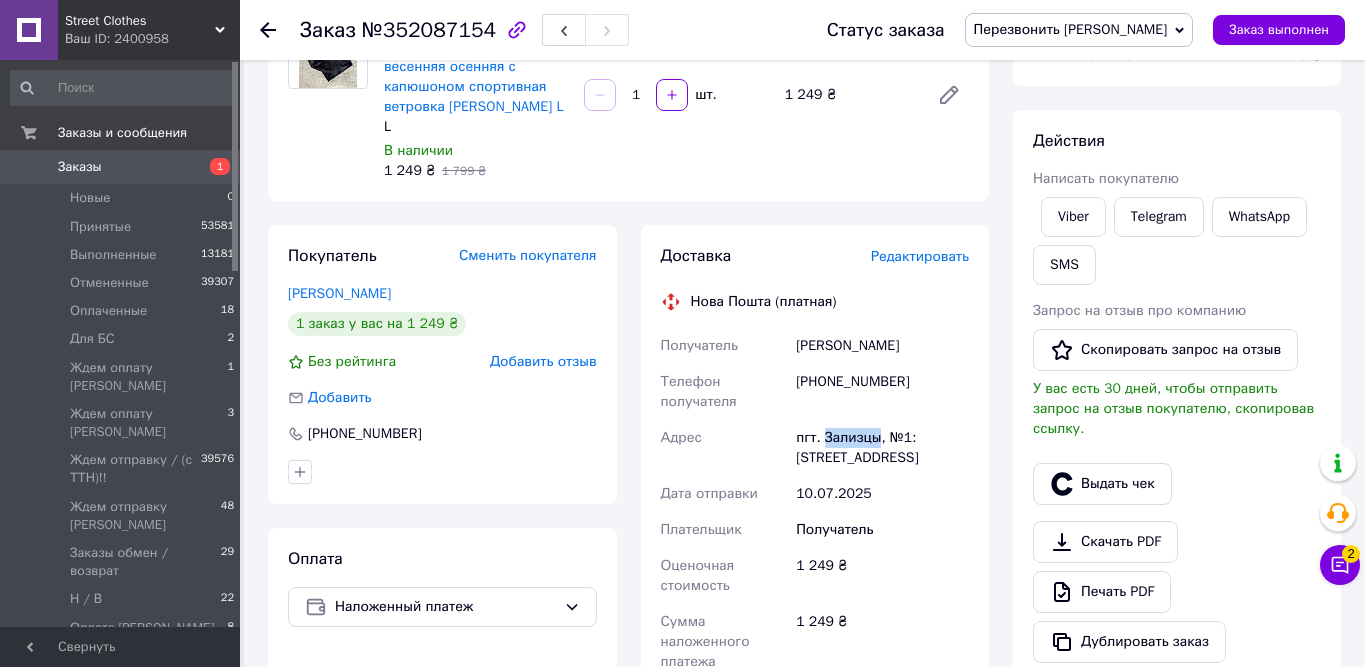 click on "пгт. Зализцы, №1: [STREET_ADDRESS]" at bounding box center [882, 448] 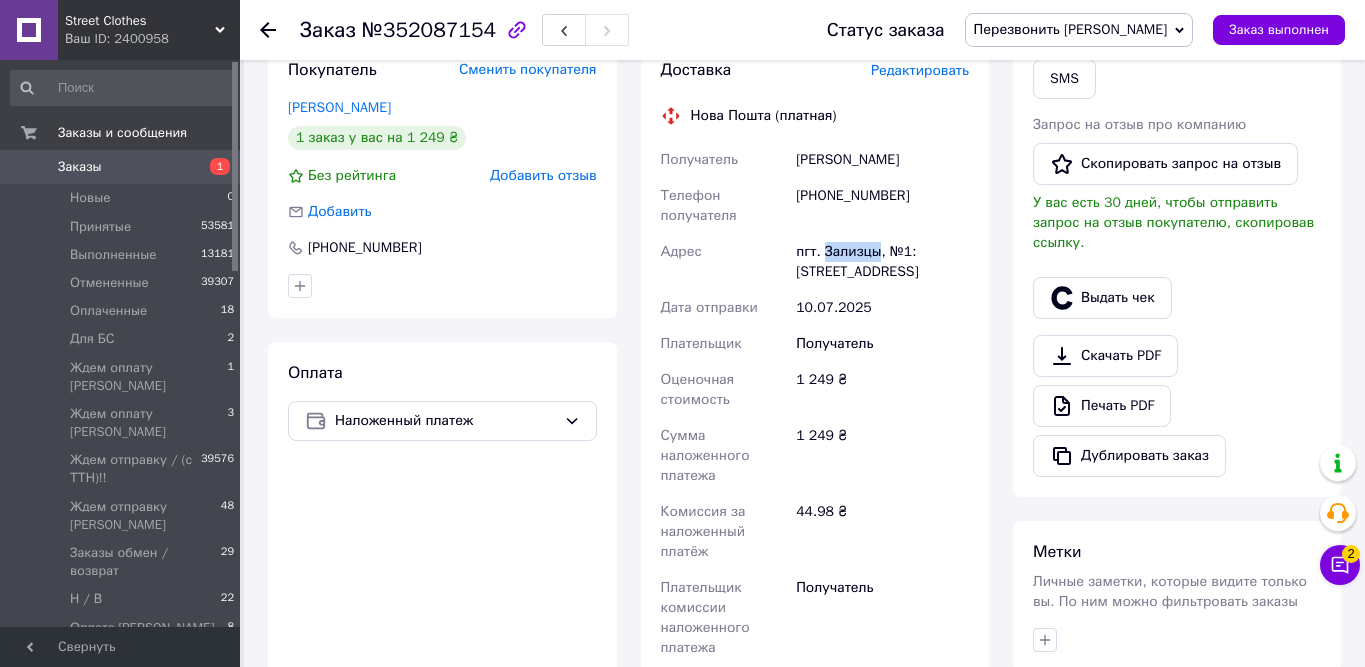 scroll, scrollTop: 515, scrollLeft: 0, axis: vertical 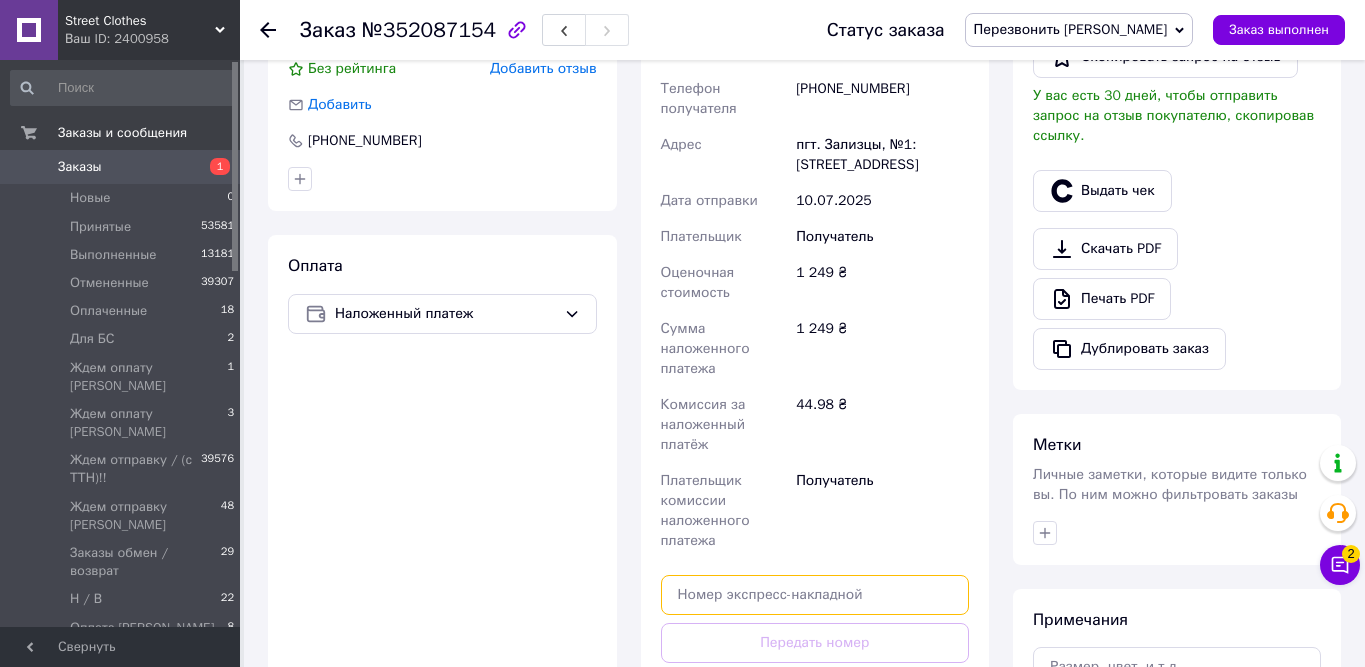 click at bounding box center [815, 595] 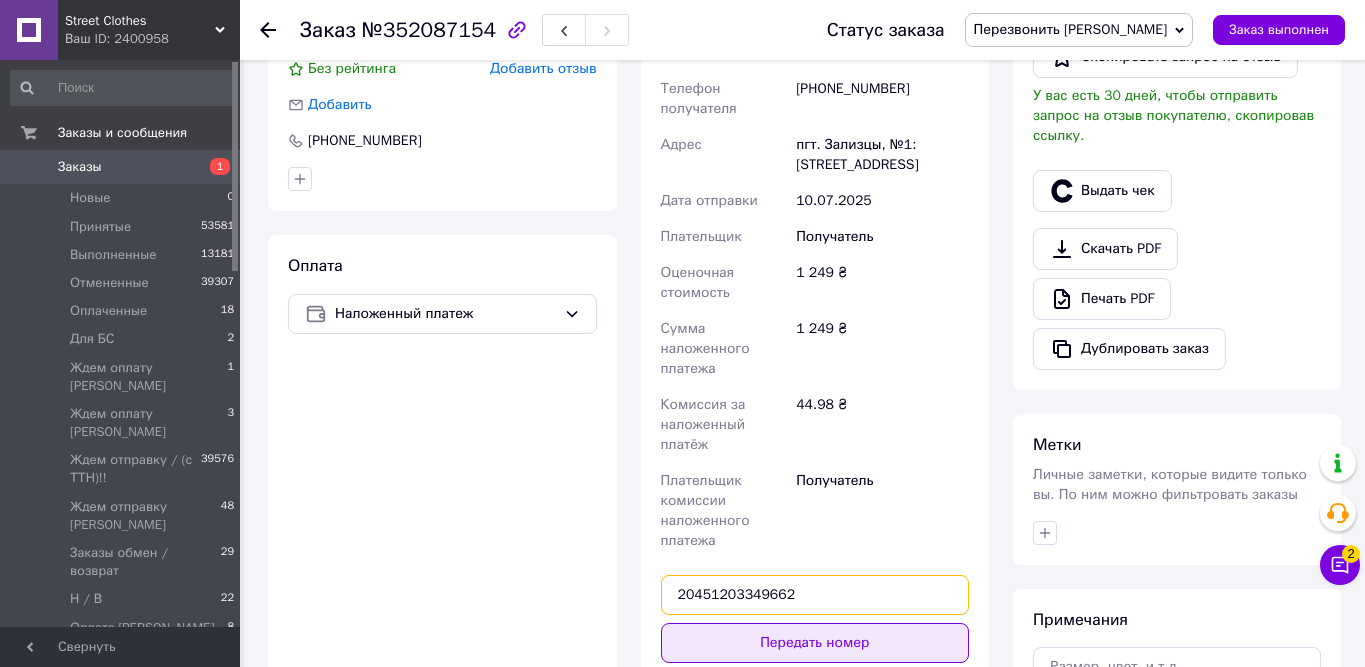 type on "20451203349662" 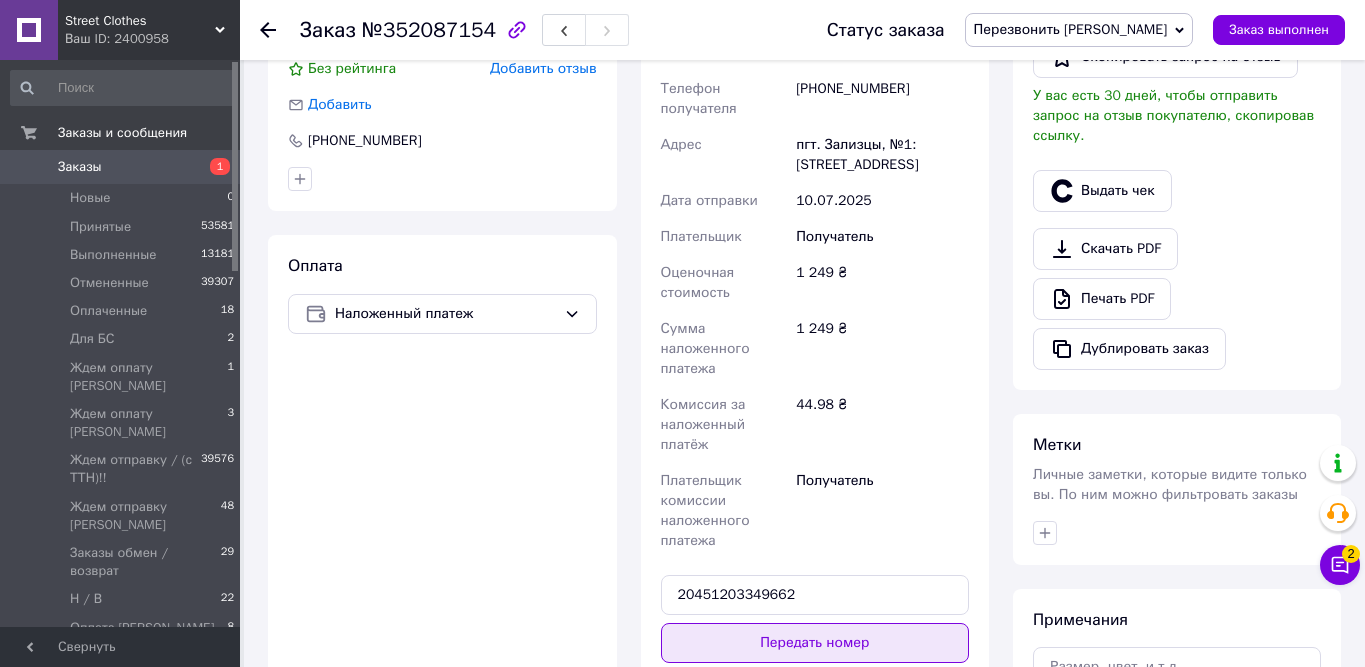 click on "Передать номер" at bounding box center (815, 643) 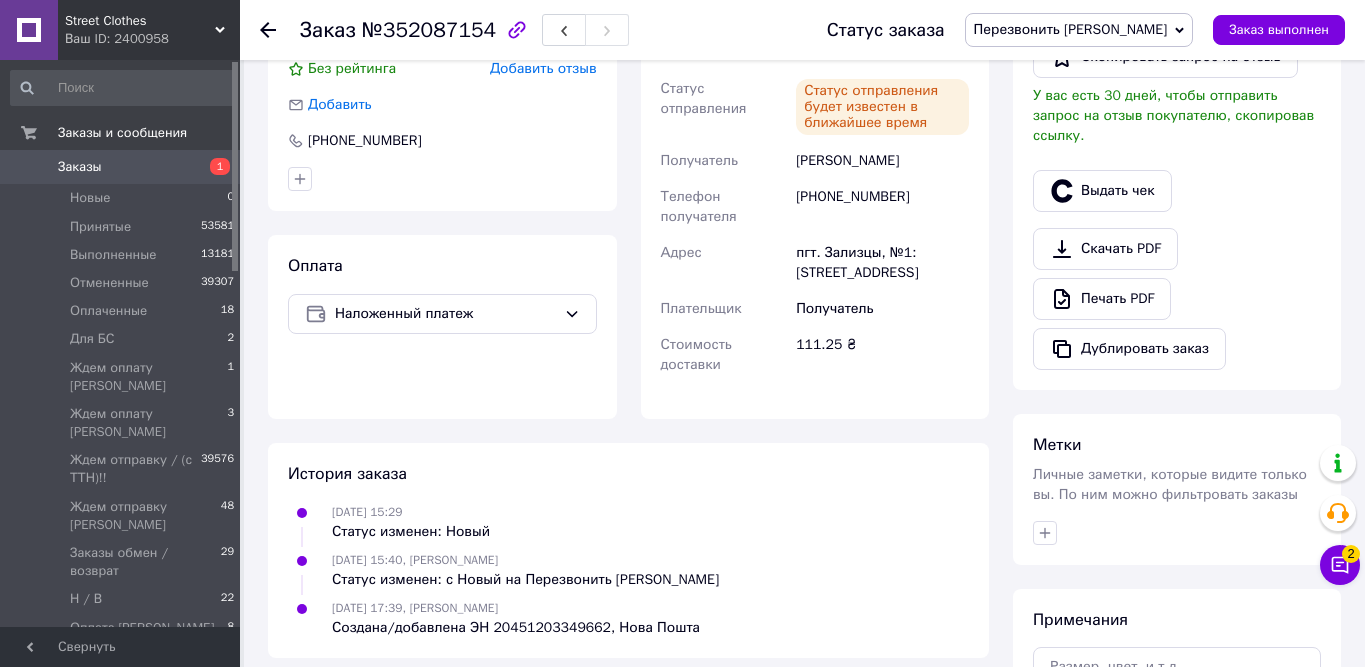click on "Перезвонить [PERSON_NAME]" at bounding box center (1071, 29) 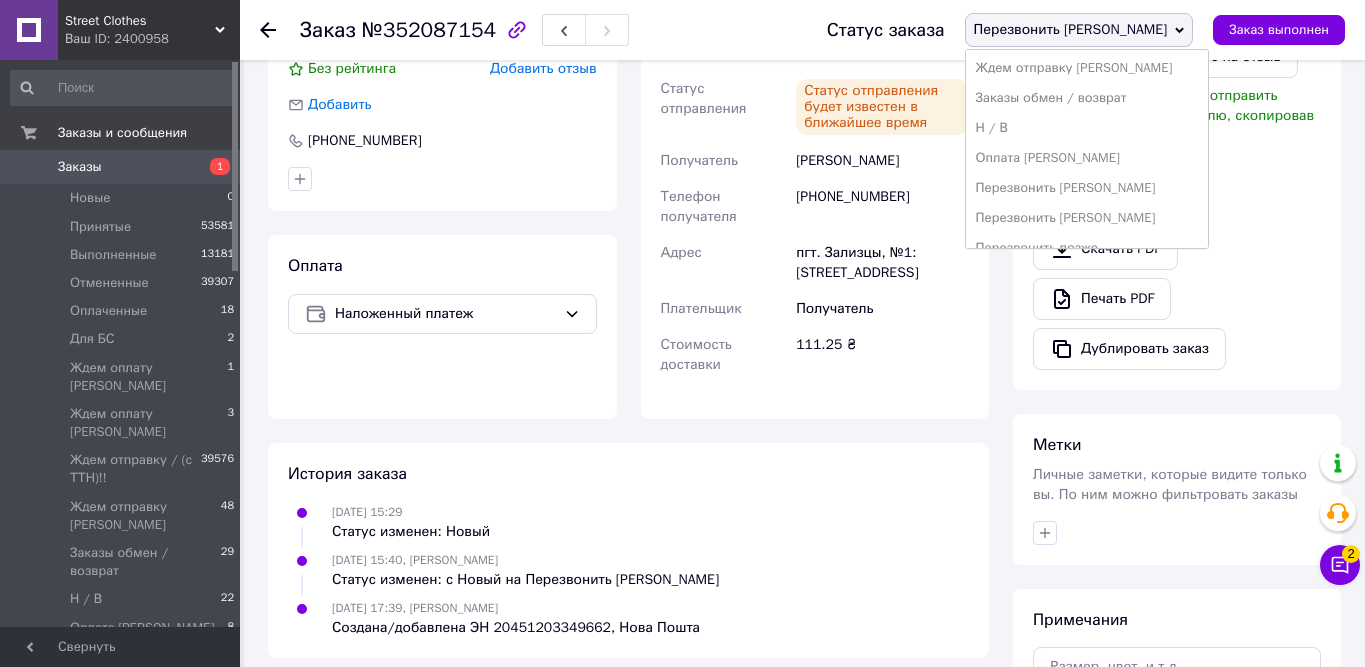 scroll, scrollTop: 235, scrollLeft: 0, axis: vertical 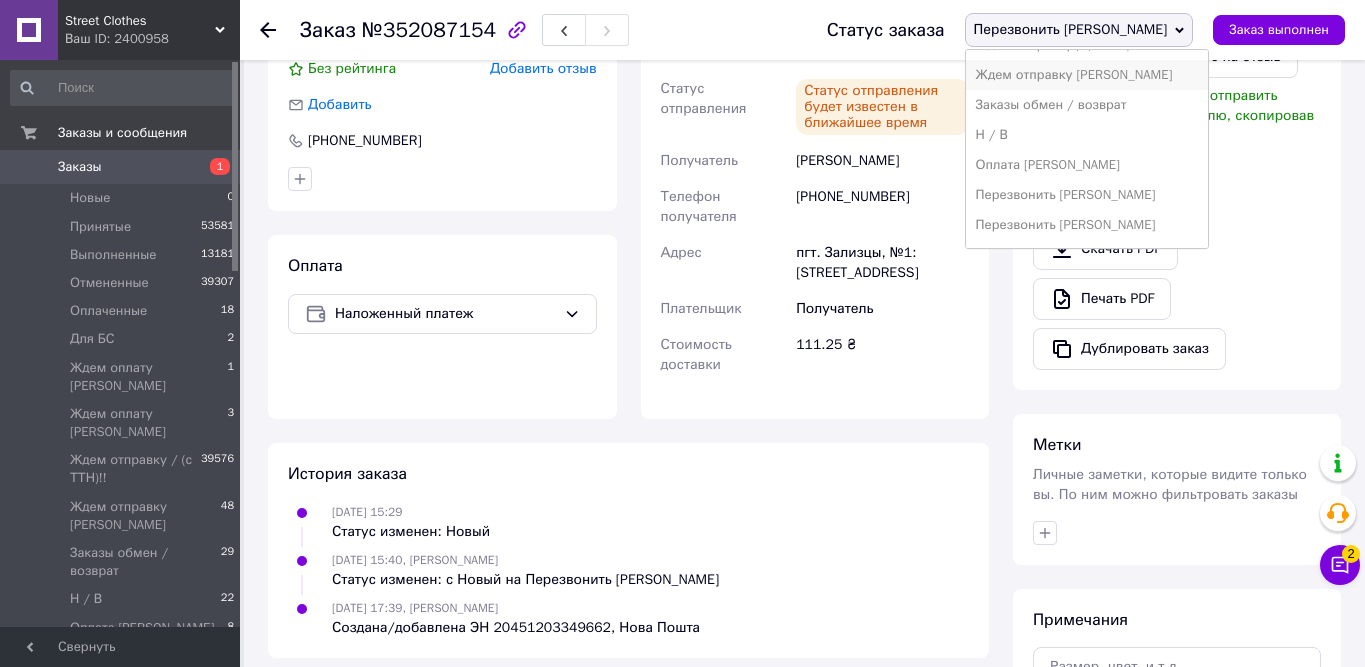 click on "Ждем отправку [PERSON_NAME]" at bounding box center (1087, 75) 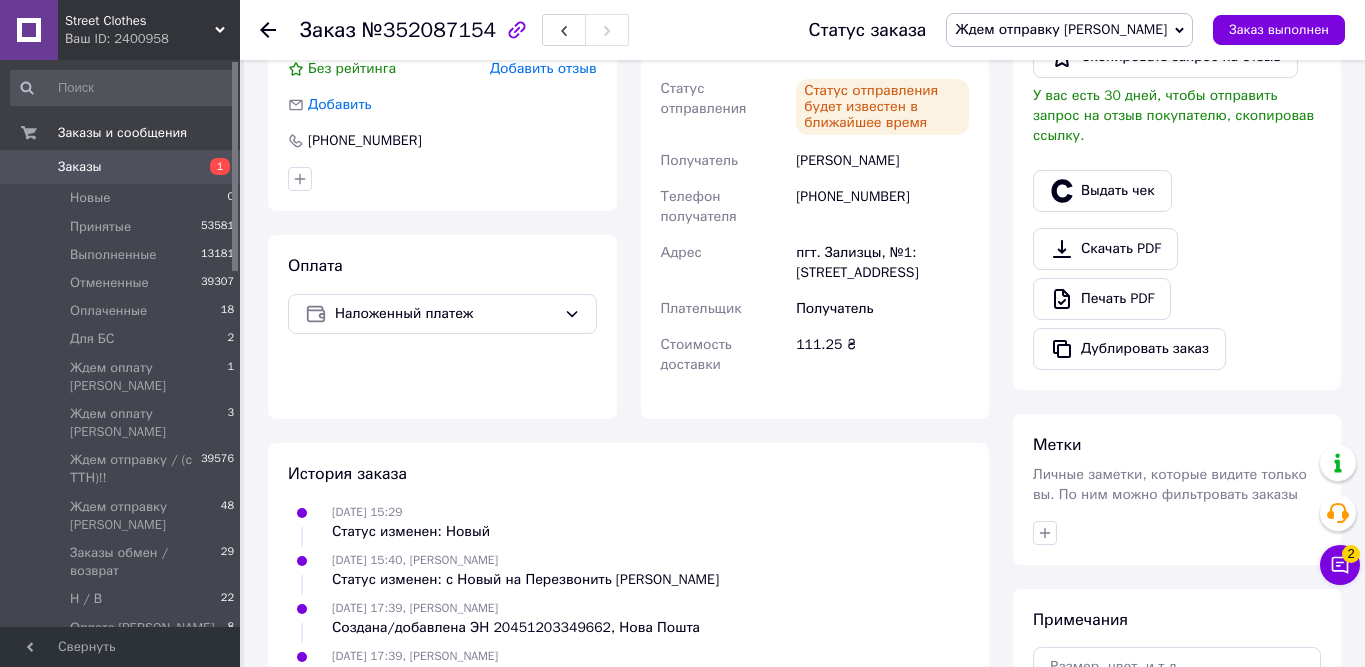 click on "Дублировать заказ" at bounding box center (1177, 349) 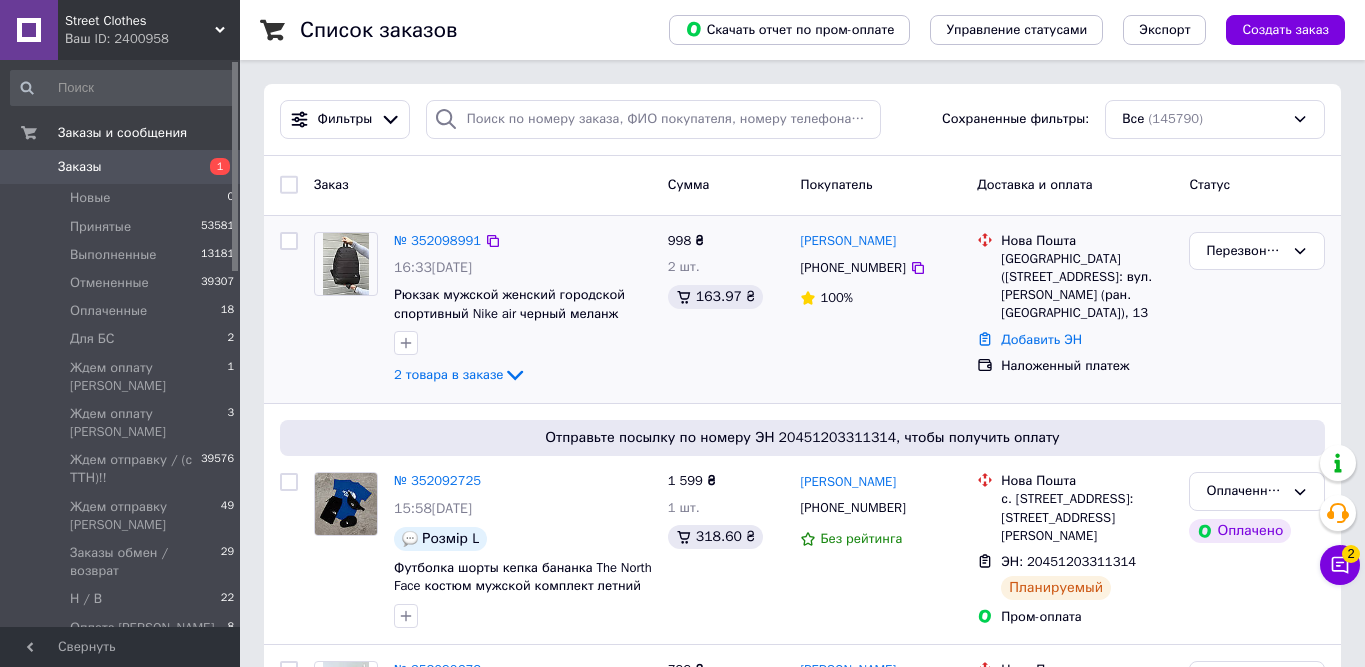 click on "Перезвонить [PERSON_NAME]" at bounding box center [1257, 310] 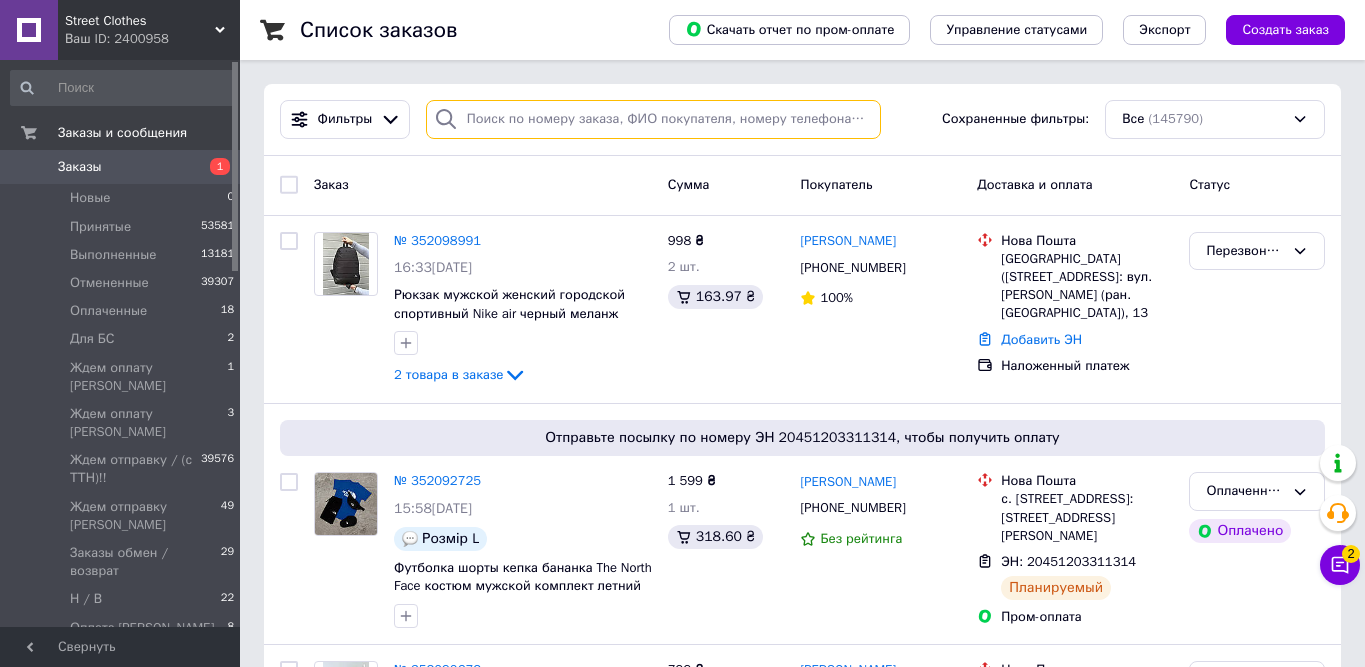 click at bounding box center (654, 119) 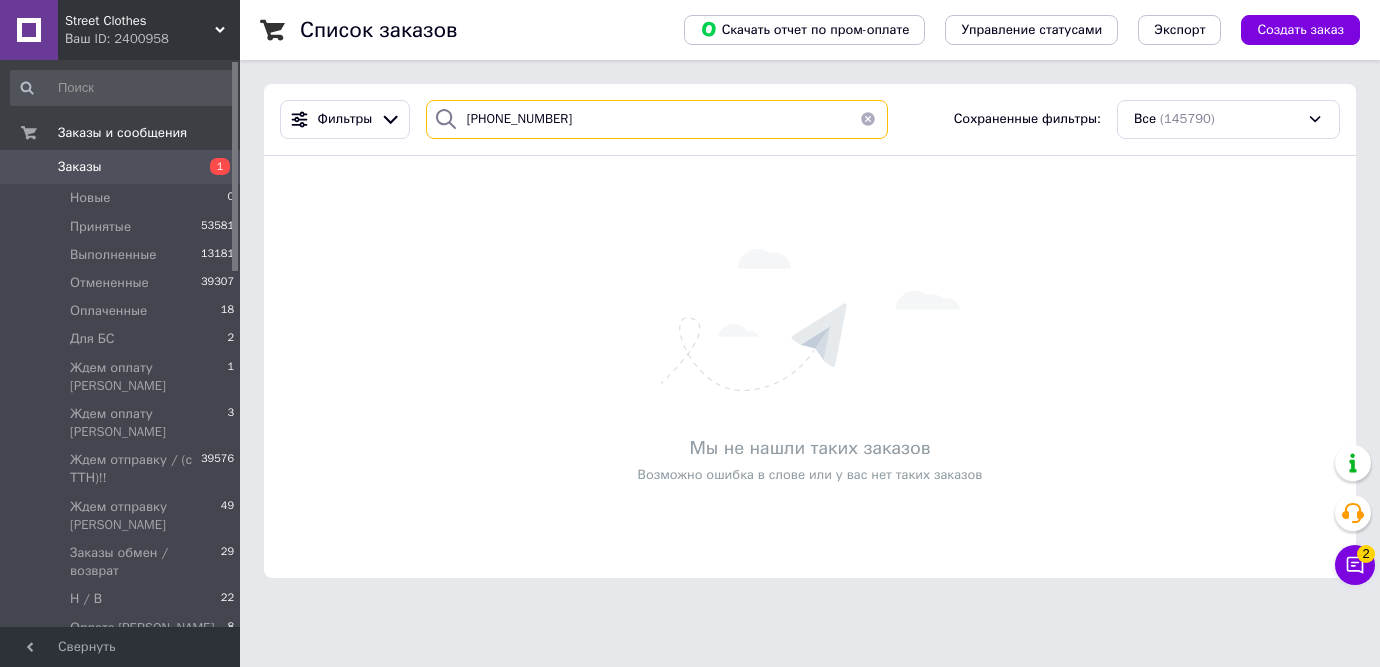 type on "[PHONE_NUMBER]" 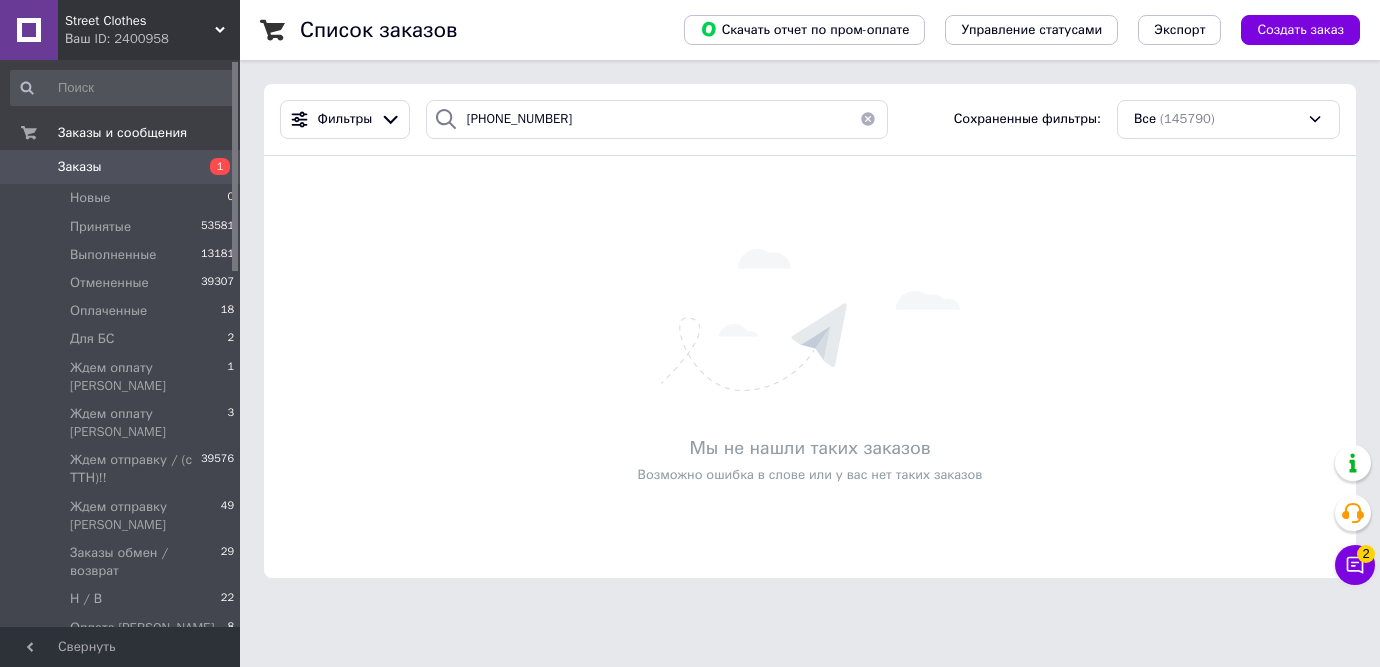 click on "Заказы" at bounding box center (121, 167) 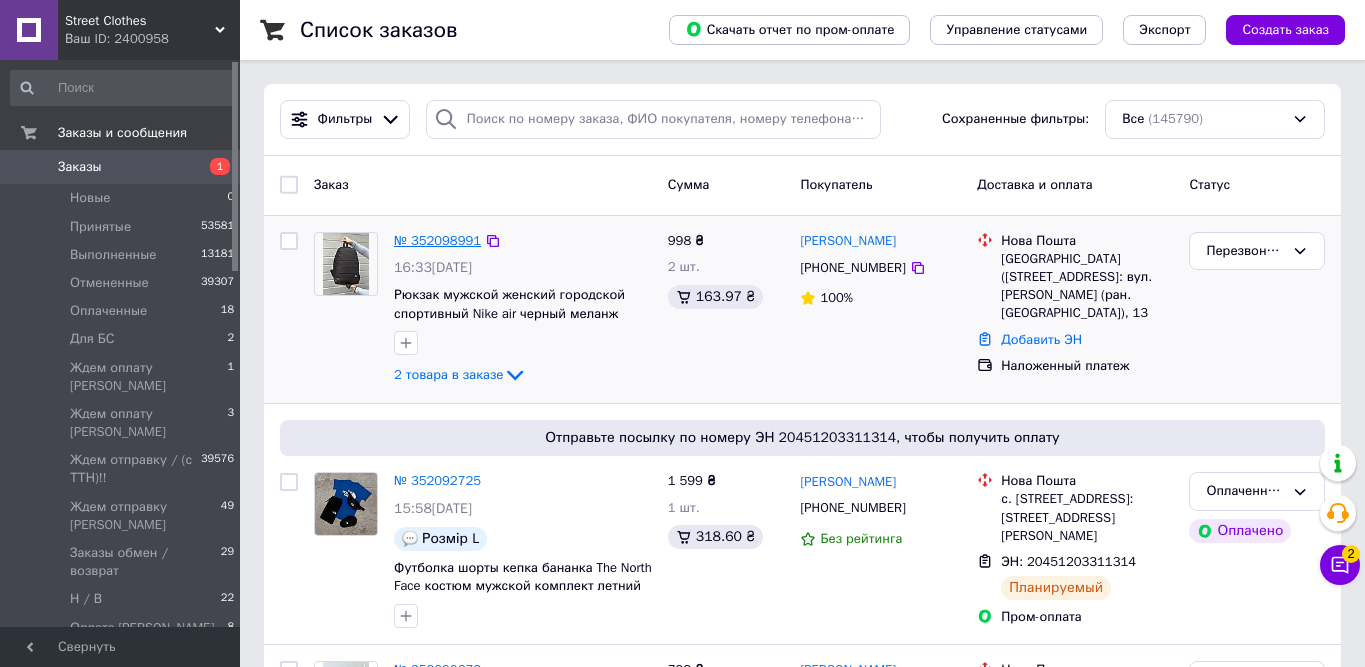 click on "№ 352098991" at bounding box center [437, 240] 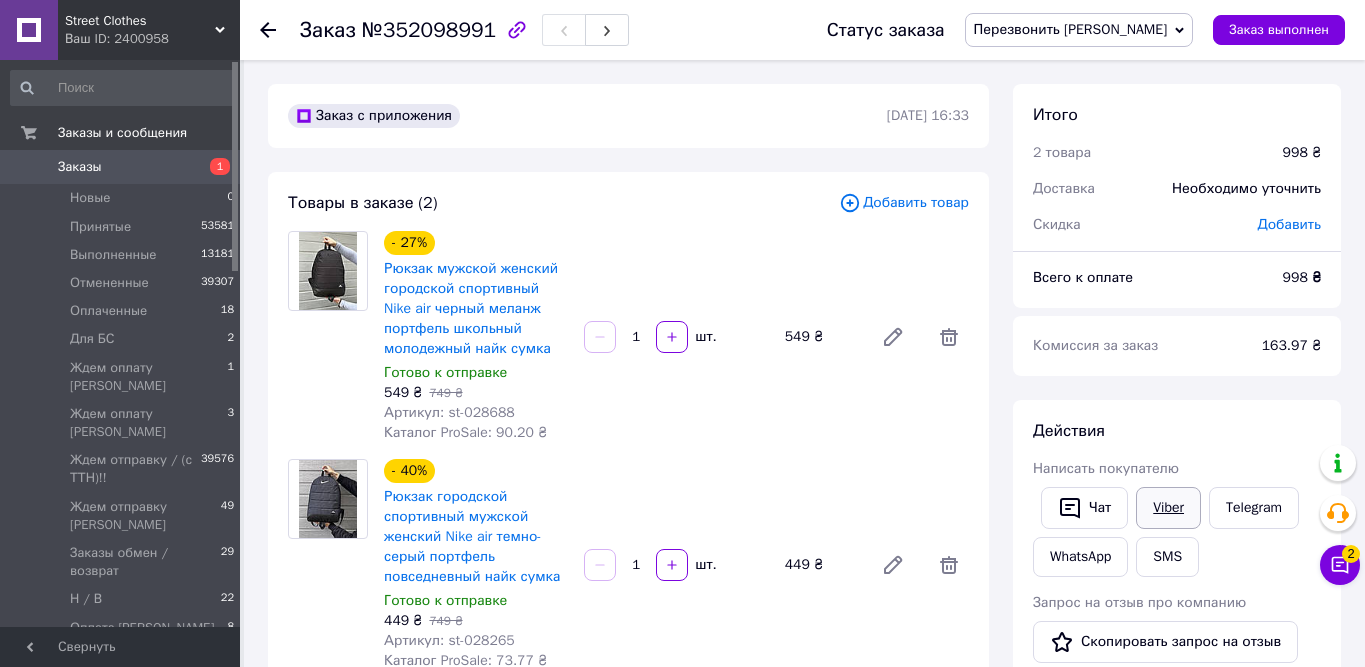 click on "Viber" at bounding box center [1168, 508] 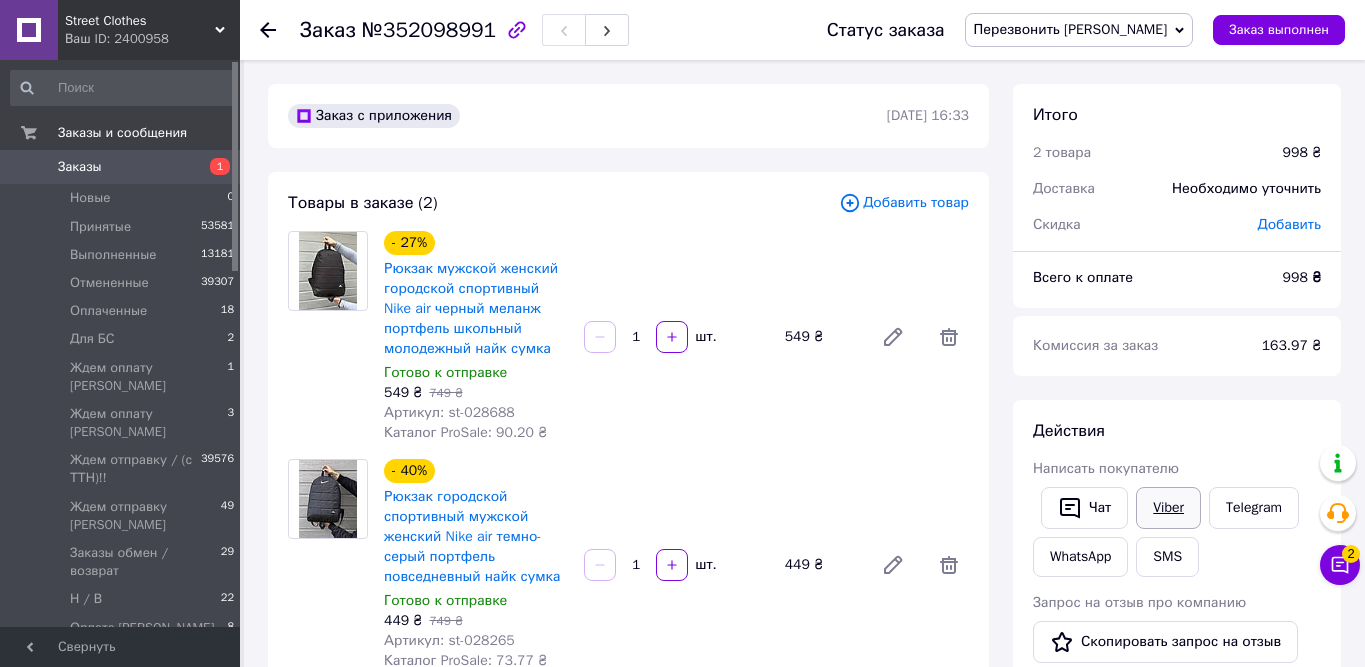 click on "Viber" at bounding box center [1168, 508] 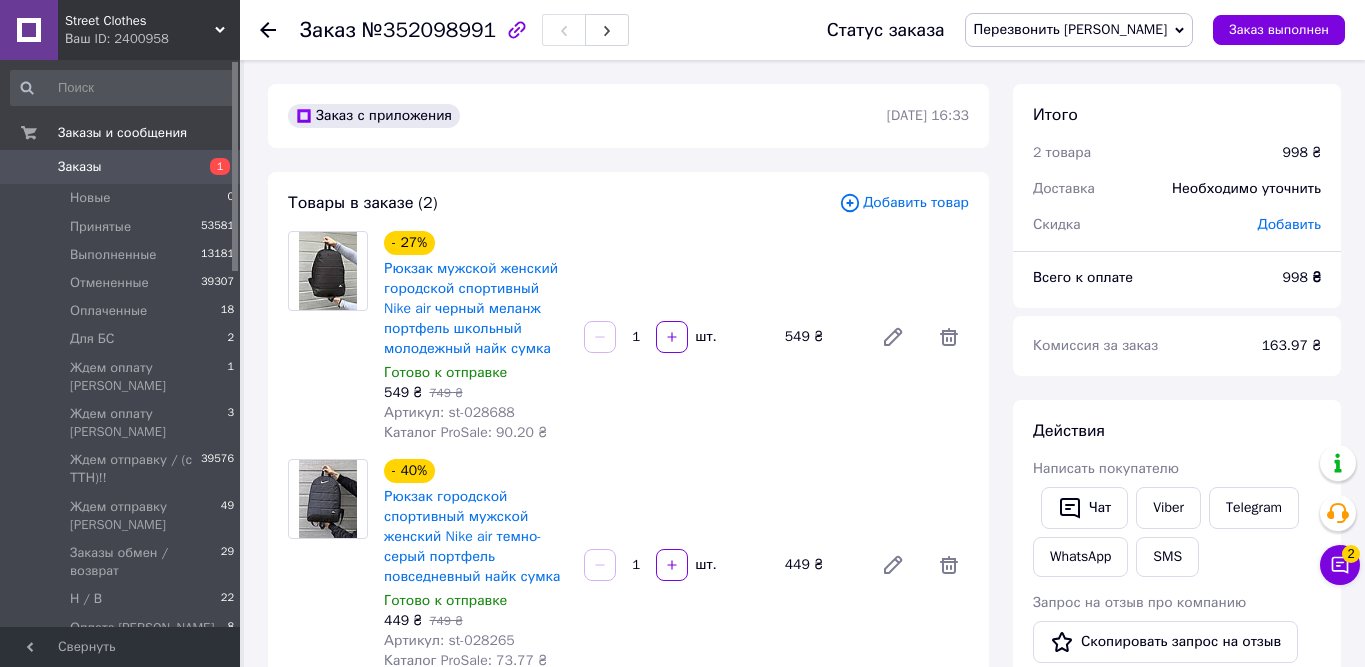 click on "Перезвонить [PERSON_NAME]" at bounding box center [1071, 29] 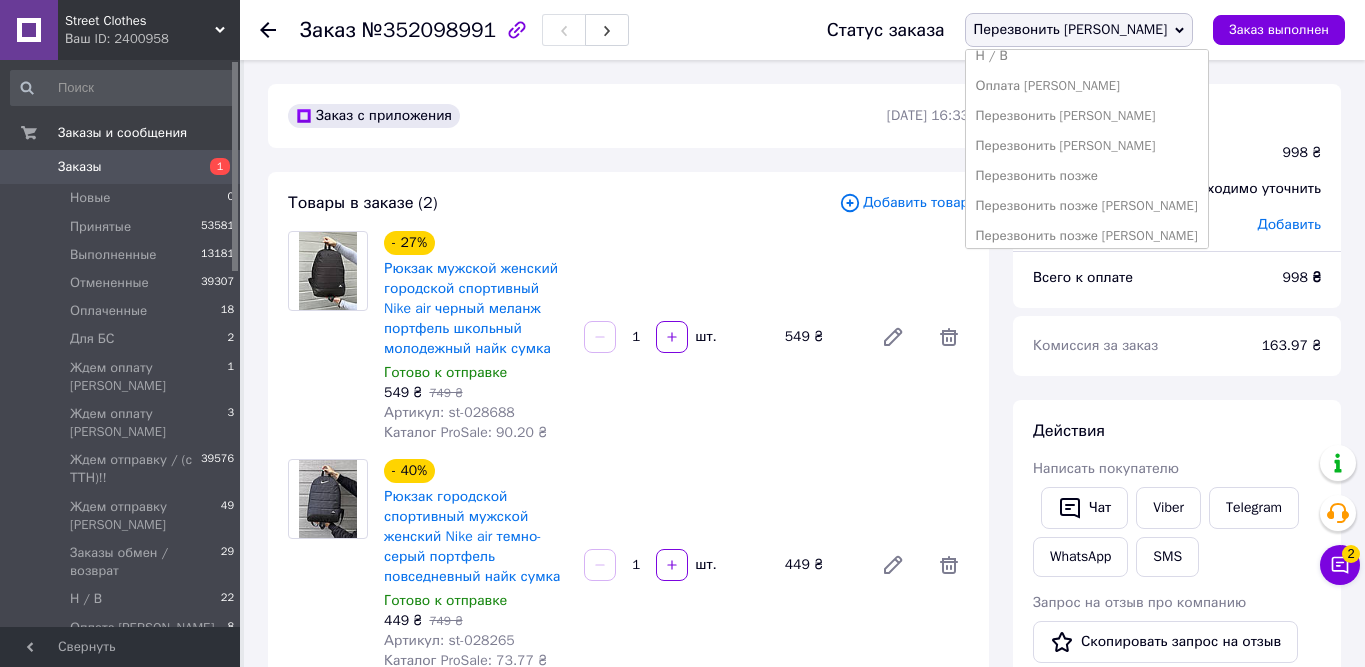 scroll, scrollTop: 502, scrollLeft: 0, axis: vertical 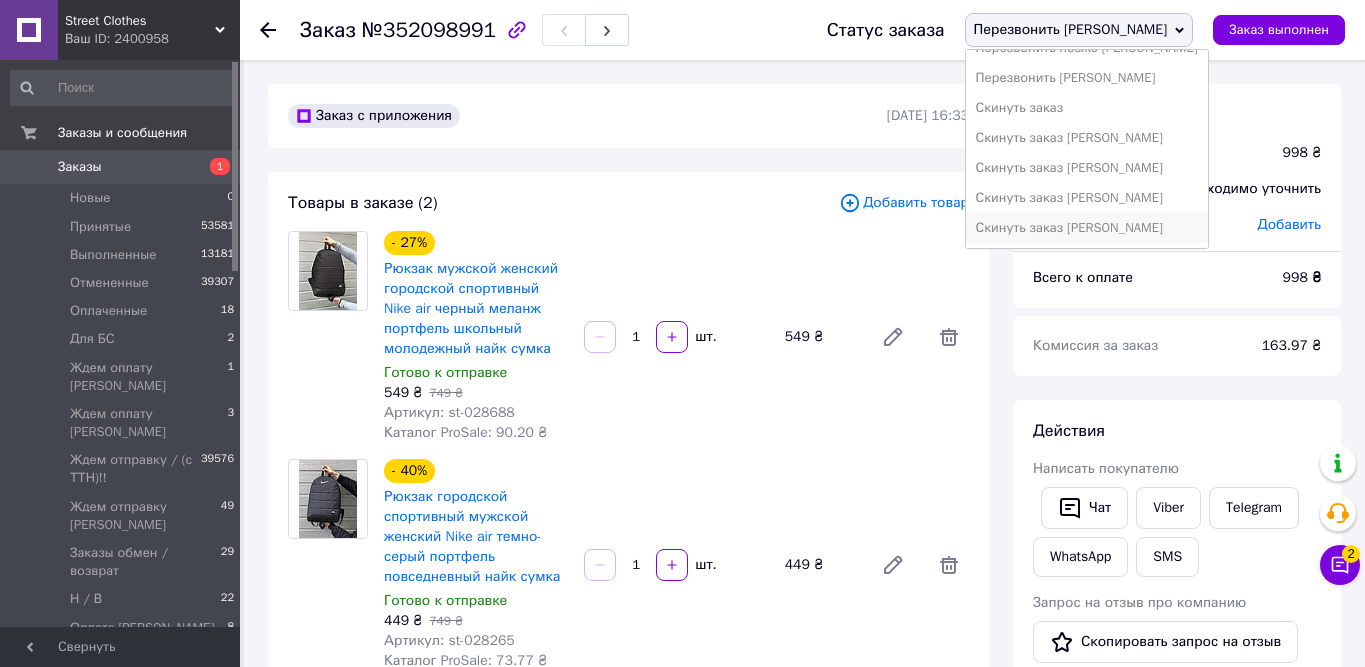 click on "Скинуть заказ [PERSON_NAME]" at bounding box center (1087, 228) 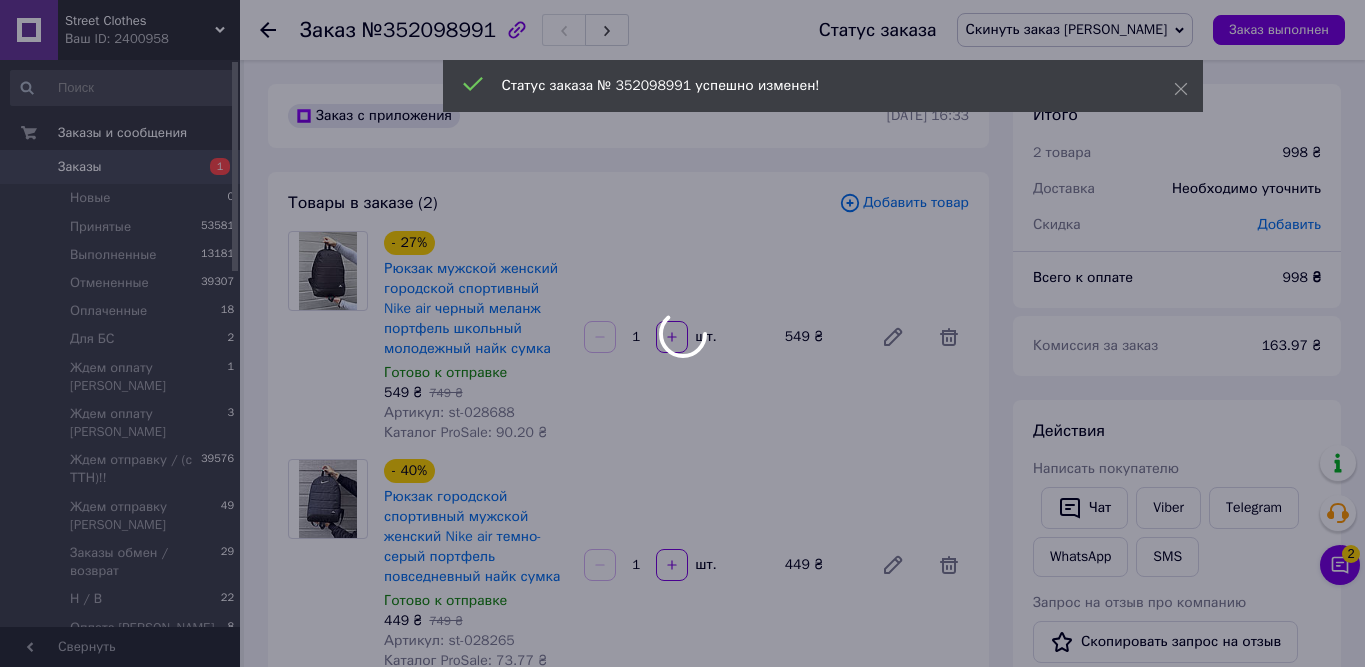 click at bounding box center (682, 333) 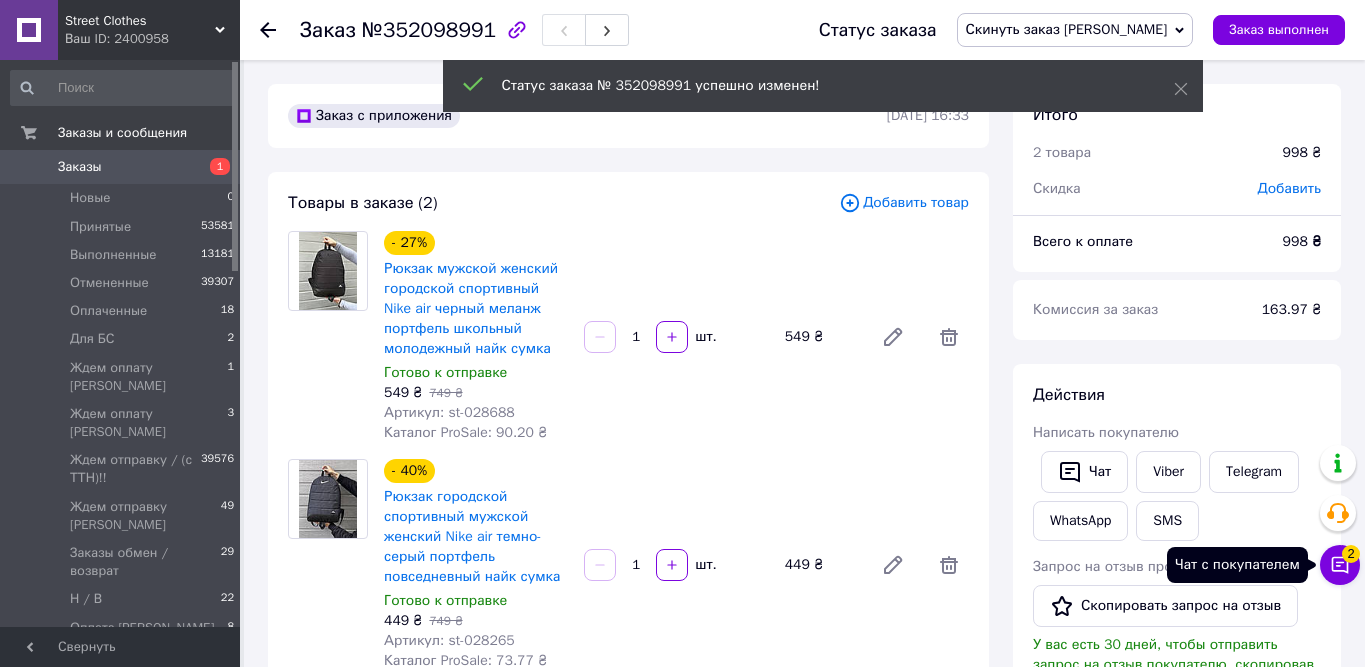click 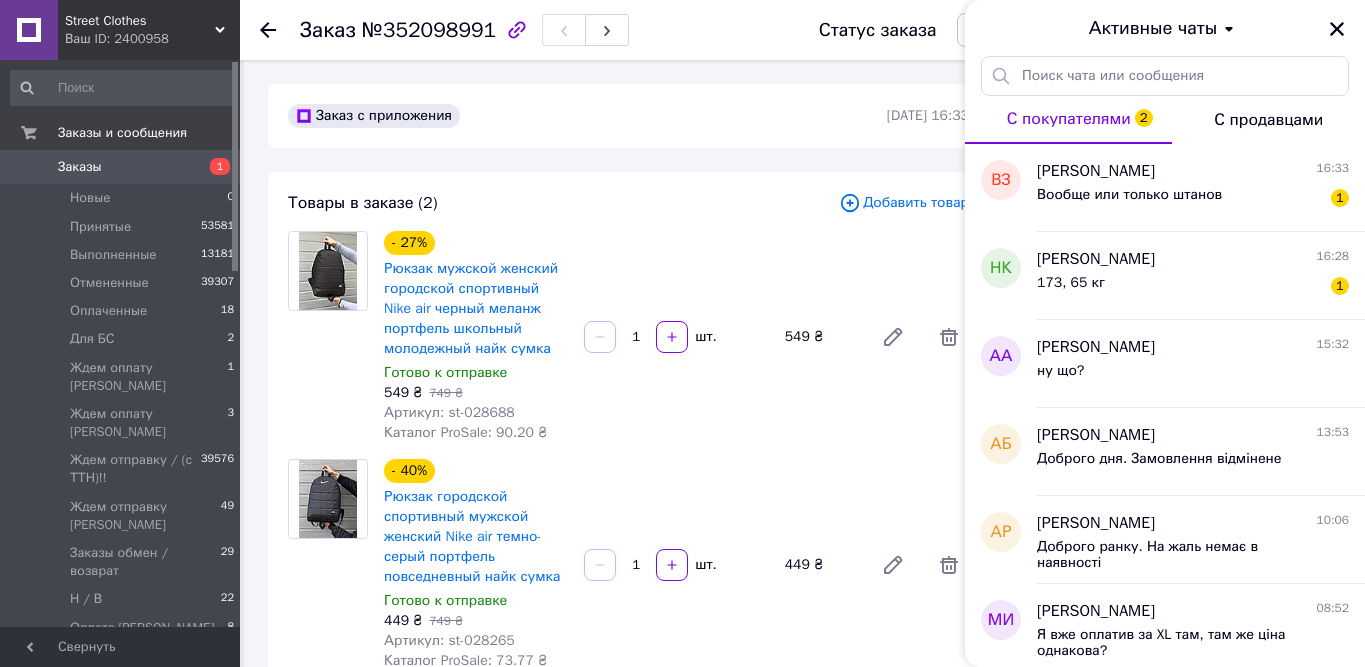 click on "Заказы 1" at bounding box center (123, 167) 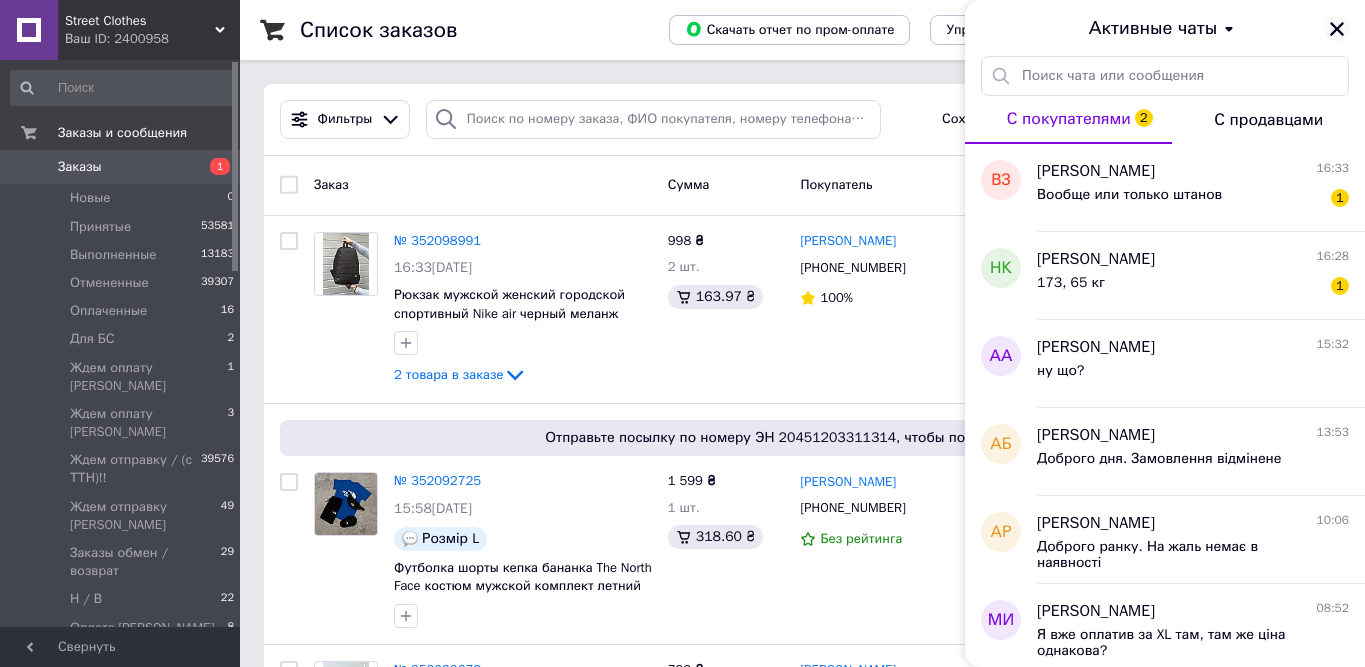 click 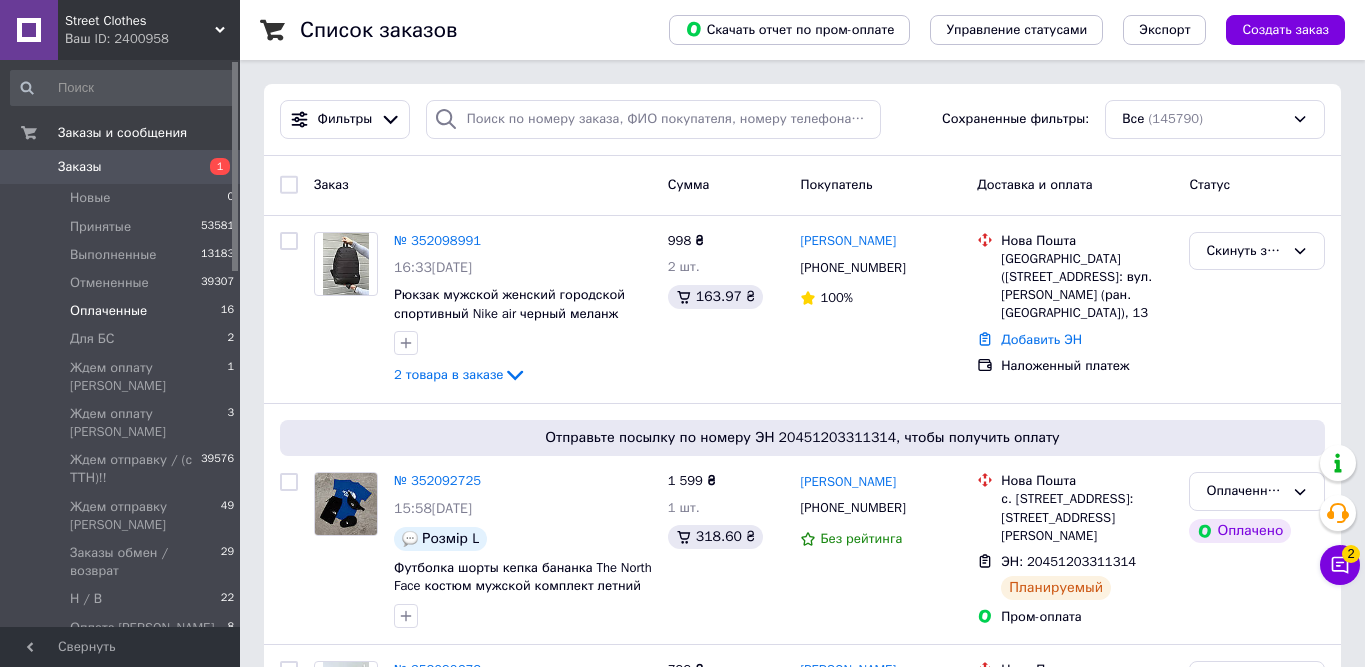 click on "Оплаченные 16" at bounding box center [123, 311] 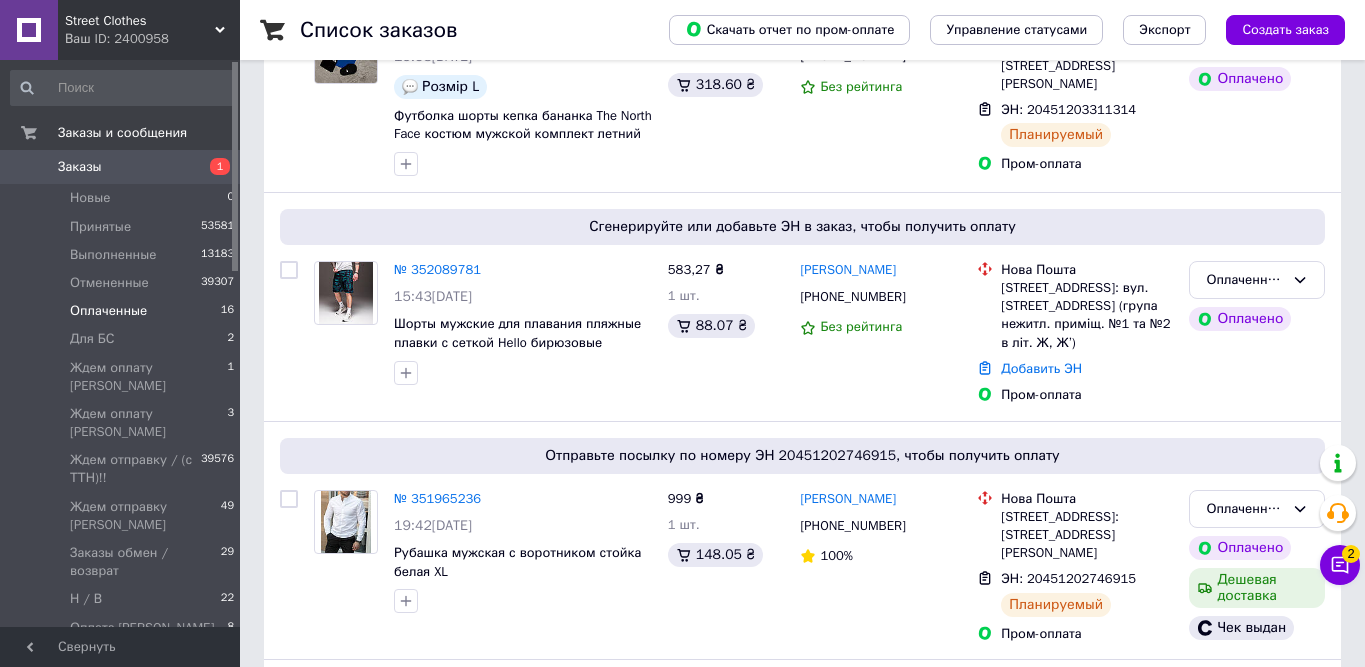 scroll, scrollTop: 357, scrollLeft: 0, axis: vertical 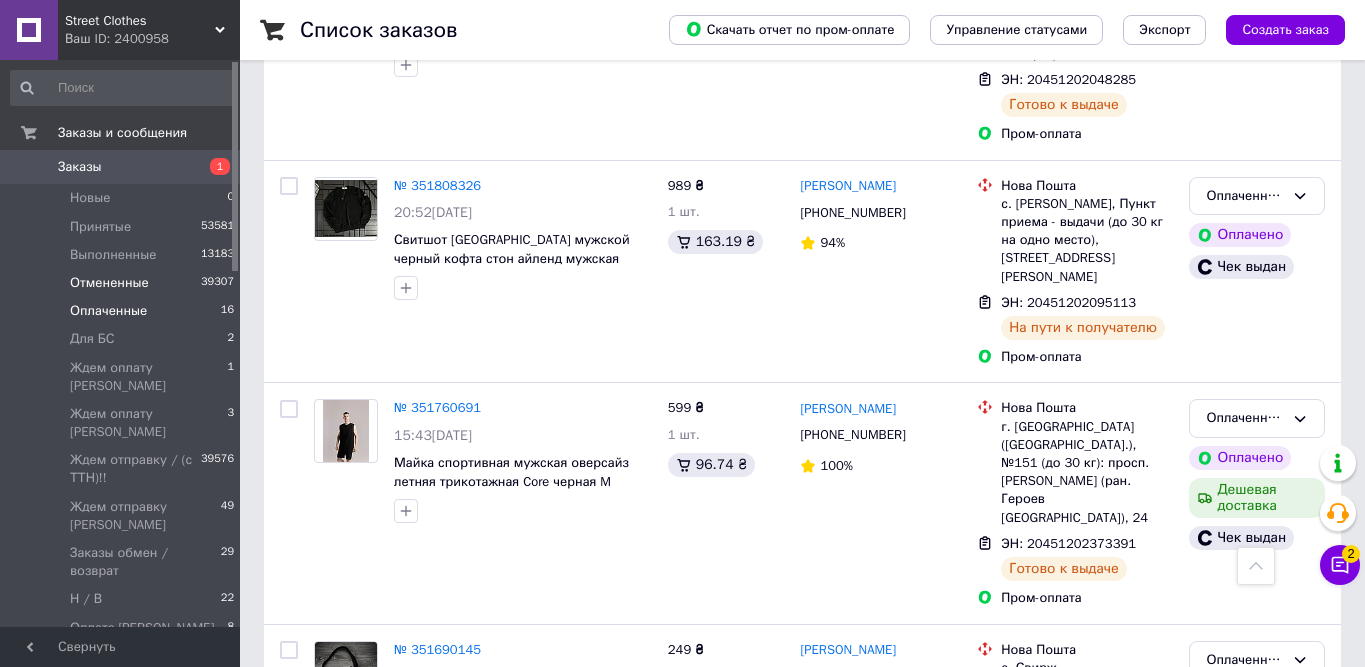 click on "Отмененные" at bounding box center [109, 283] 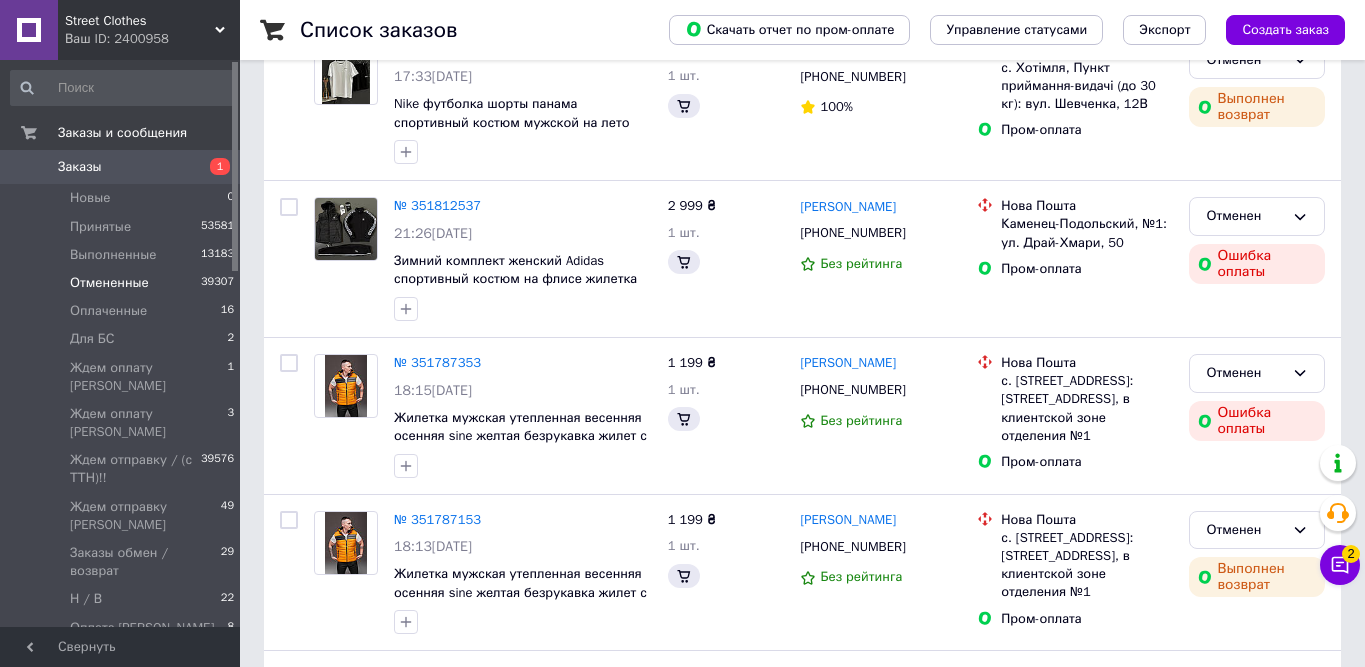 scroll, scrollTop: 0, scrollLeft: 0, axis: both 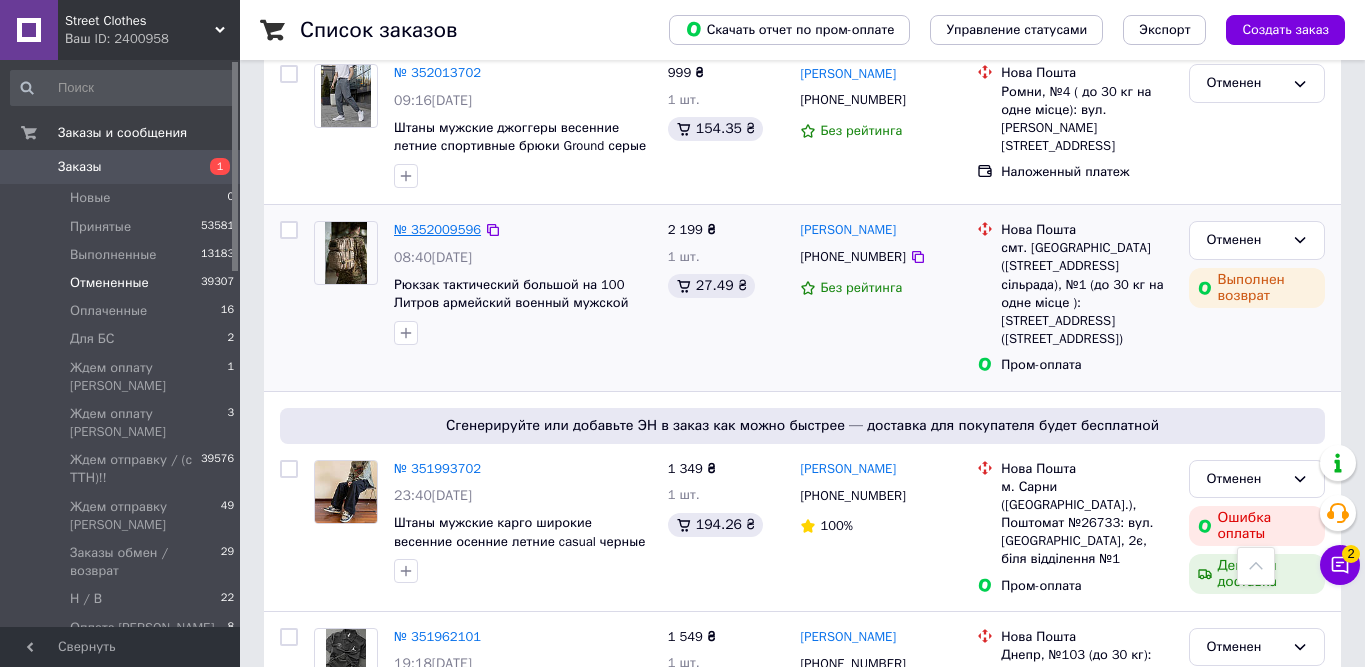 click on "№ 352009596" at bounding box center (437, 229) 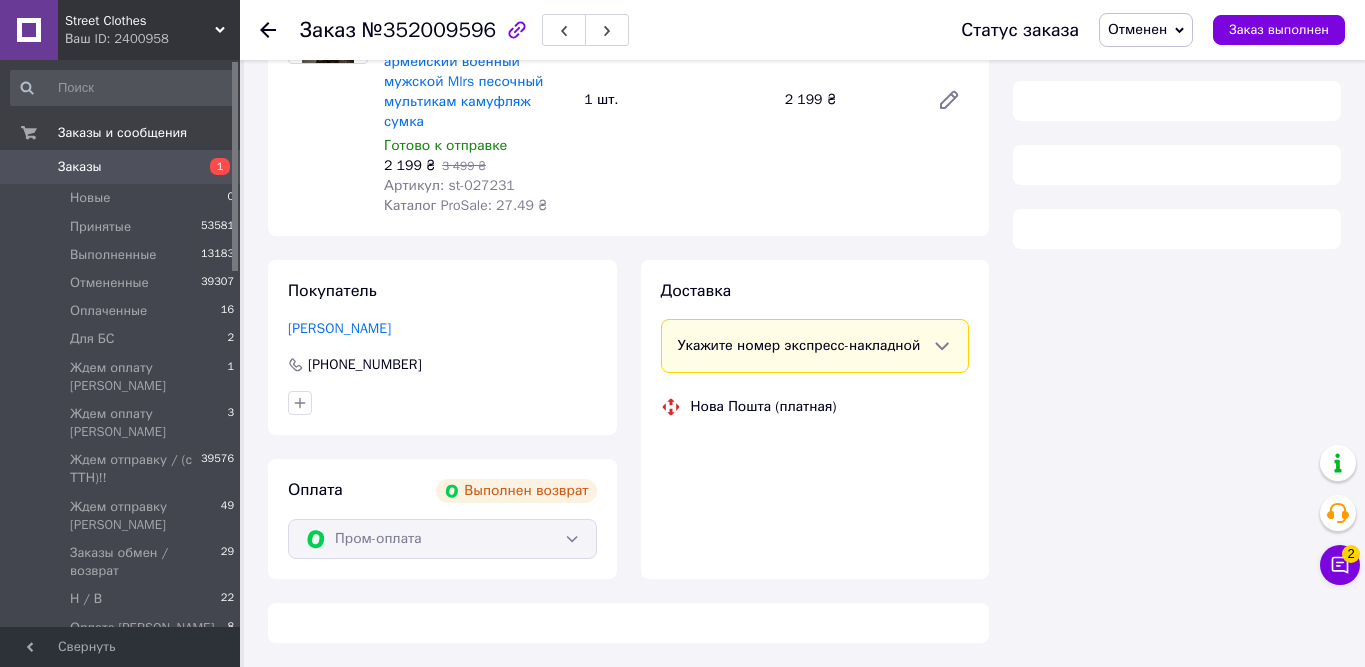 scroll, scrollTop: 741, scrollLeft: 0, axis: vertical 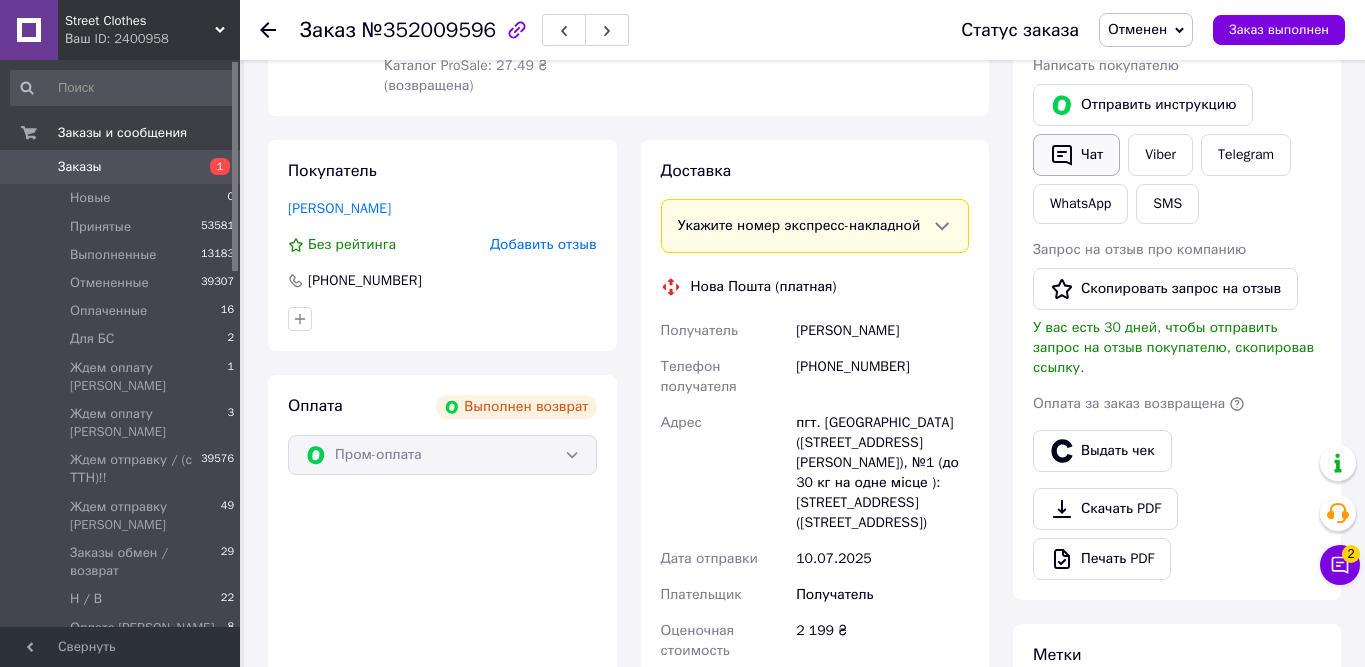 click on "Чат" at bounding box center [1076, 155] 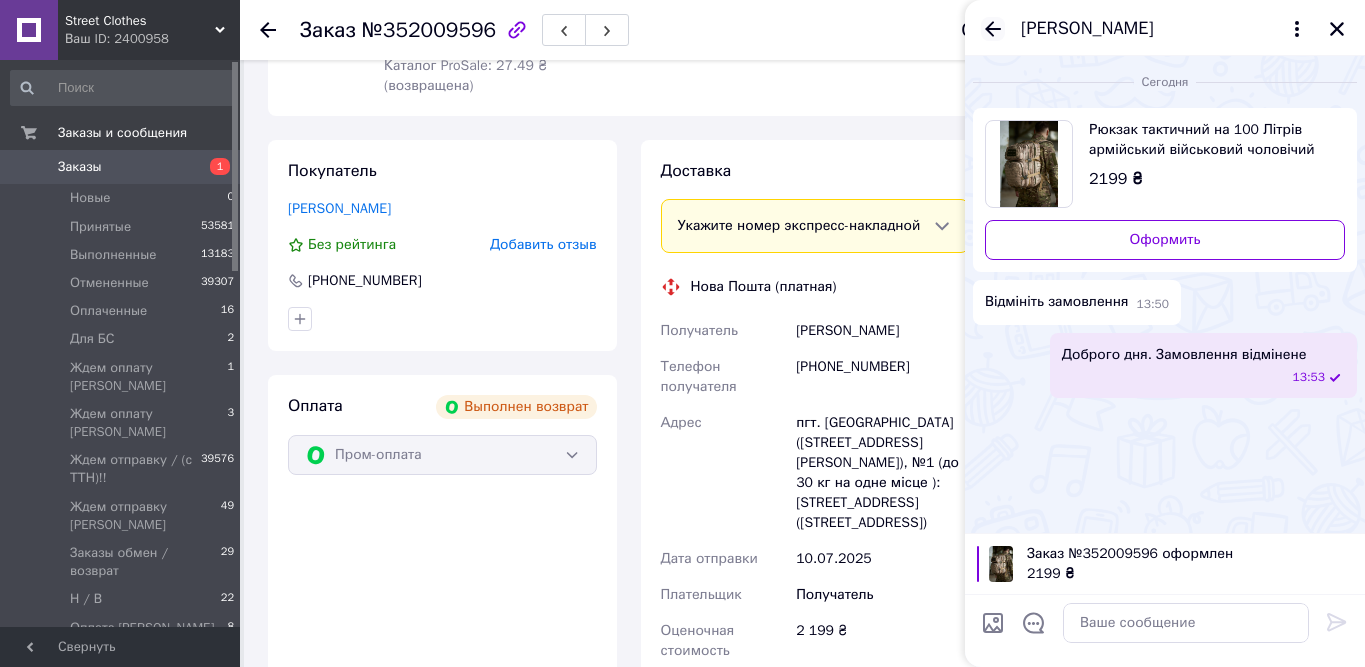 click 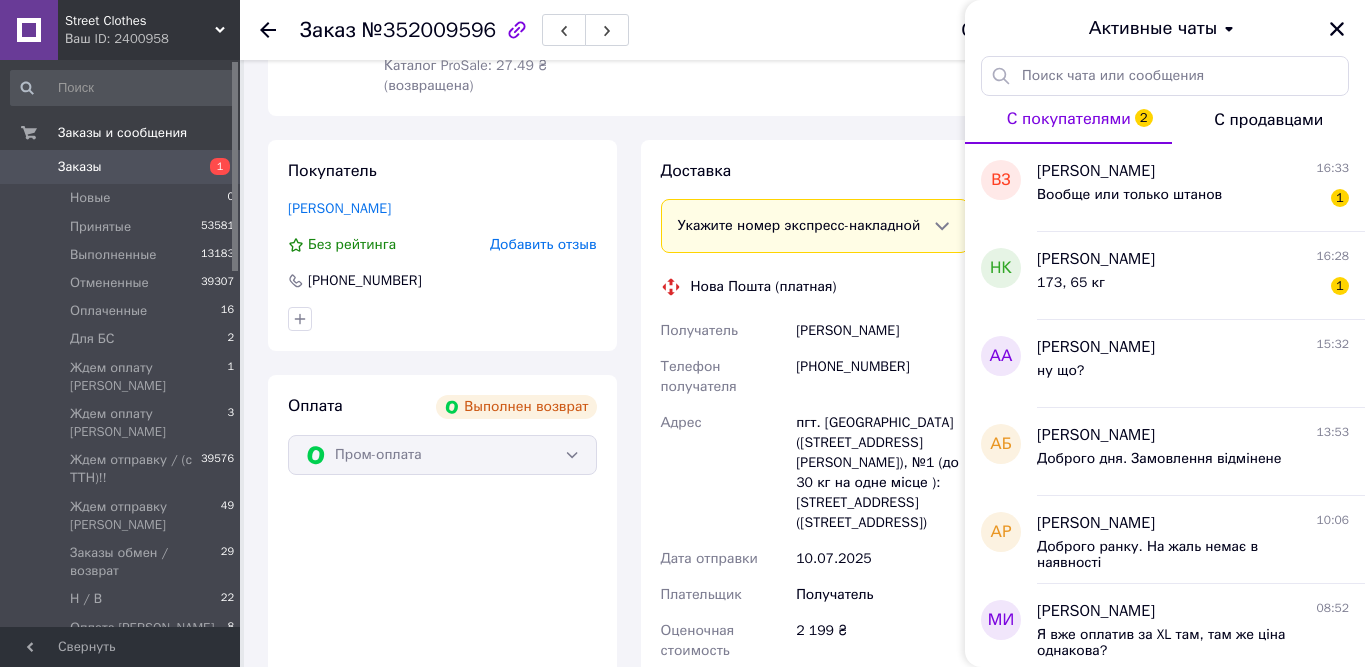 click 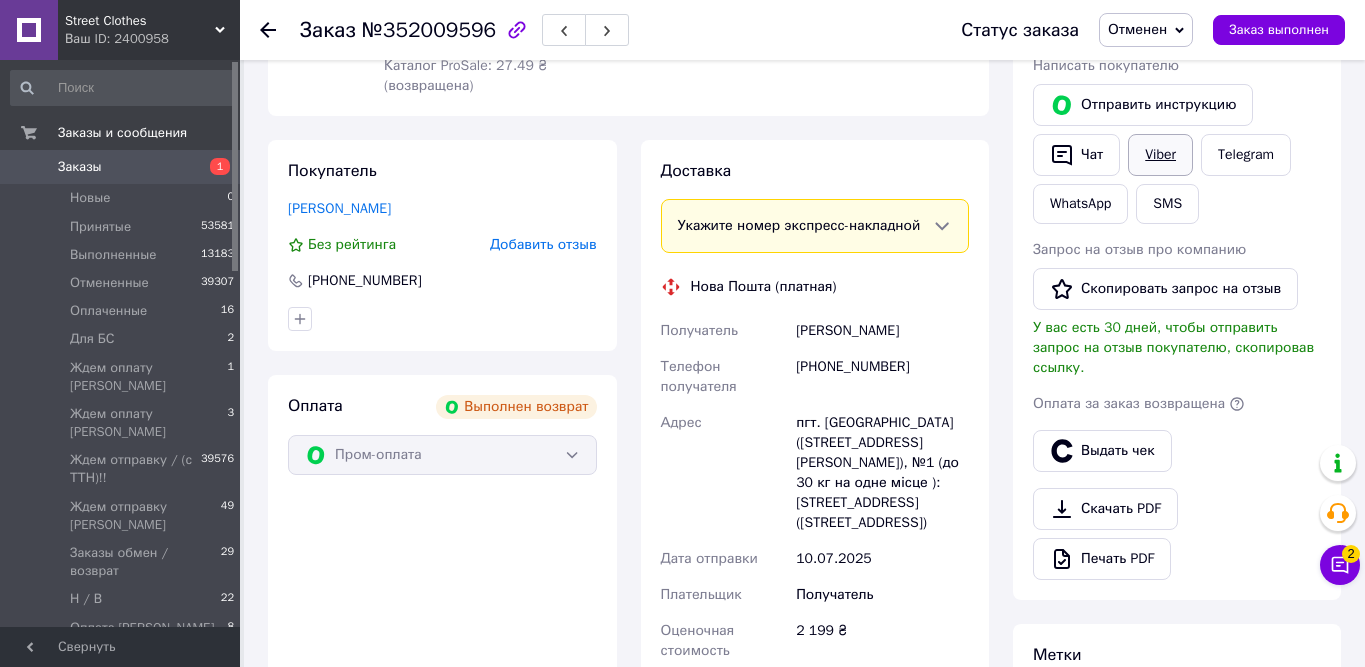 click on "Viber" at bounding box center (1160, 155) 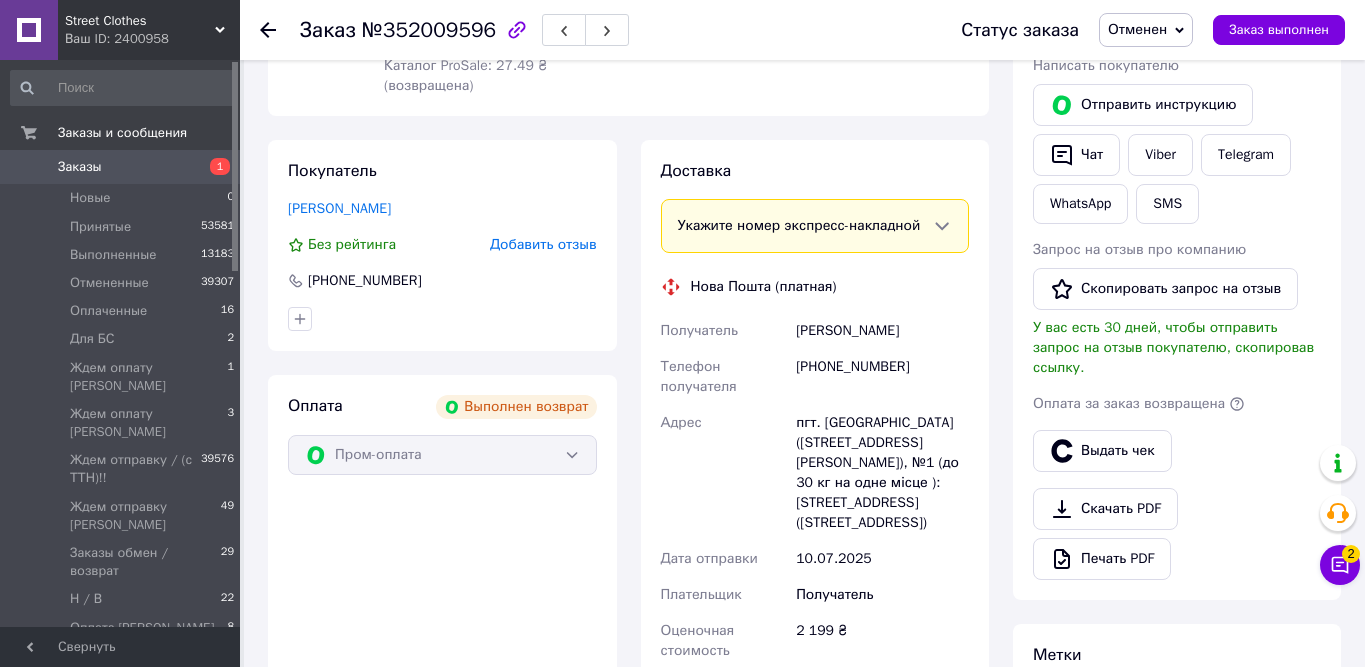 click on "Скачать PDF   Печать PDF" at bounding box center [1177, 534] 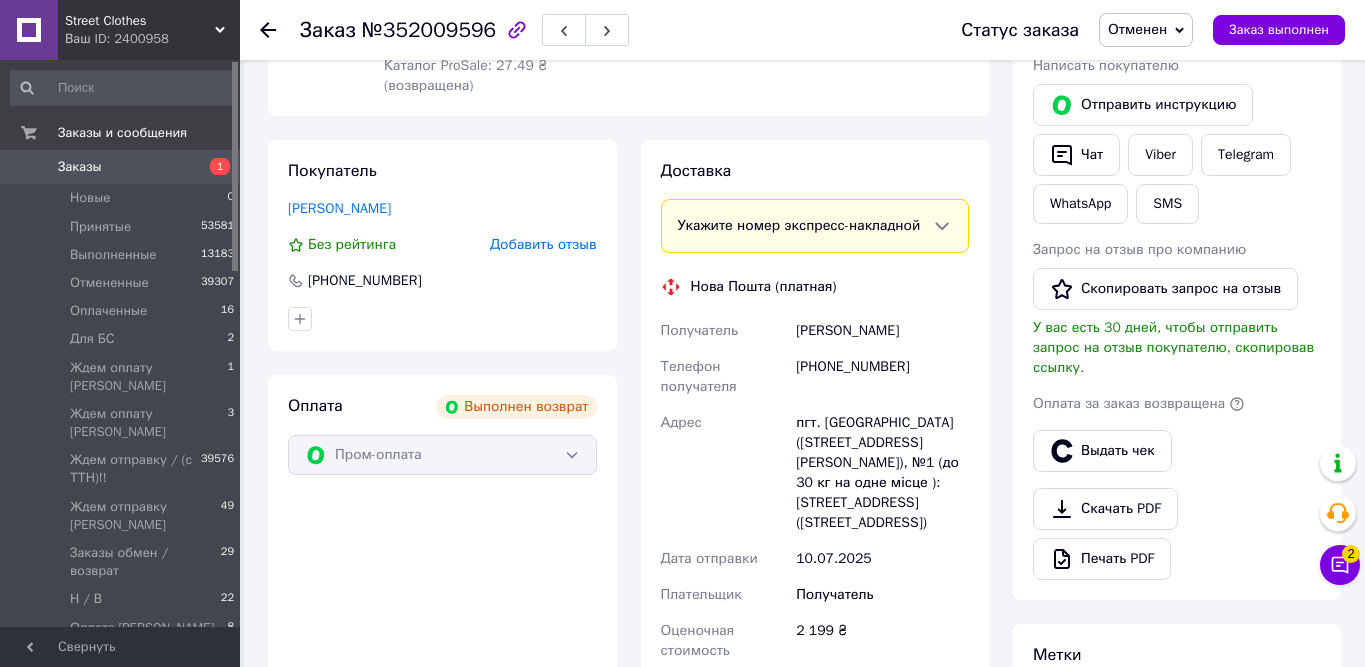 click on "Заказы 1" at bounding box center [123, 167] 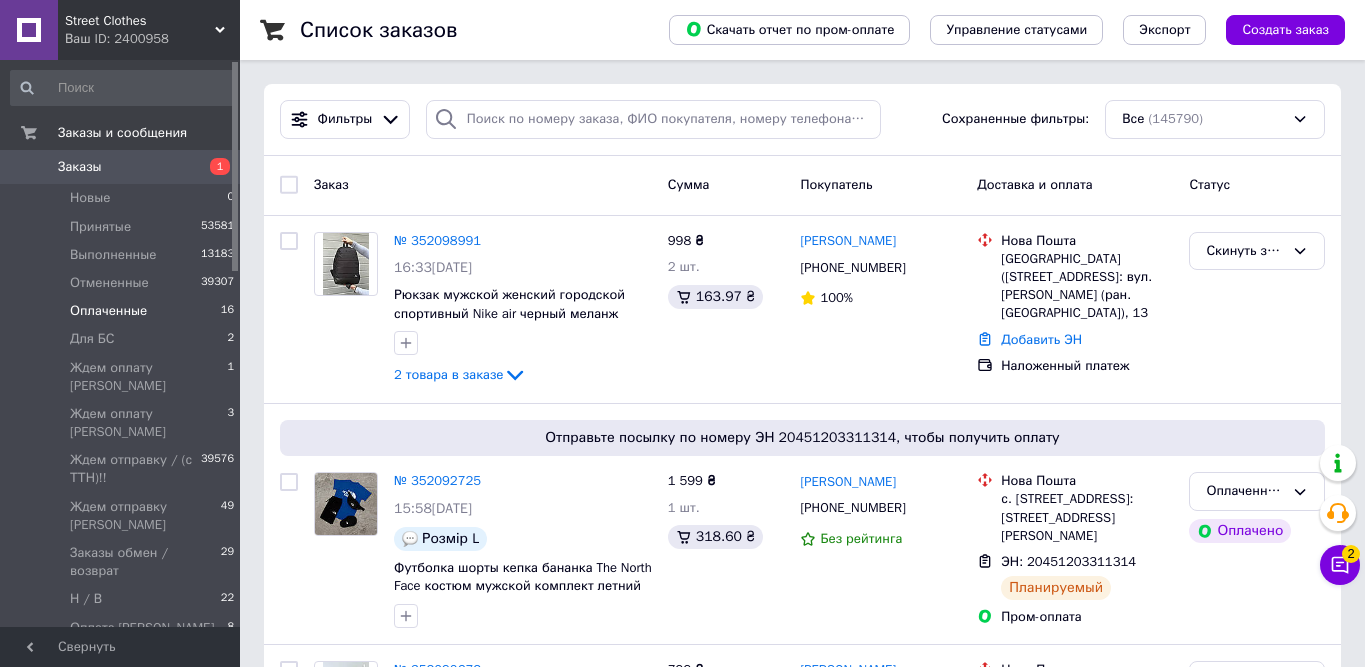 click on "Оплаченные 16" at bounding box center [123, 311] 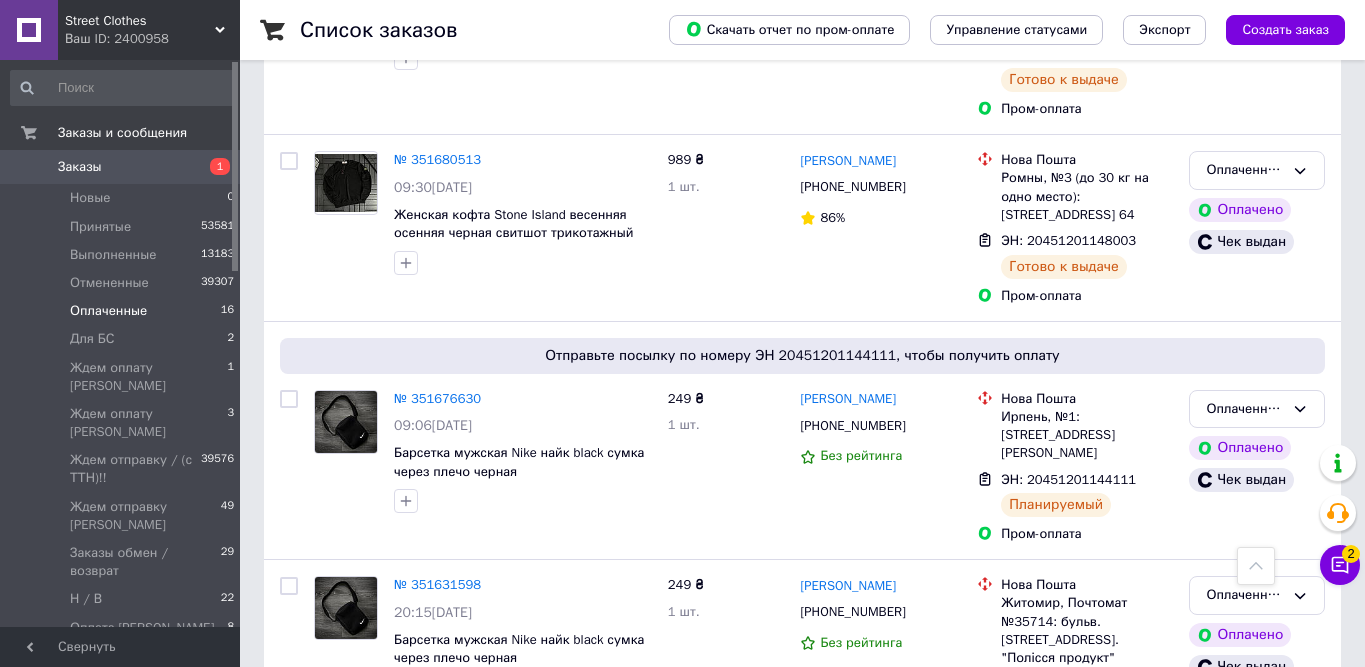 scroll, scrollTop: 2250, scrollLeft: 0, axis: vertical 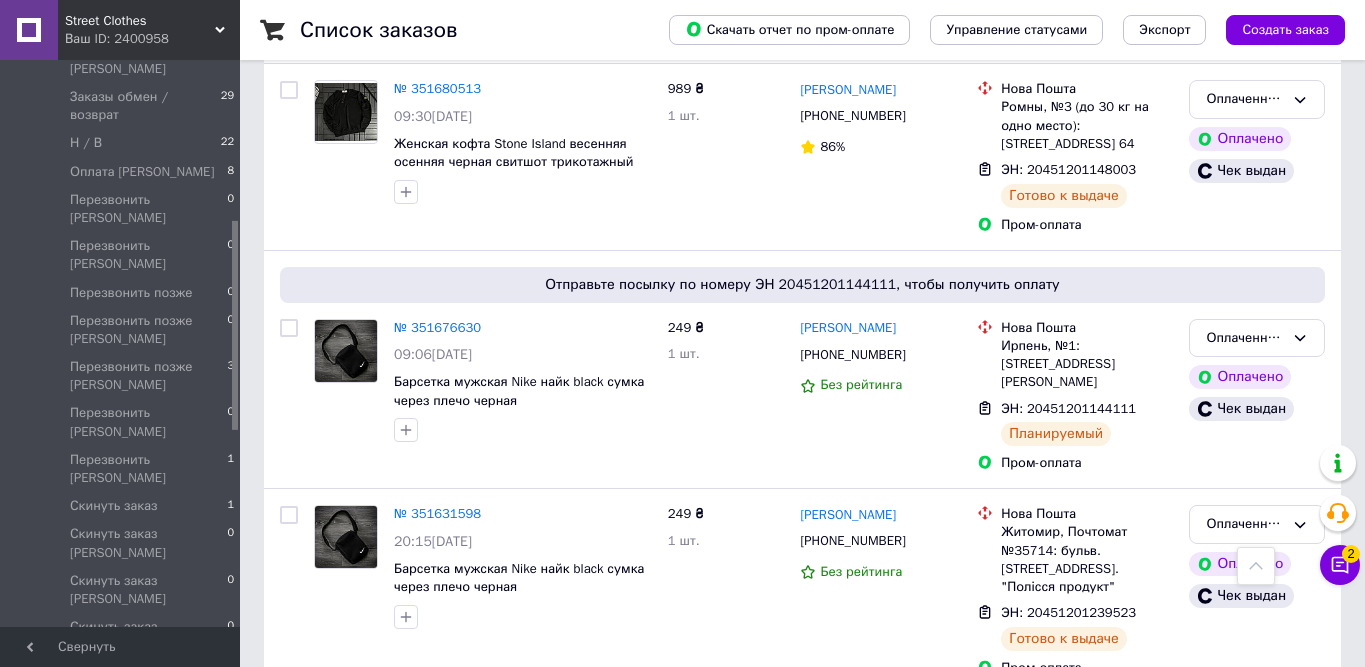 drag, startPoint x: 233, startPoint y: 139, endPoint x: 250, endPoint y: 309, distance: 170.84789 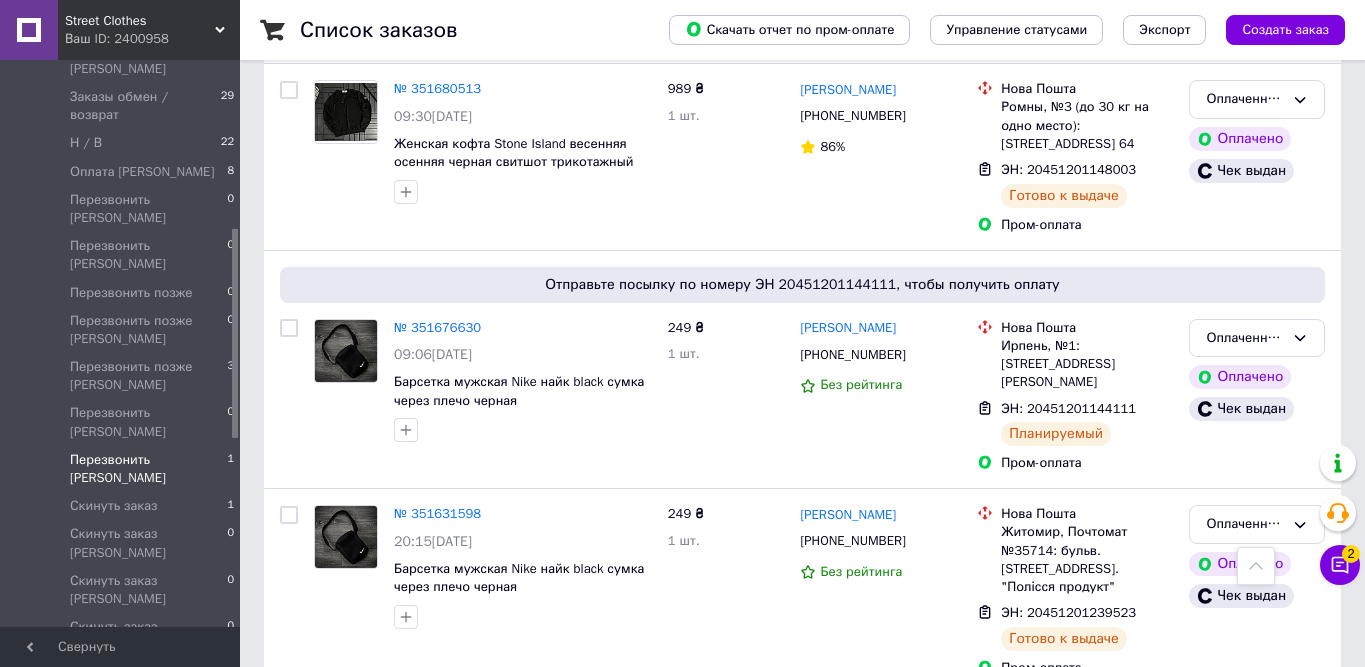 click on "Перезвонить [PERSON_NAME]" at bounding box center (148, 469) 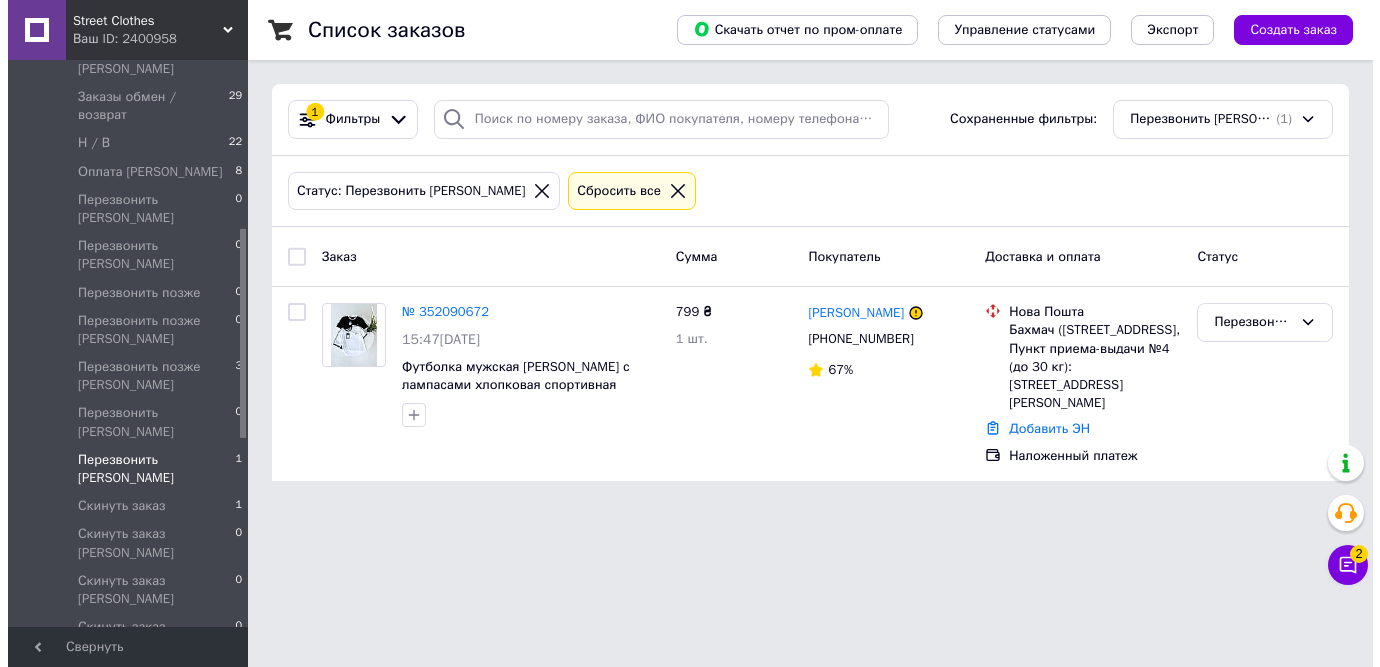 scroll, scrollTop: 0, scrollLeft: 0, axis: both 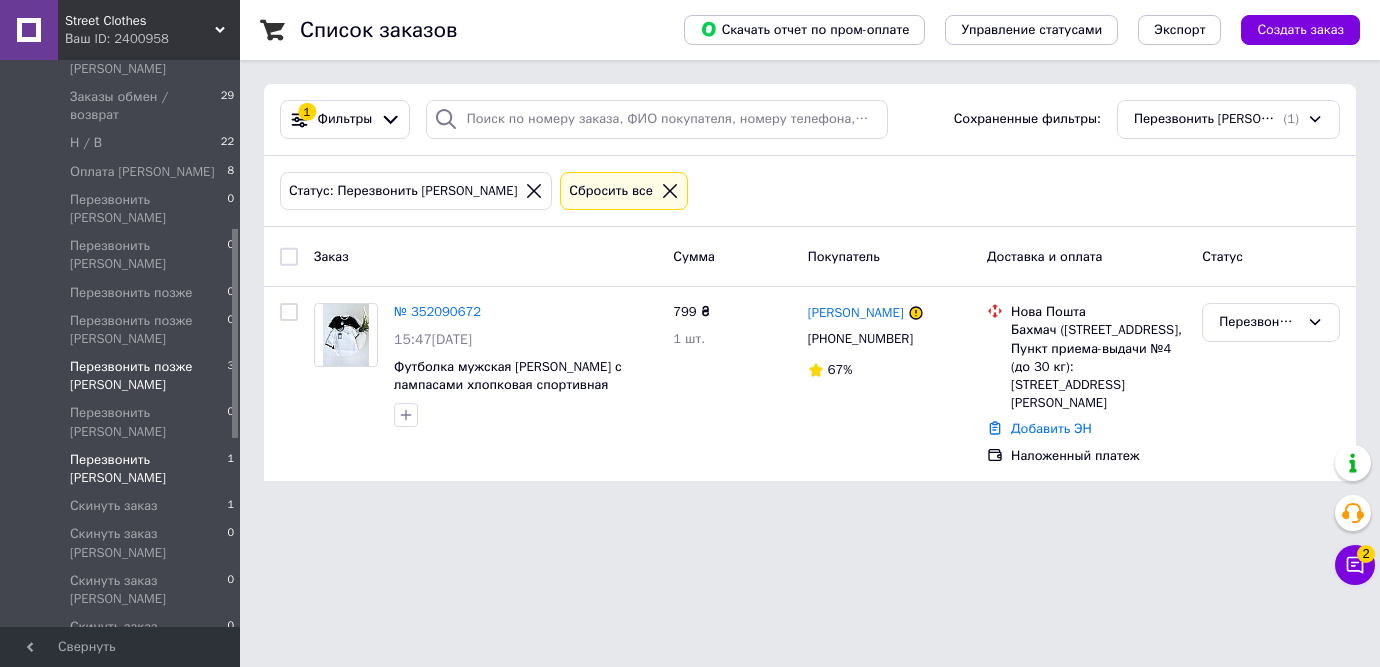 click on "Перезвонить позже [PERSON_NAME]" at bounding box center [148, 376] 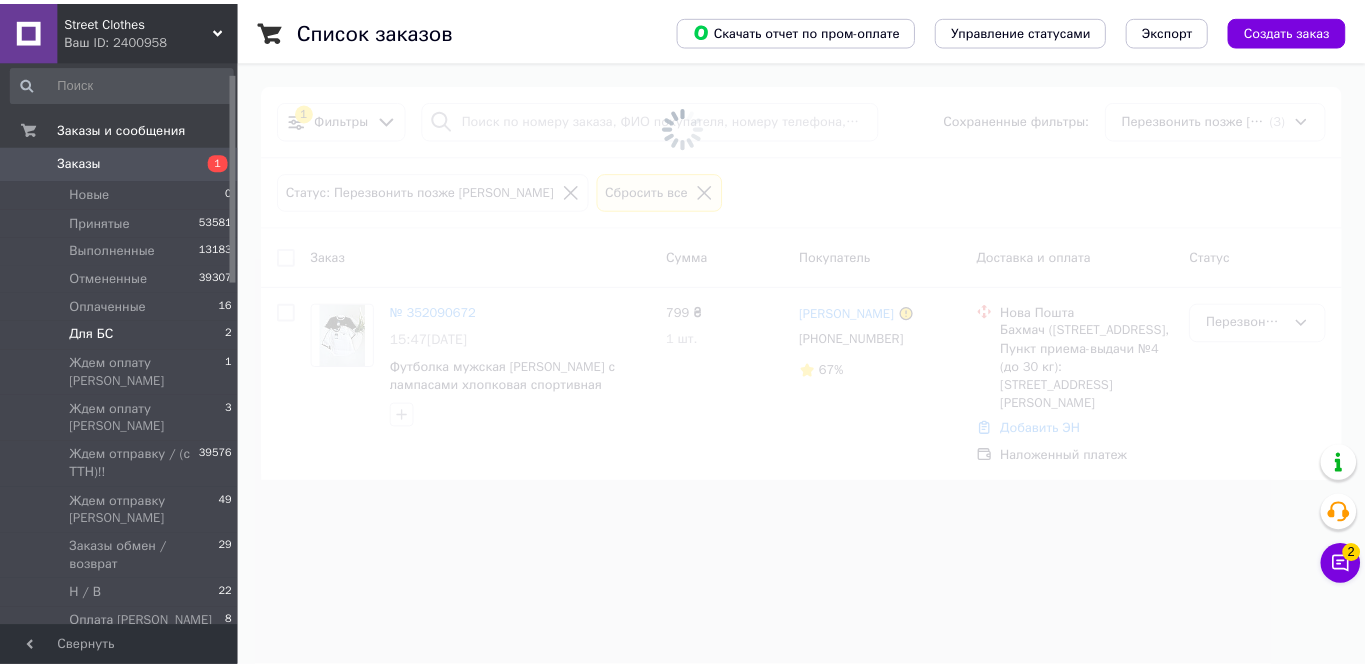 scroll, scrollTop: 0, scrollLeft: 0, axis: both 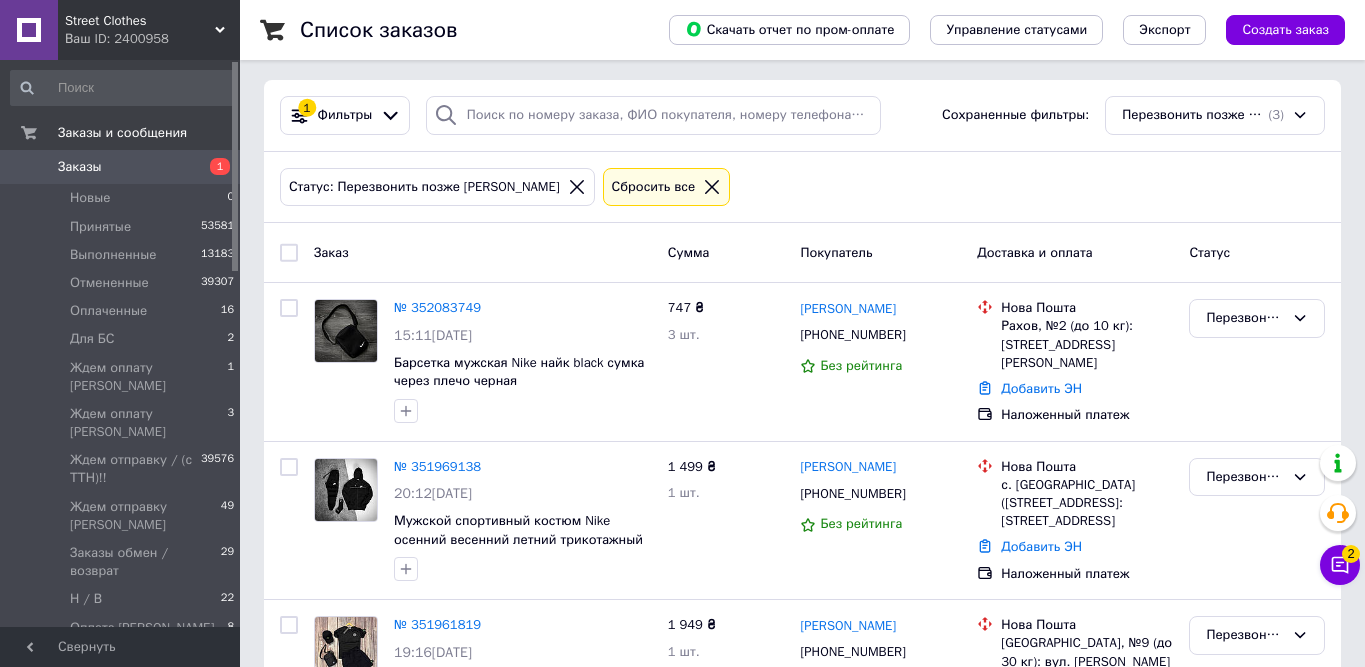 click on "Заказы" at bounding box center [121, 167] 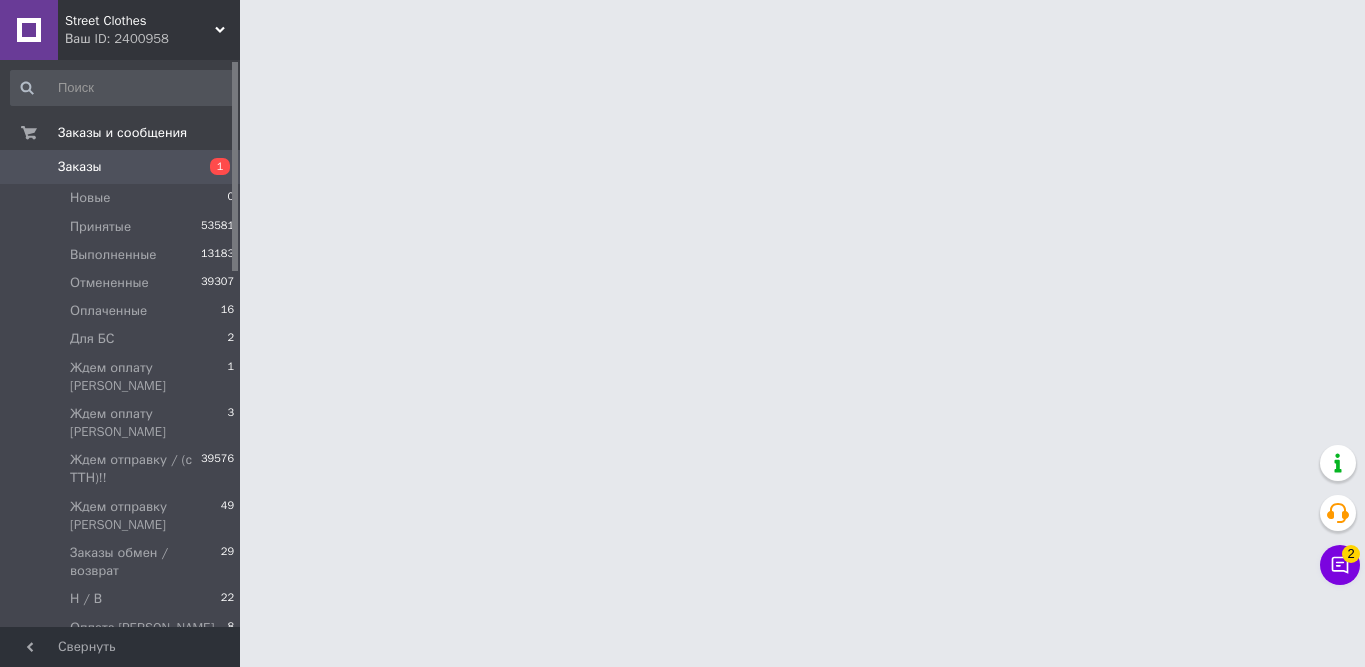 scroll, scrollTop: 0, scrollLeft: 0, axis: both 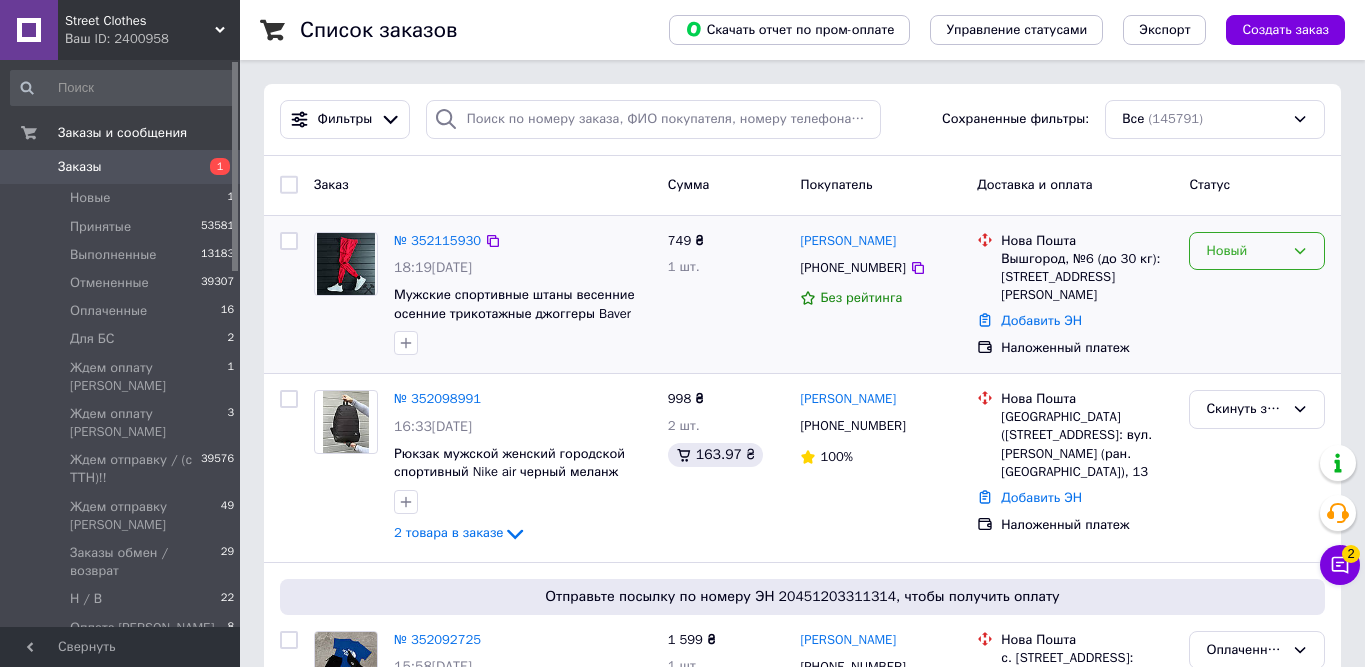 click on "Новый" at bounding box center [1245, 251] 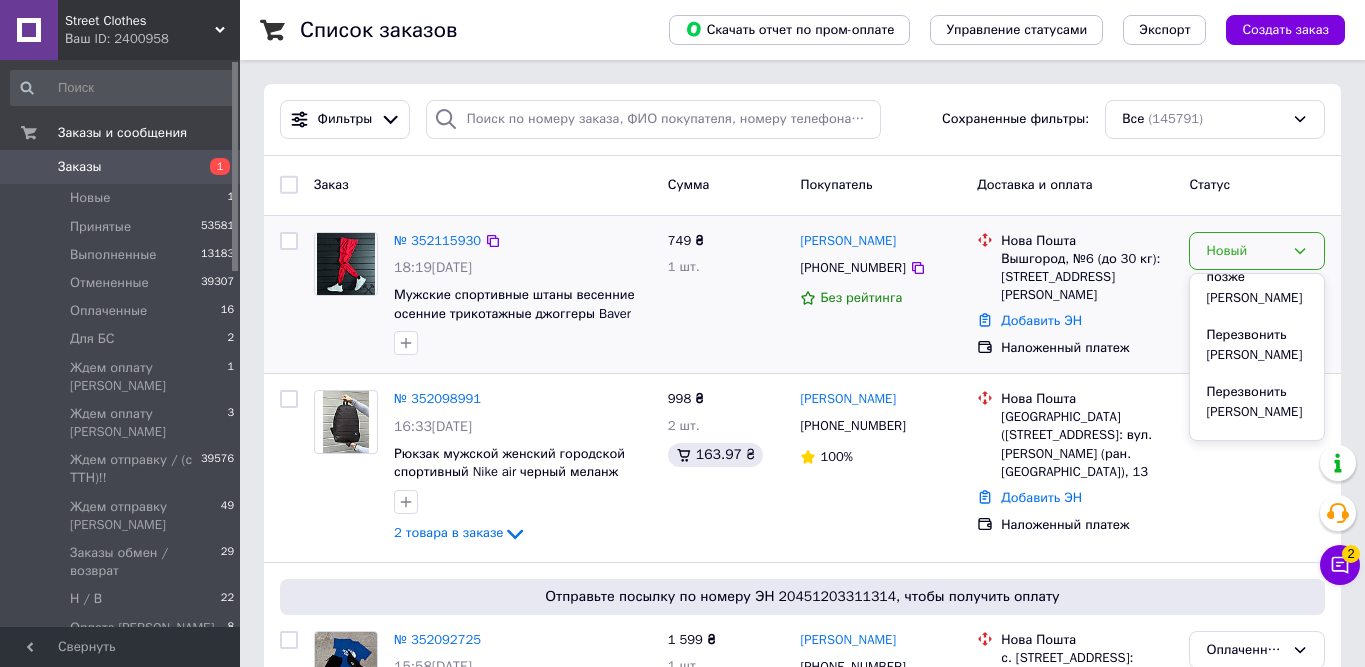 scroll, scrollTop: 886, scrollLeft: 0, axis: vertical 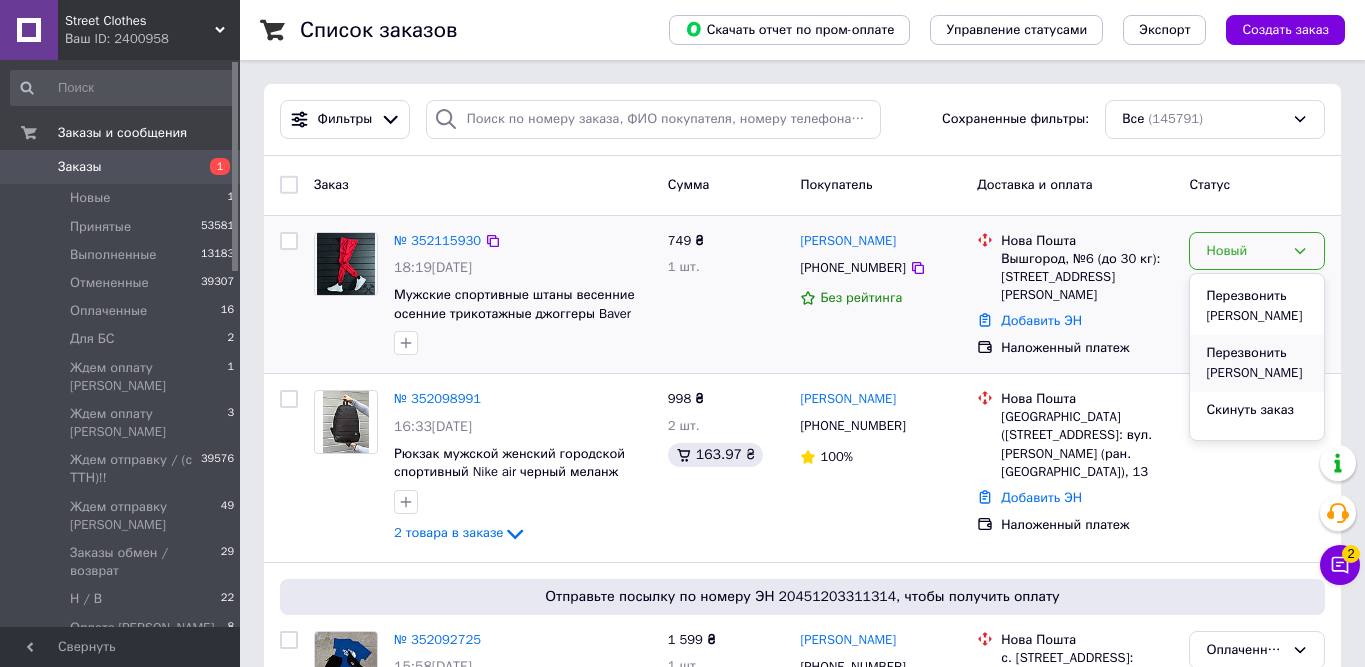 click on "Перезвонить [PERSON_NAME]" at bounding box center [1257, 363] 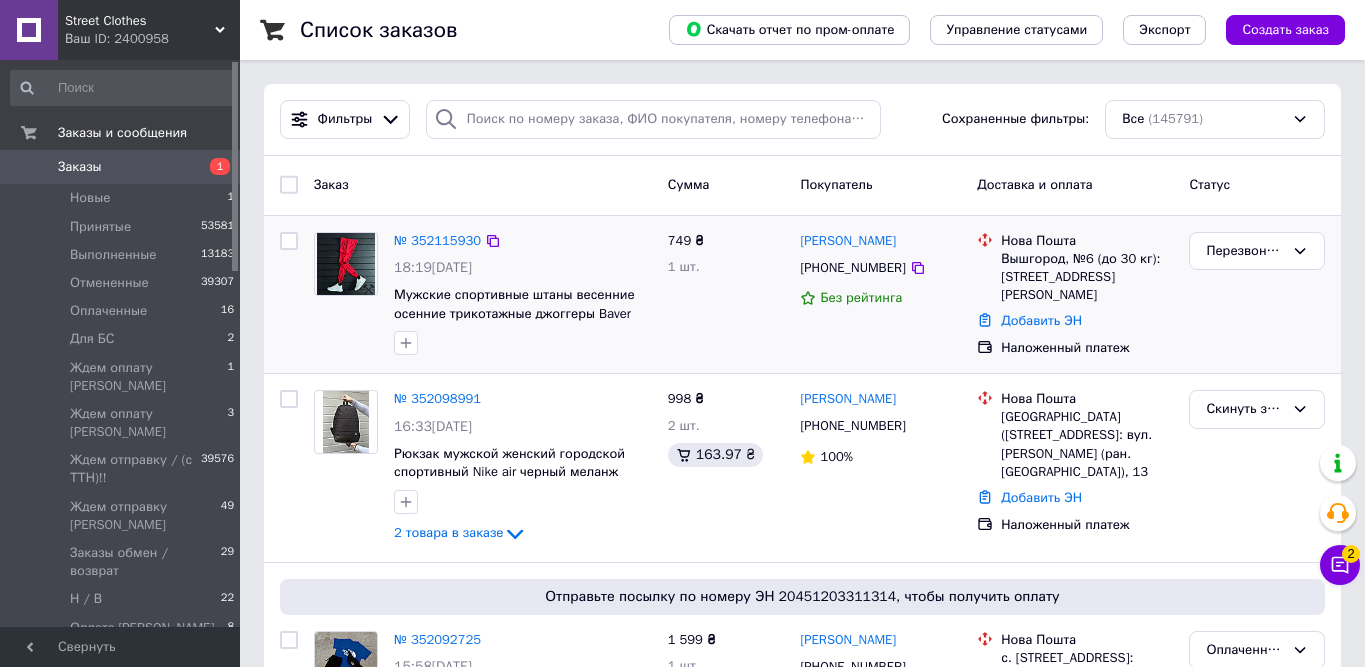 click on "Перезвонить [PERSON_NAME]" at bounding box center [1257, 295] 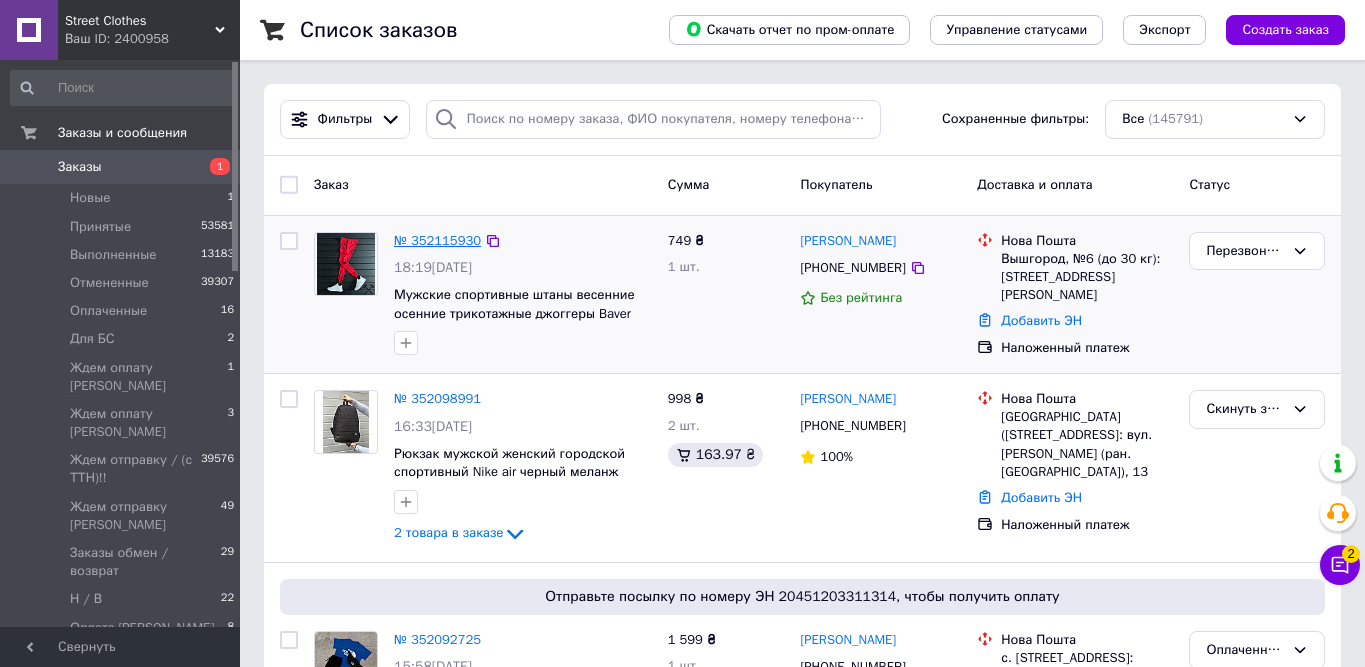 click on "№ 352115930" at bounding box center [437, 240] 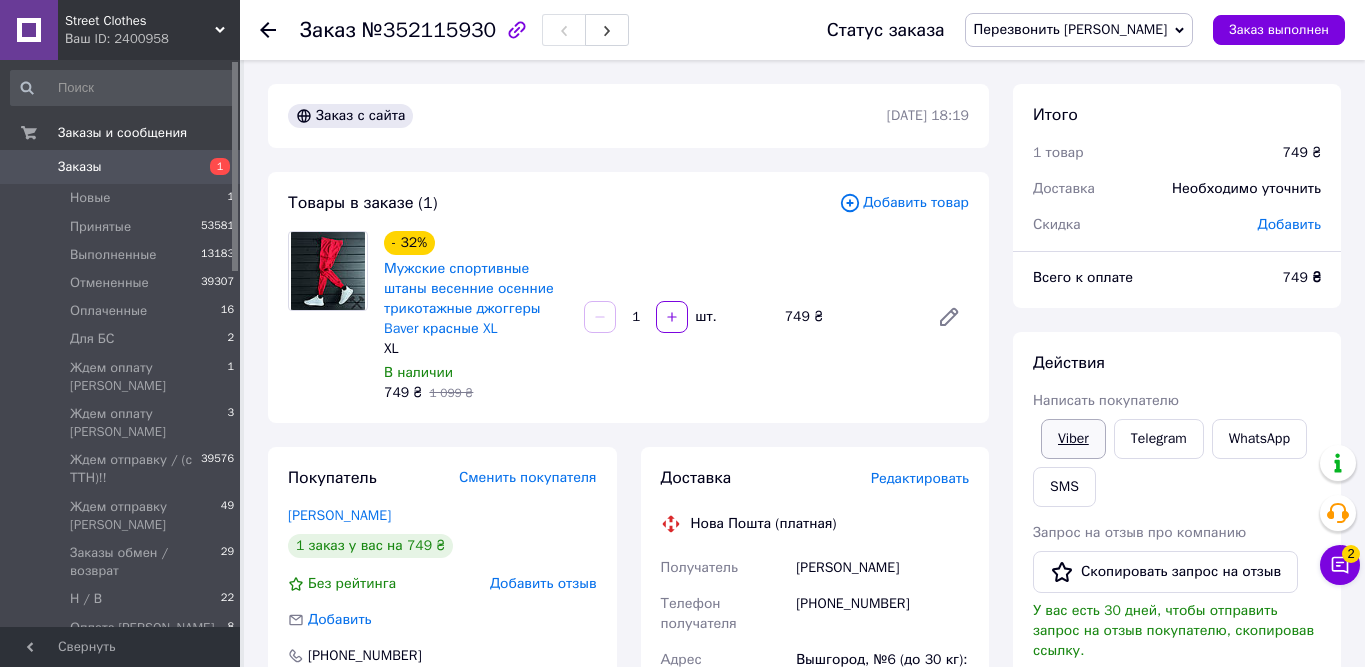 click on "Viber" at bounding box center (1073, 439) 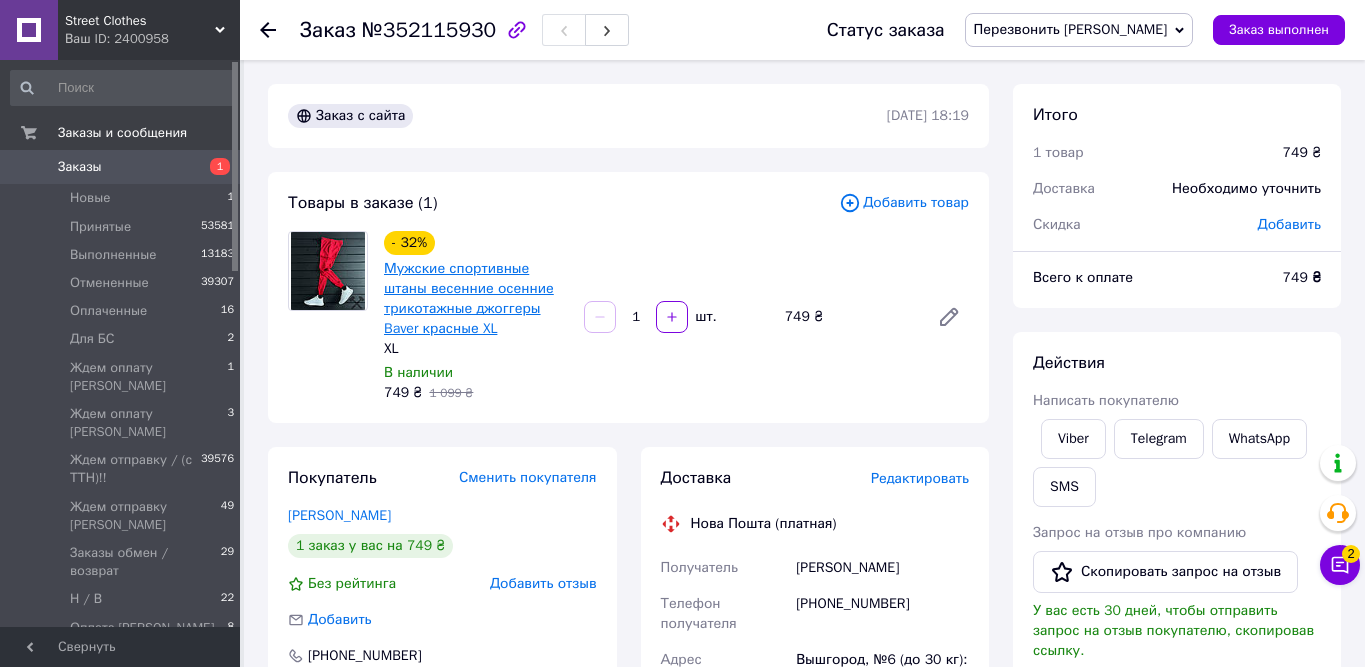 click on "Мужские спортивные штаны весенние осенние трикотажные джоггеры Baver красные XL" at bounding box center (469, 298) 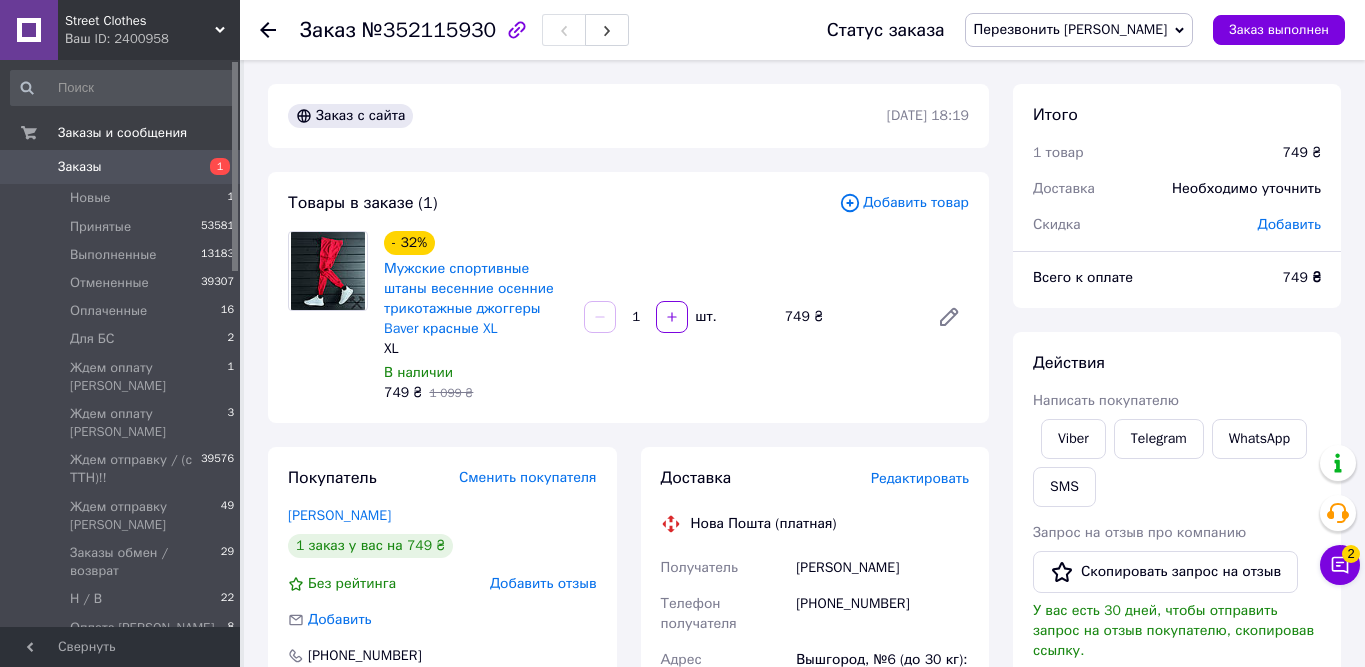 click on "Заказы" at bounding box center [121, 167] 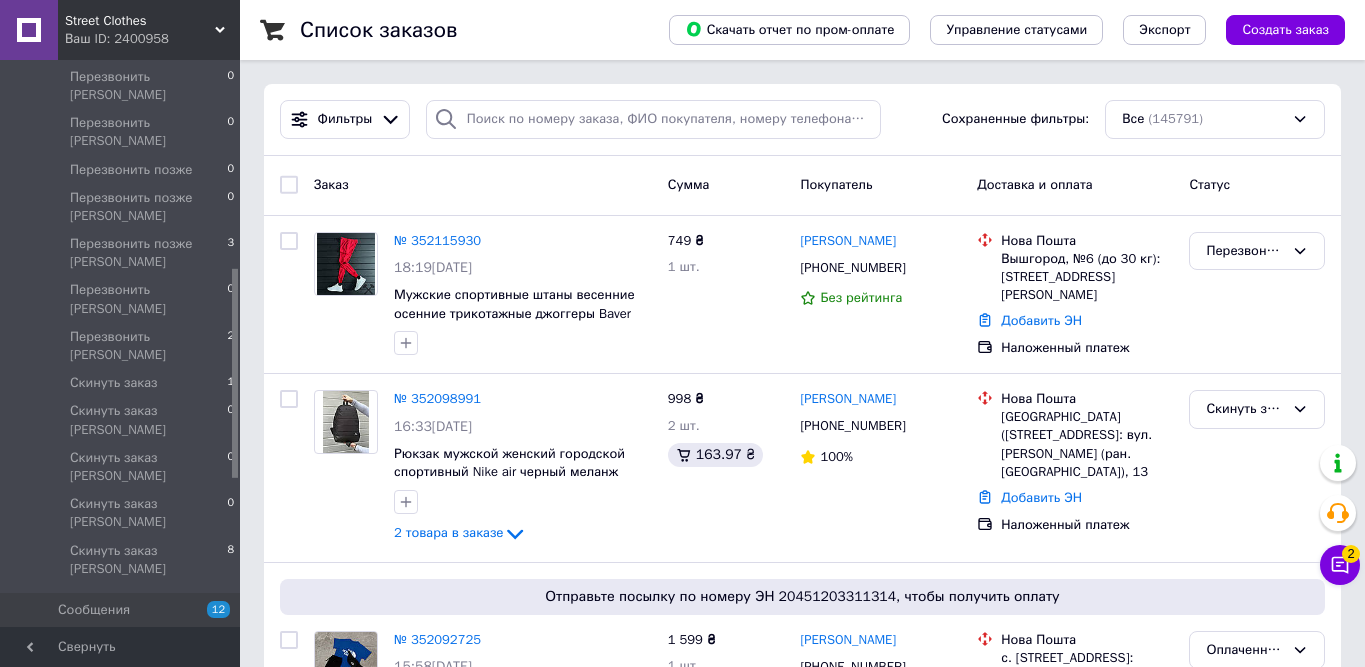 drag, startPoint x: 234, startPoint y: 170, endPoint x: 242, endPoint y: 382, distance: 212.1509 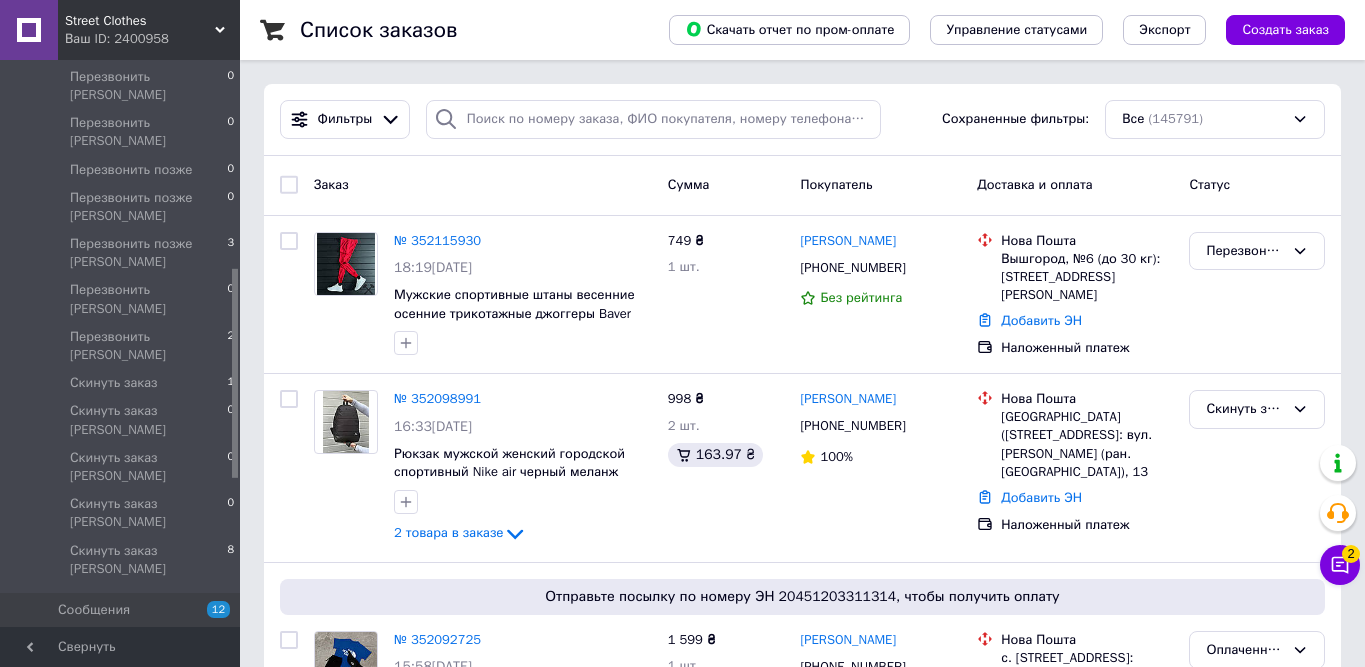 click on "Street Clothes Ваш ID: 2400958 Сайт Street Clothes Кабинет покупателя Проверить состояние системы Страница на портале Справка Выйти Заказы и сообщения Заказы 1 Новые 0 Принятые 53581 Выполненные 13183 Отмененные 39307 Оплаченные 16 Для БС 2 Ждем оплату [PERSON_NAME] 1 Ждем оплату [PERSON_NAME] 3 Ждем отправку / (с ТТН)!! 39576 Ждем отправку [PERSON_NAME] 49 Заказы обмен / возврат 29 Н / В 22 Оплата [PERSON_NAME] 8 Перезвонить [PERSON_NAME] 0 Перезвонить [PERSON_NAME] 0 Перезвонить позже 0 Перезвонить позже [PERSON_NAME] 0 Перезвонить позже [PERSON_NAME] 3 Перезвонить [PERSON_NAME] 0 Перезвонить [PERSON_NAME] 2 Скинуть заказ 1 Скинуть заказ [PERSON_NAME] 0 0 0 8 12 1 0" at bounding box center [682, 9487] 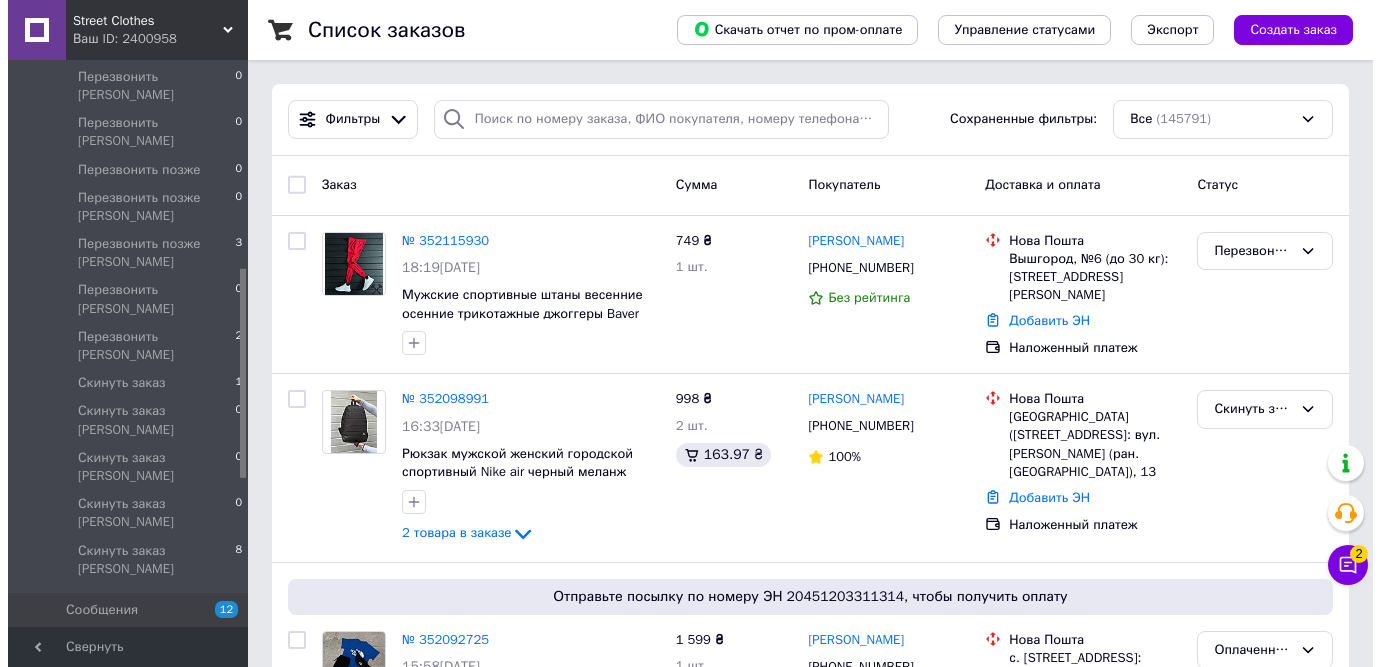 scroll, scrollTop: 590, scrollLeft: 0, axis: vertical 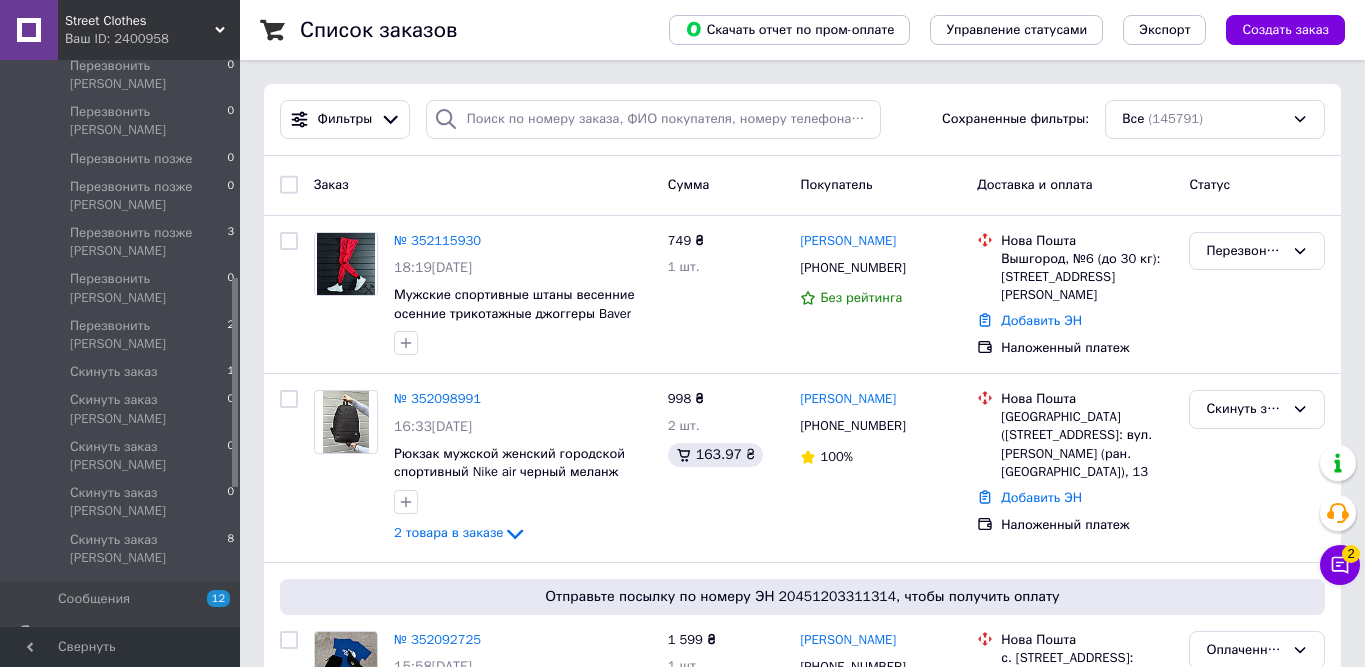 click on "Уведомления" at bounding box center [121, 667] 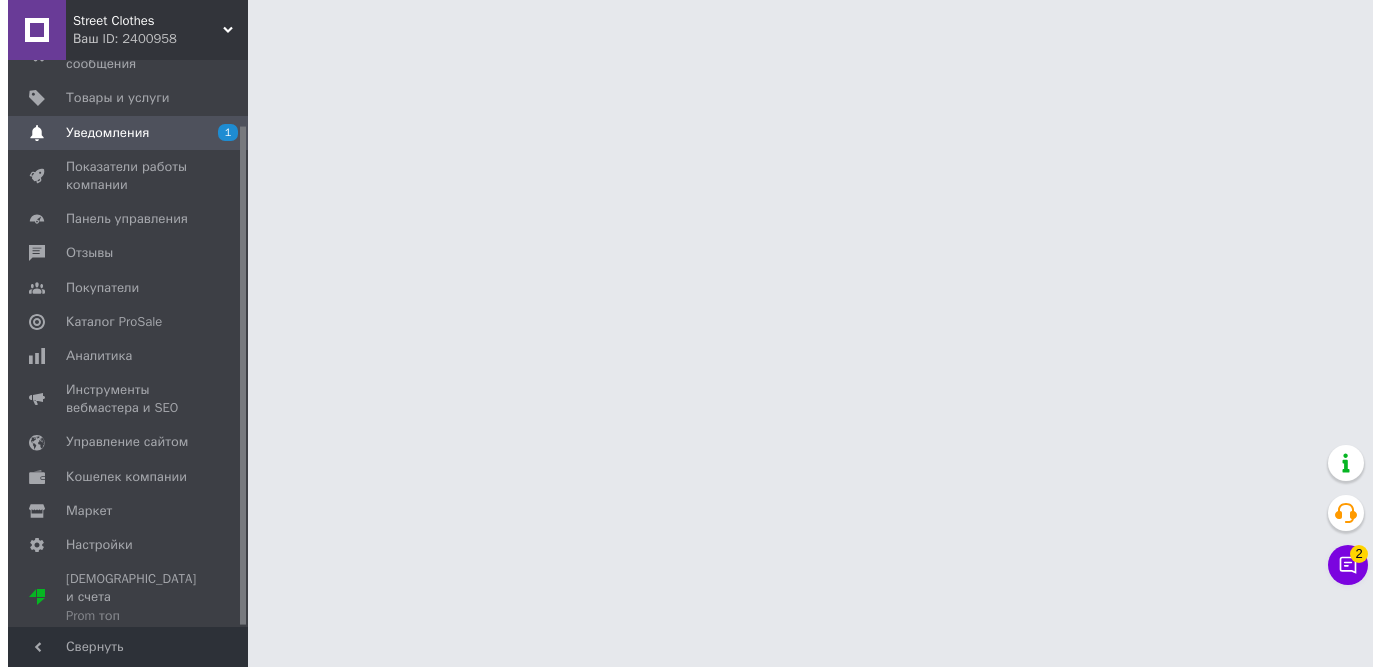 scroll, scrollTop: 74, scrollLeft: 0, axis: vertical 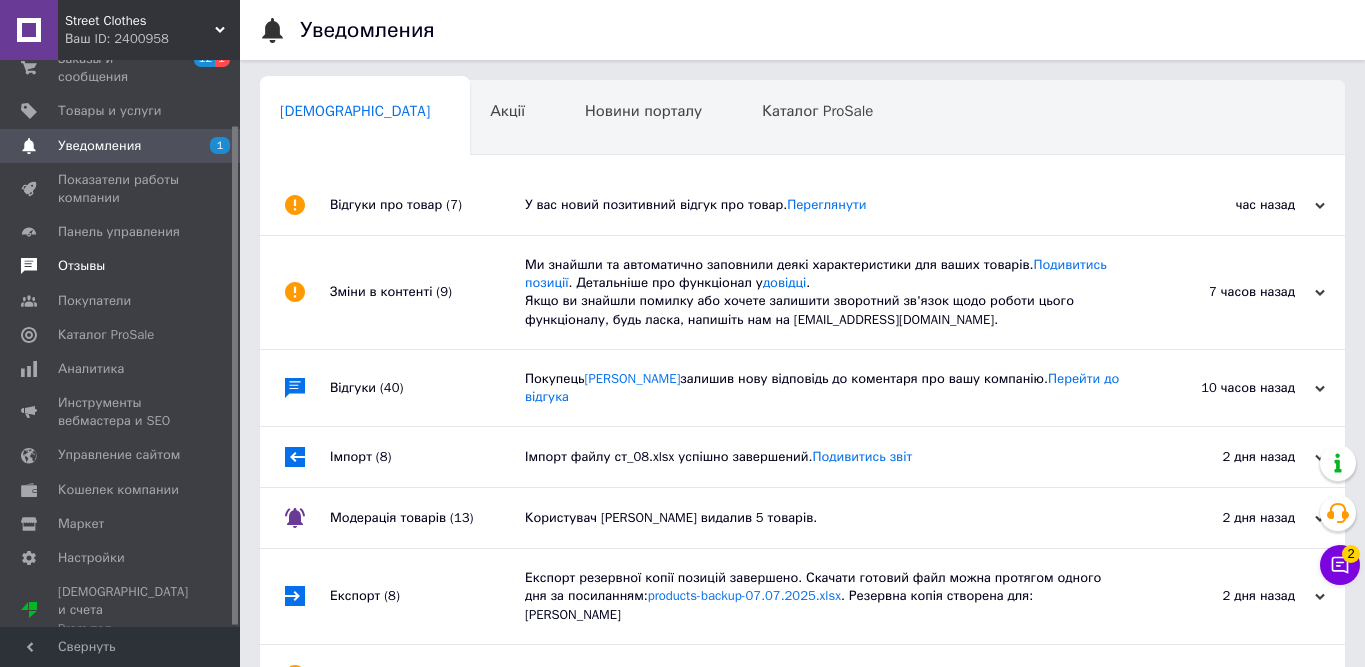 click on "Отзывы" at bounding box center [81, 266] 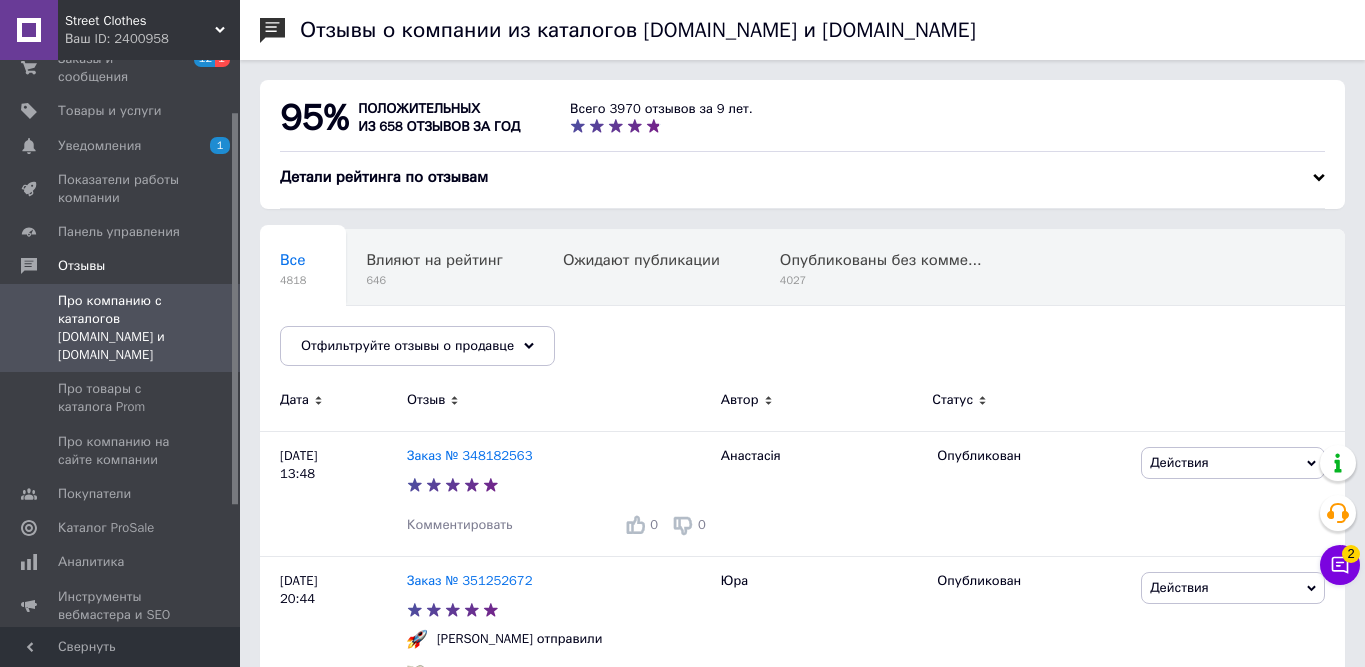 click on "Все 4818 Влияют на рейтинг 646 Ожидают публикации 0 Опубликованы без комме... 4027 Ok Отфильтровано...  Сохранить" at bounding box center [802, 307] 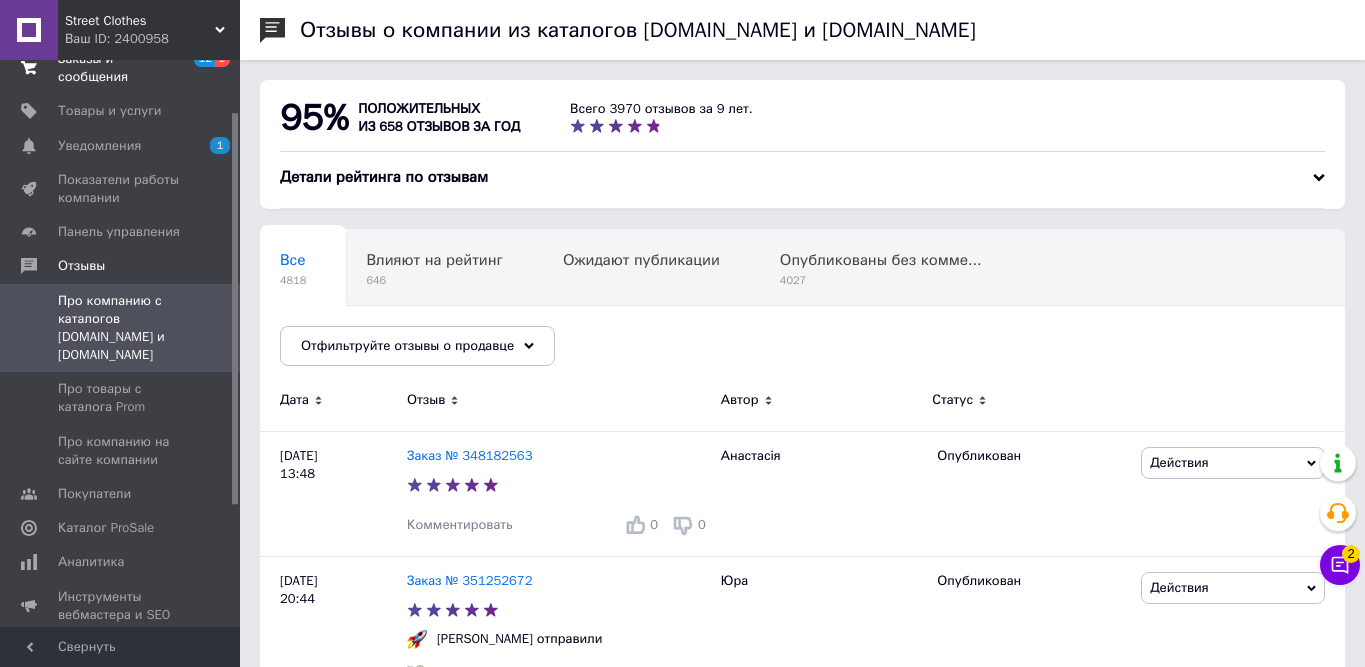 click on "Заказы и сообщения" at bounding box center [121, 68] 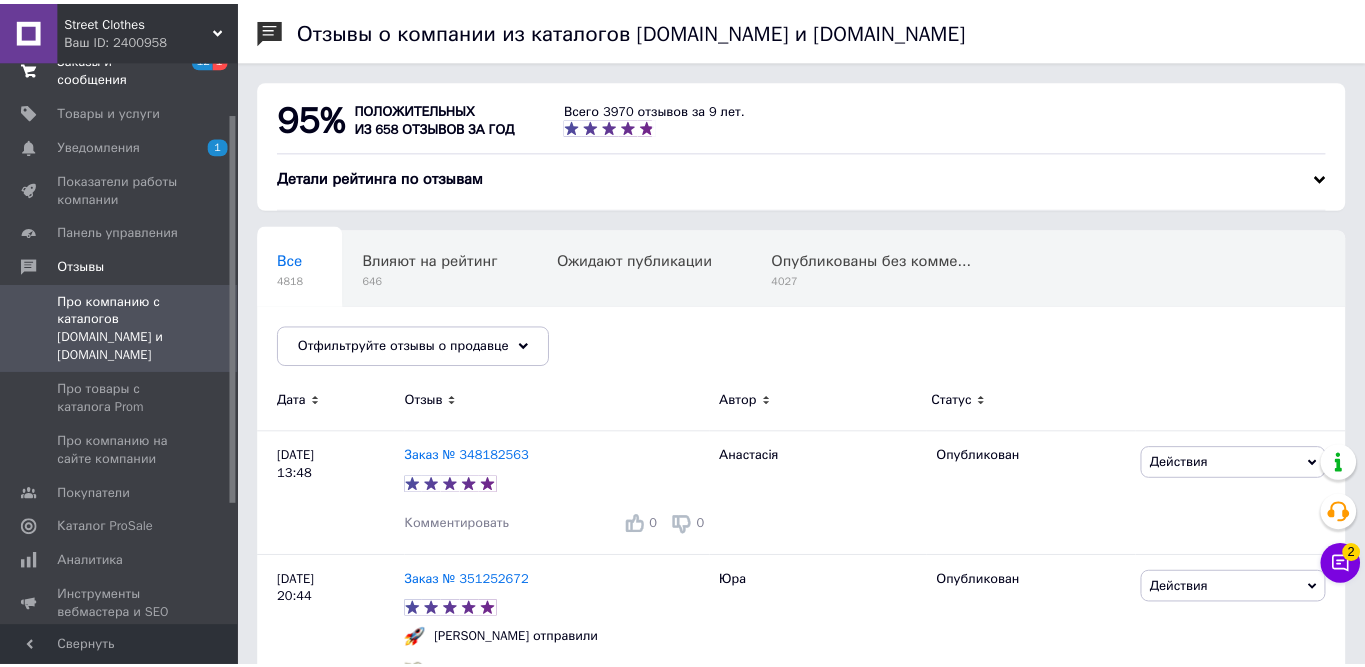 scroll, scrollTop: 65, scrollLeft: 0, axis: vertical 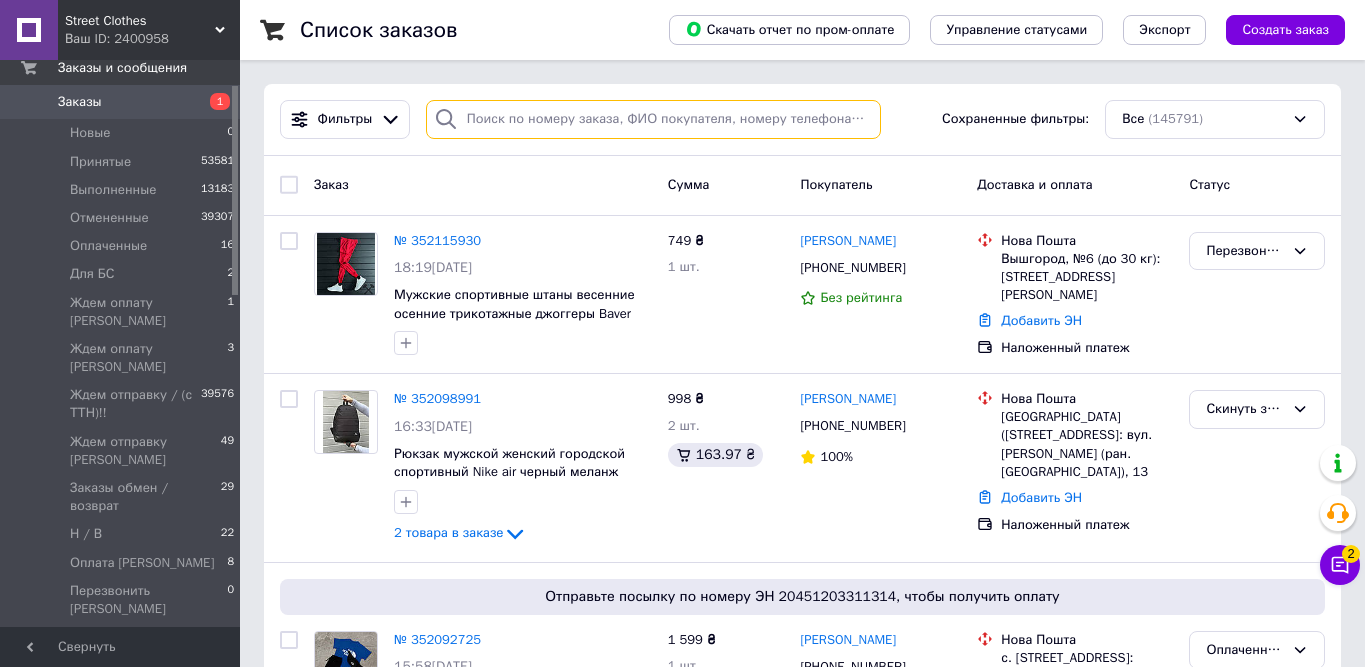 paste on "[PHONE_NUMBER]" 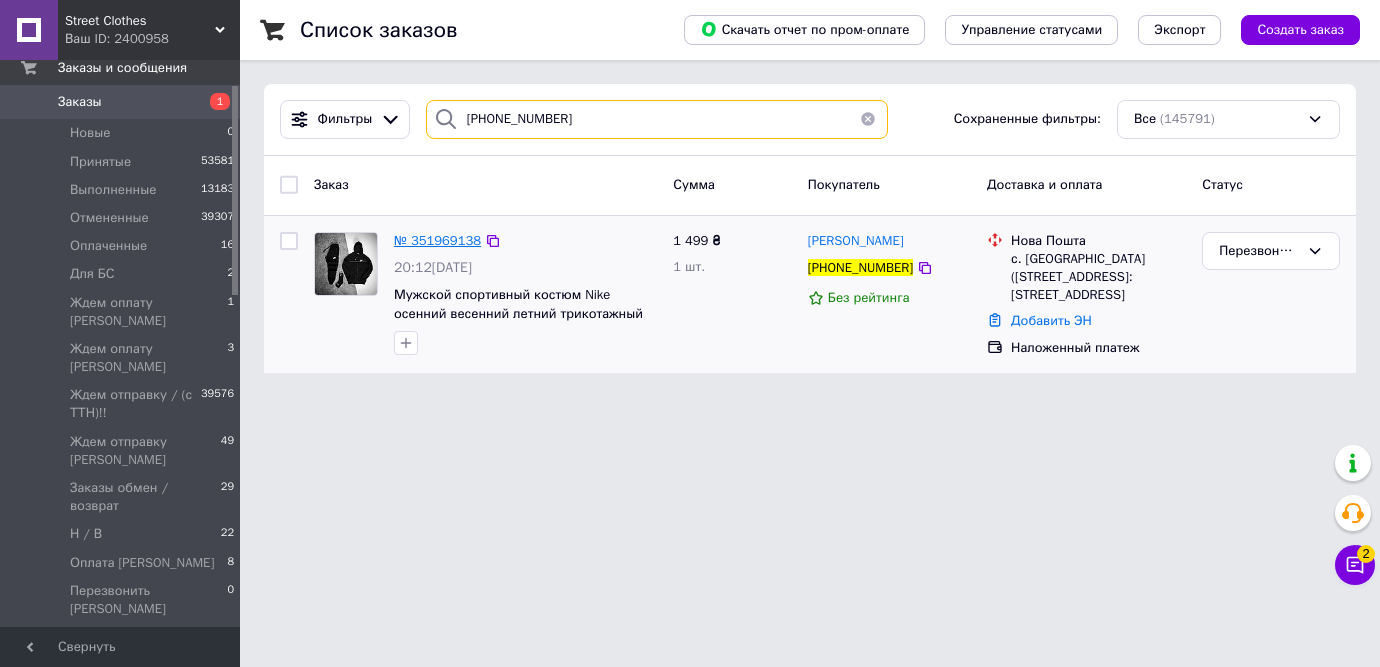 type on "[PHONE_NUMBER]" 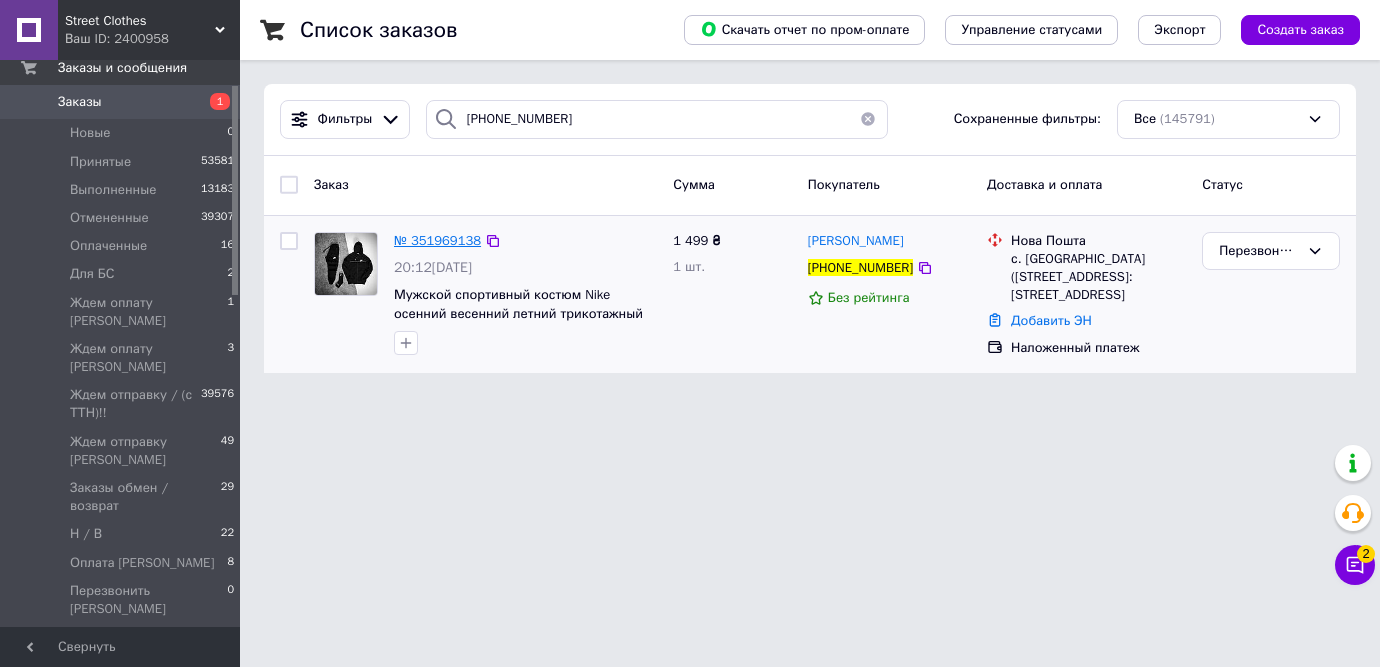 click on "№ 351969138" at bounding box center (437, 240) 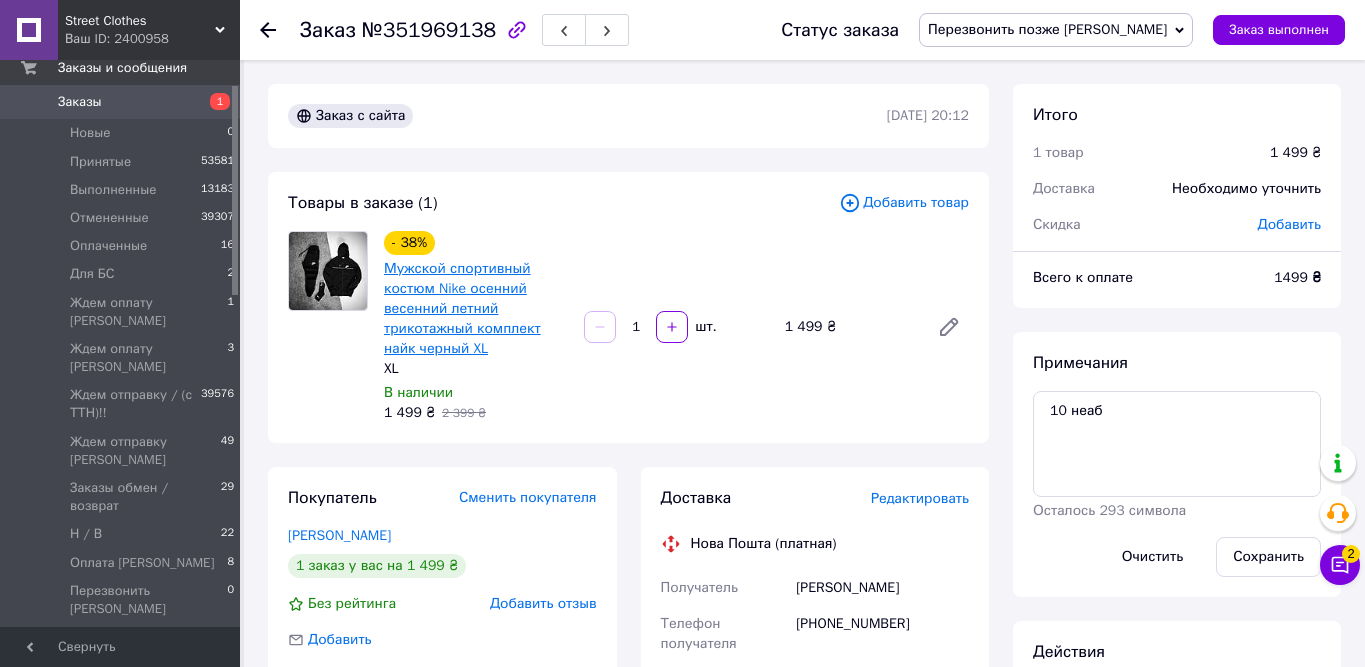 click on "Мужской спортивный костюм Nike осенний весенний летний трикотажный комплект найк черный XL" at bounding box center (462, 308) 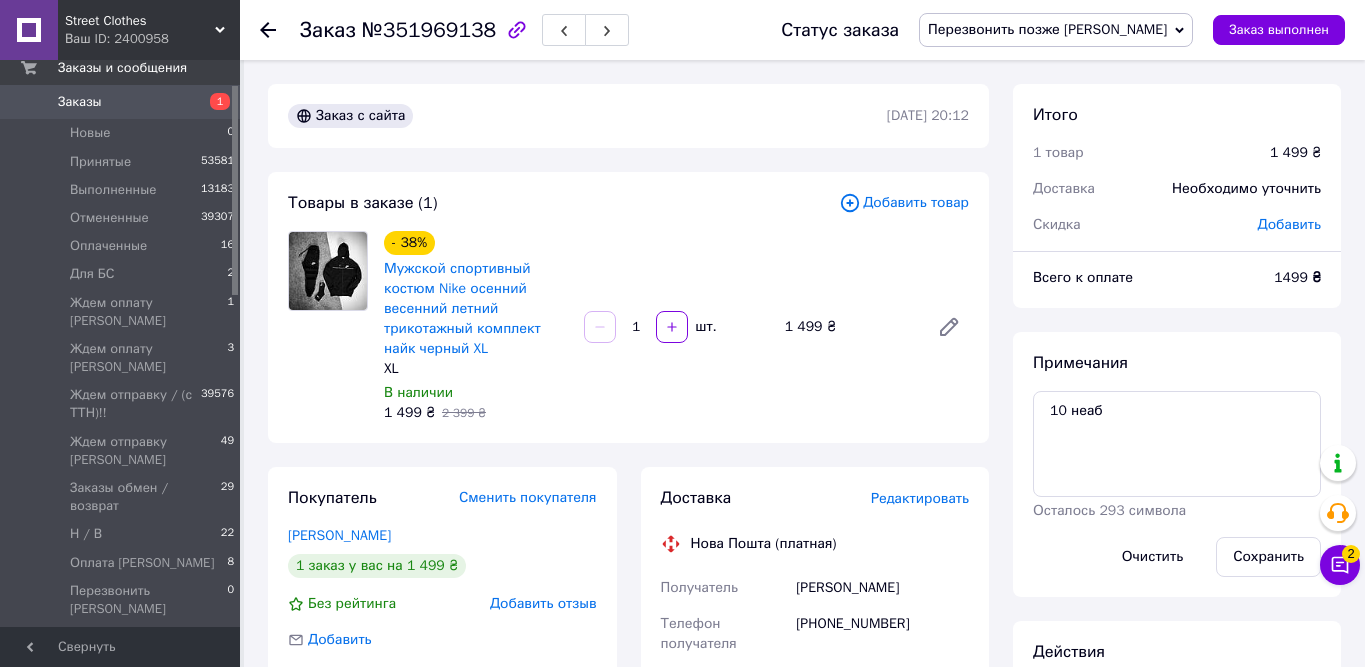 click on "Заказы" at bounding box center (121, 102) 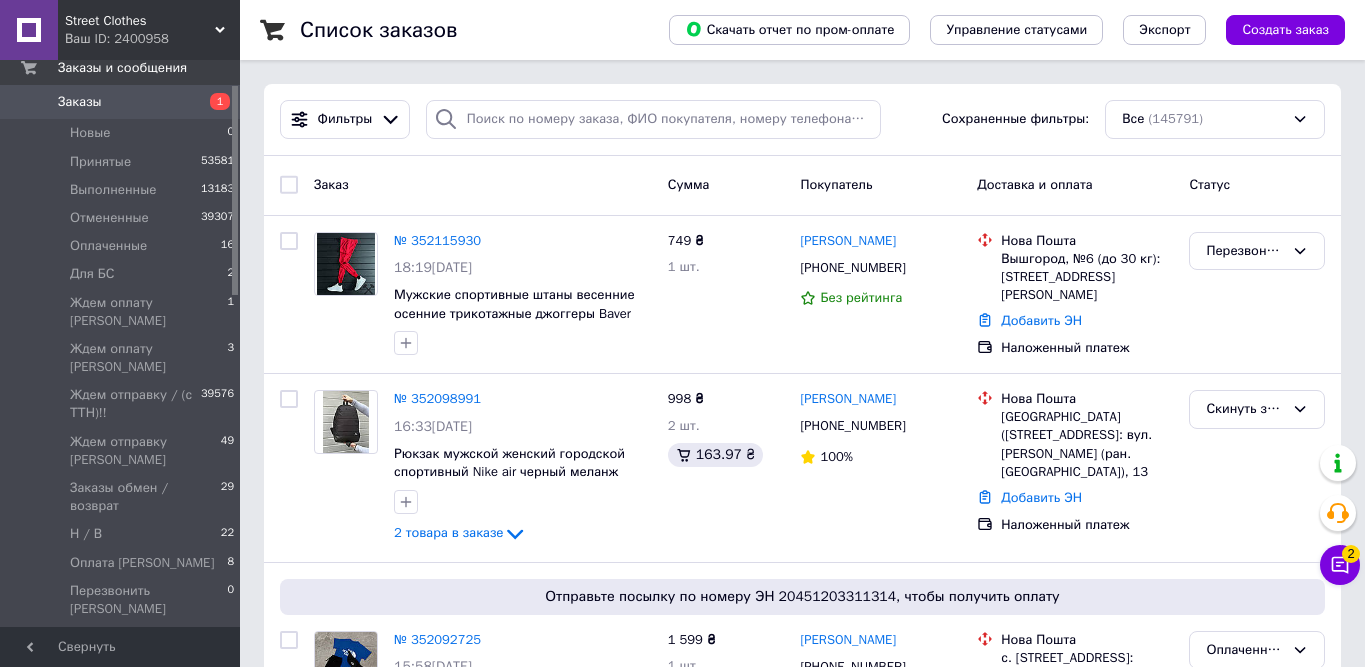 click on "Заказы" at bounding box center (121, 102) 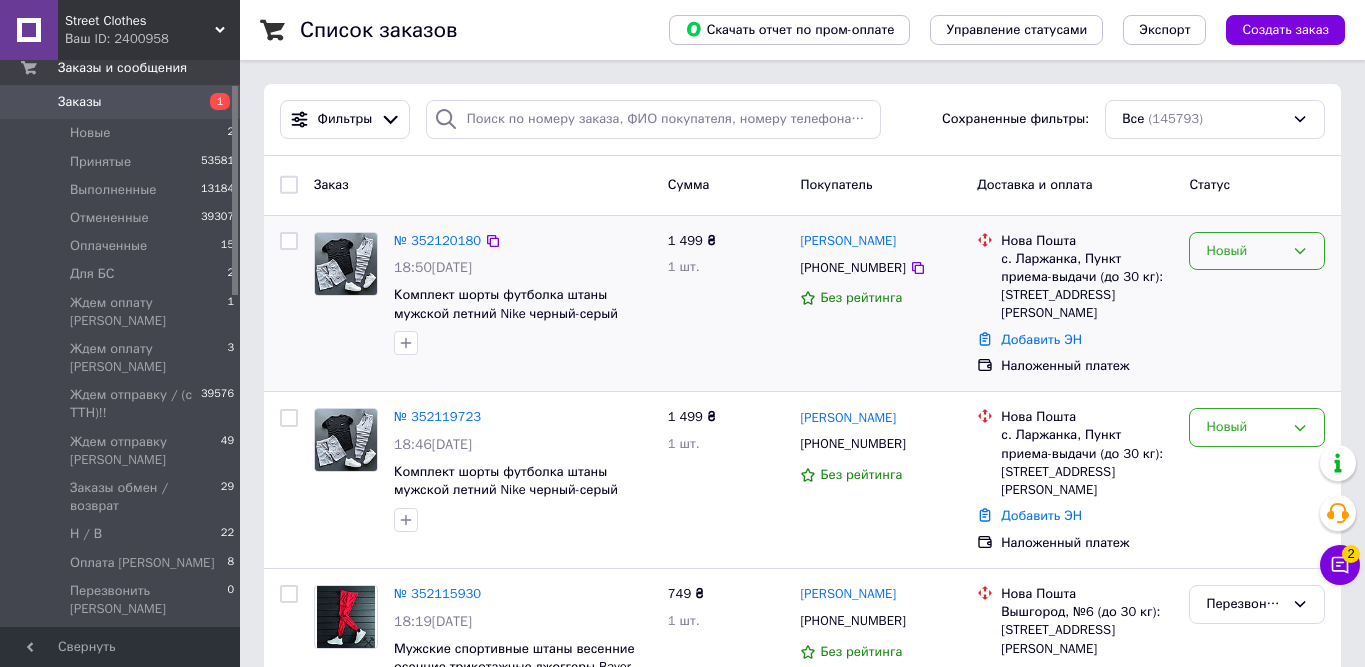 click on "Новый" at bounding box center (1245, 251) 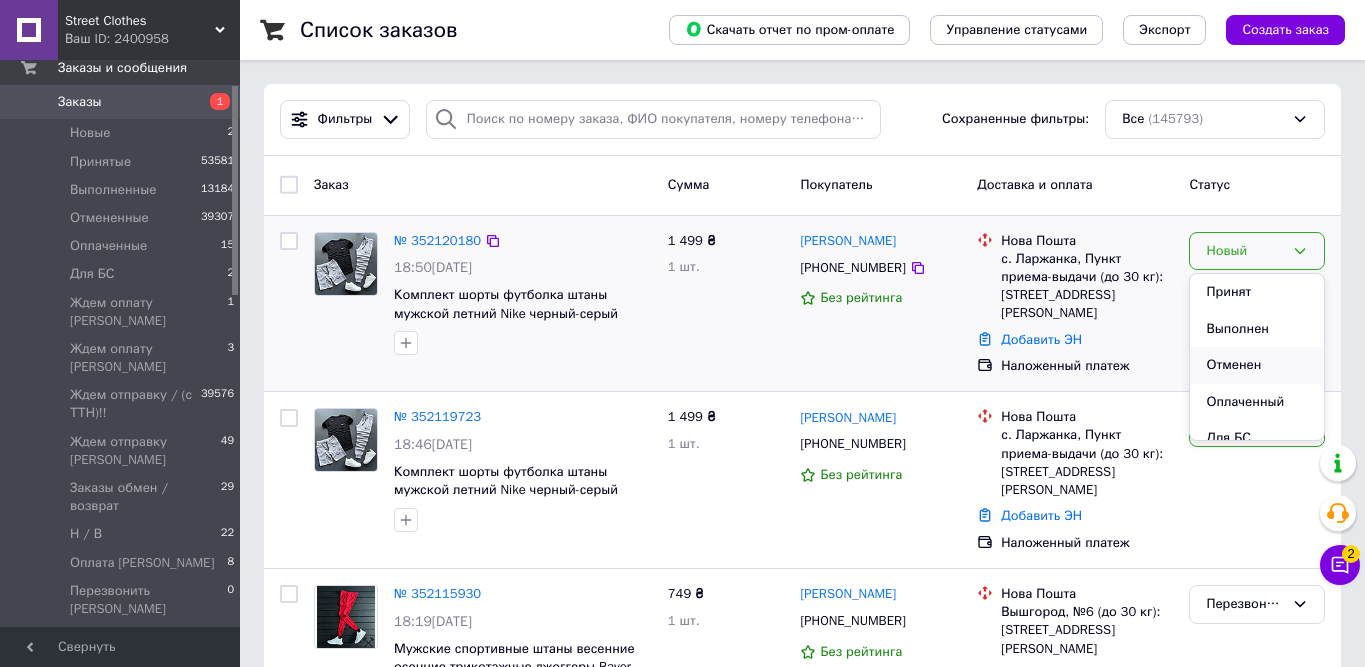 click on "Отменен" at bounding box center [1257, 365] 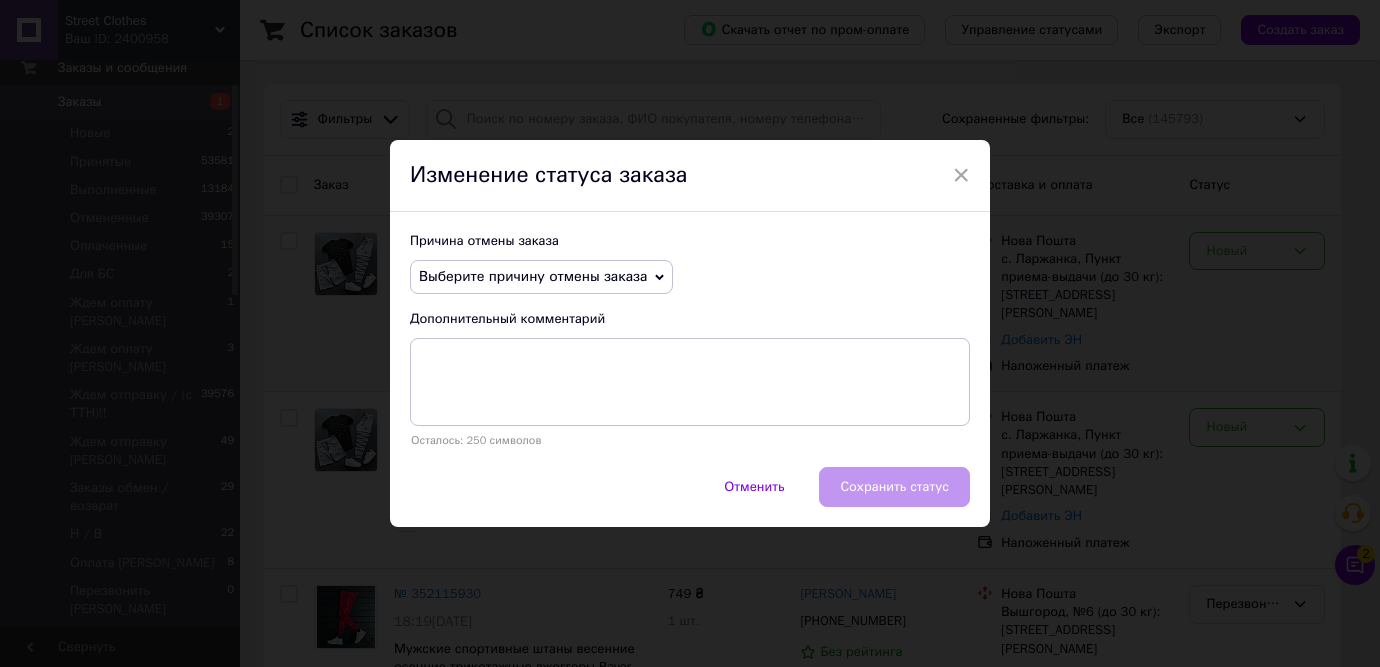 click on "Выберите причину отмены заказа" at bounding box center (533, 276) 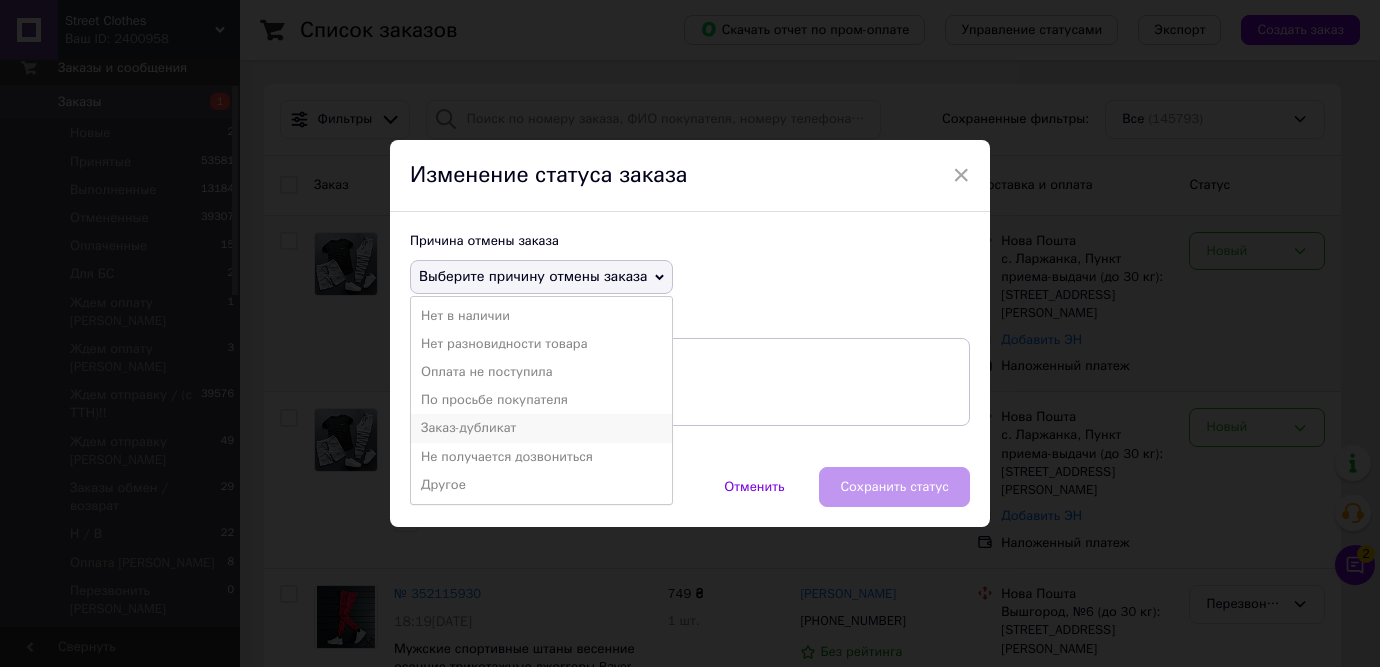 click on "Заказ-дубликат" at bounding box center [541, 428] 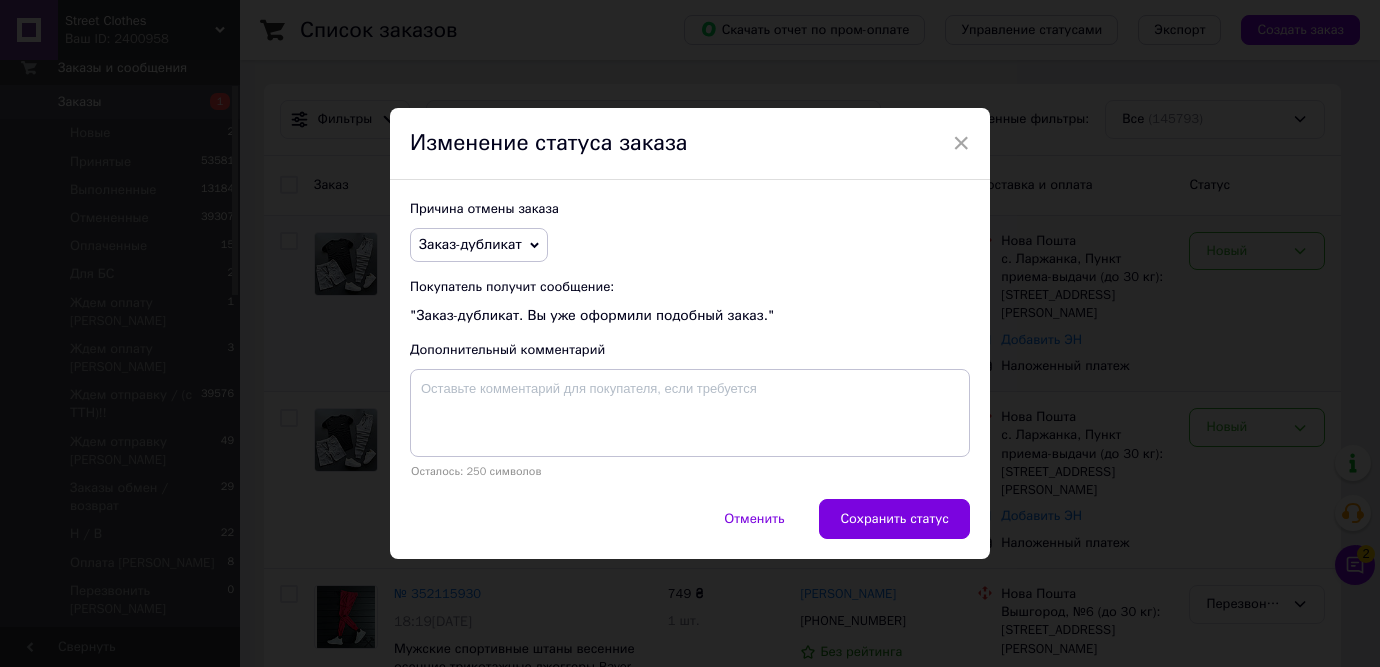 click on "Сохранить статус" at bounding box center (894, 519) 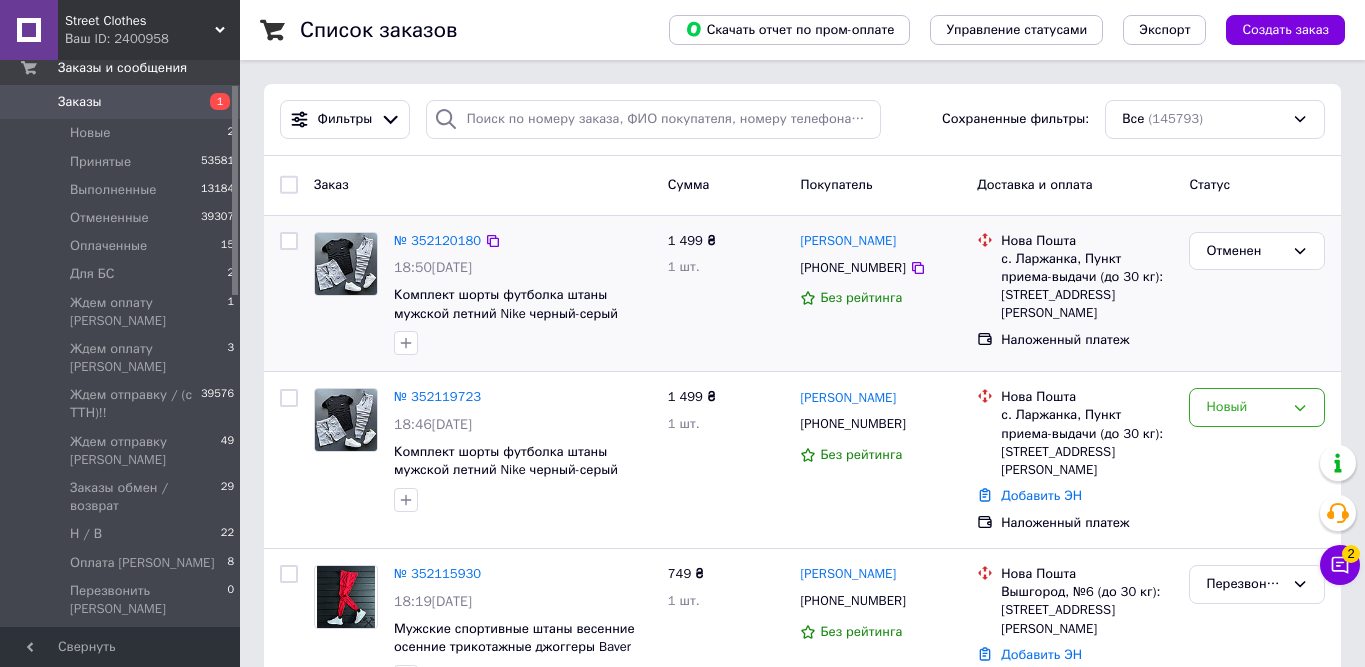 click on "Отменен" at bounding box center (1257, 294) 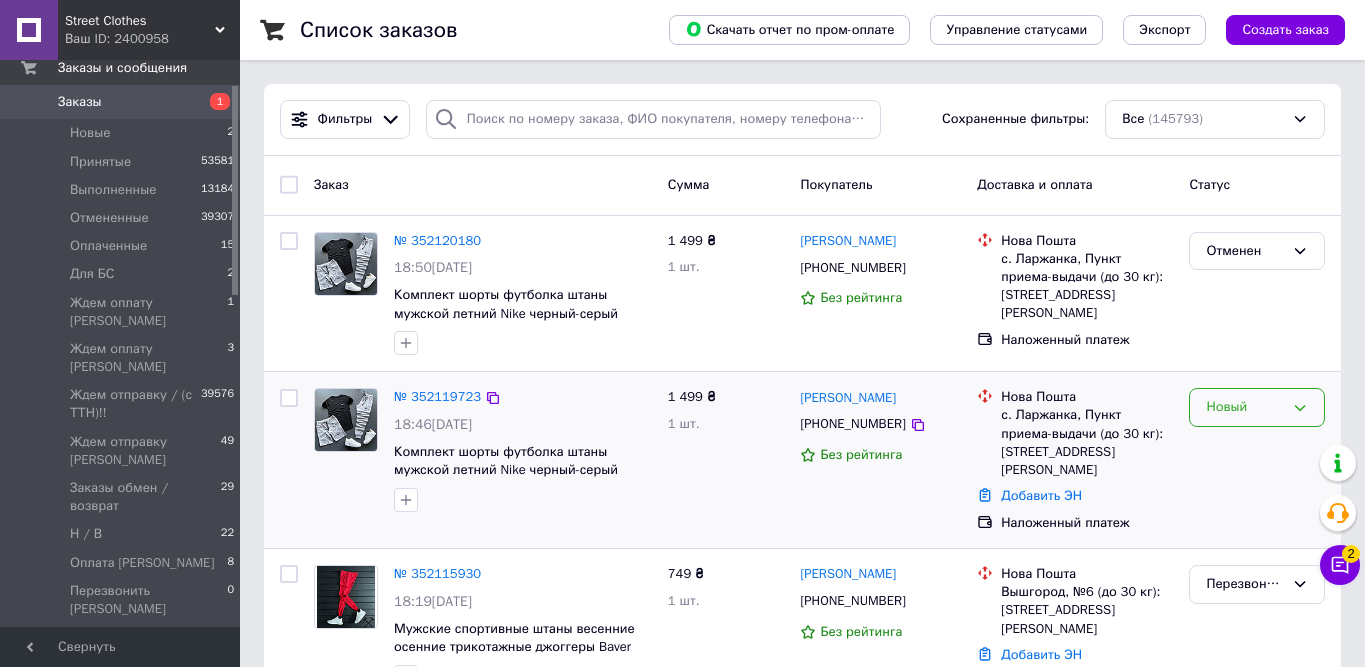 click on "Новый" at bounding box center (1245, 407) 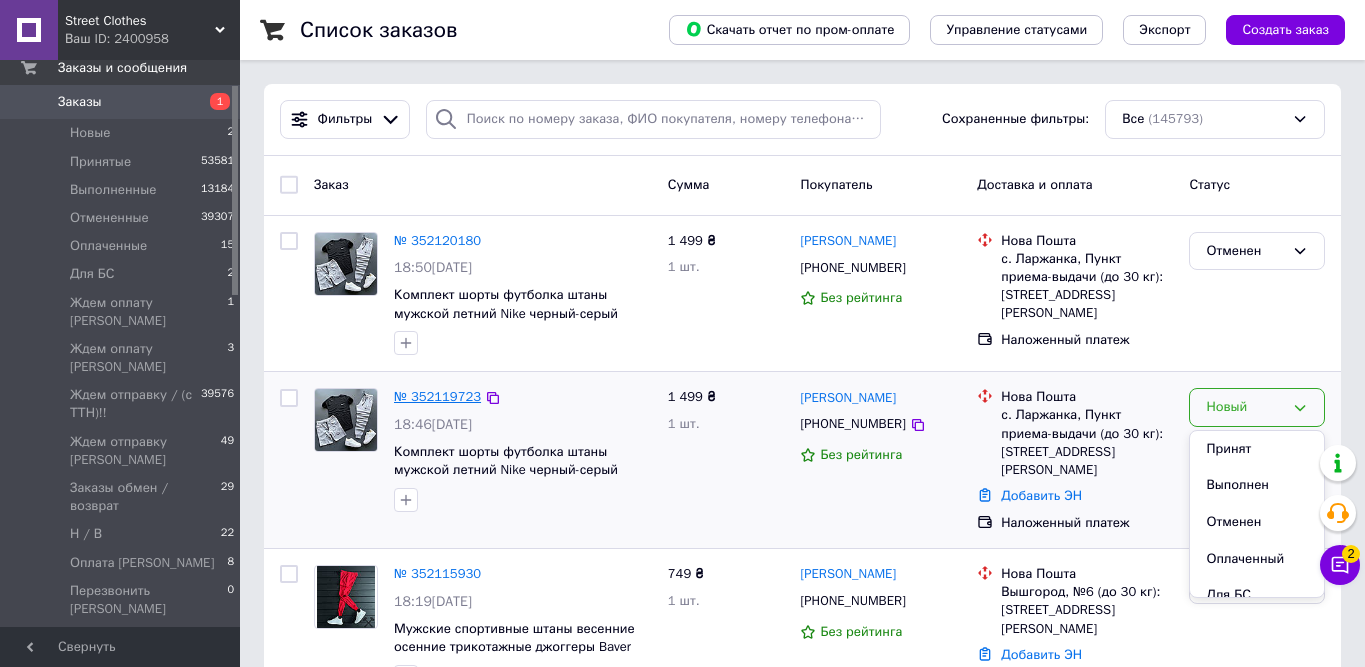 click on "№ 352119723" at bounding box center [437, 396] 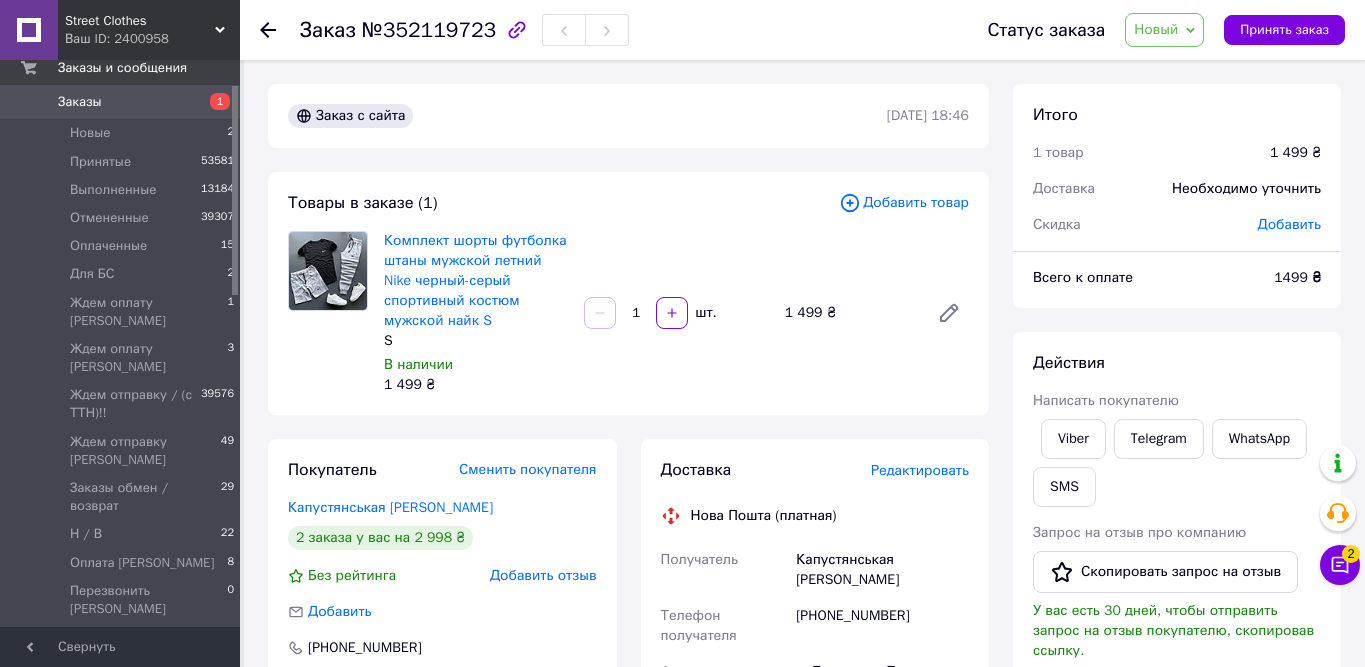 click on "Новый" at bounding box center [1164, 30] 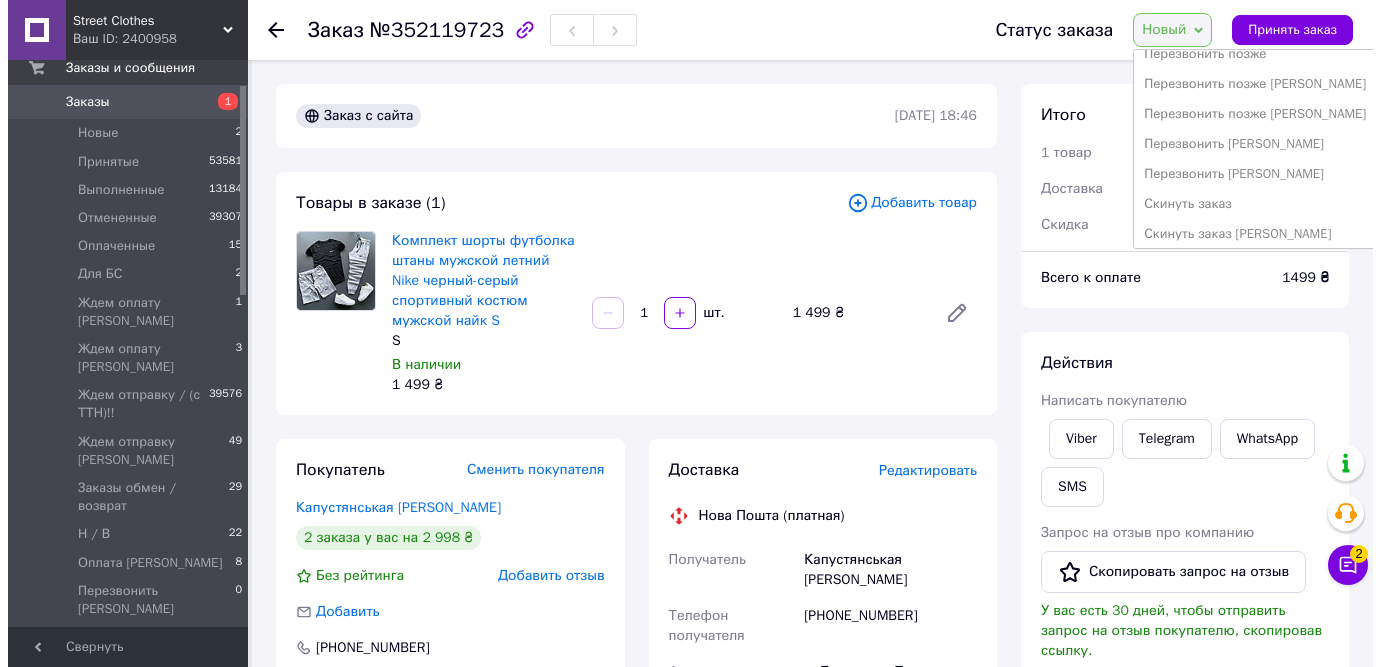 scroll, scrollTop: 440, scrollLeft: 0, axis: vertical 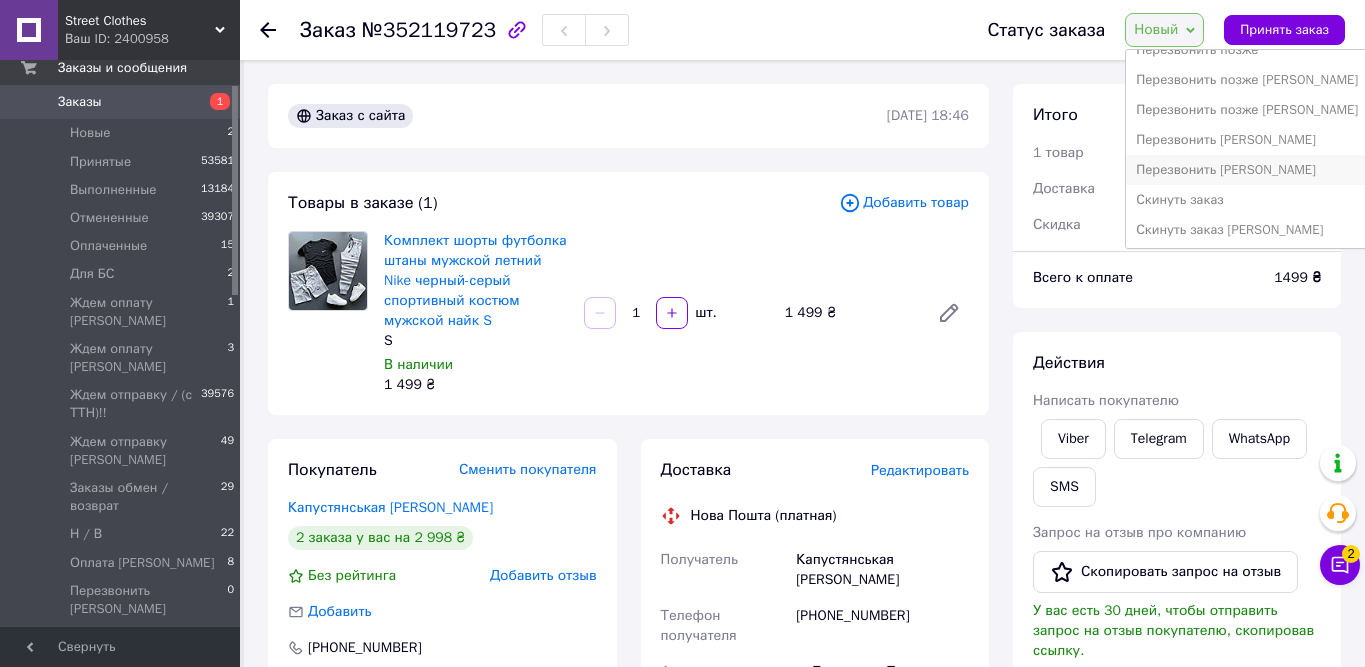 click on "Перезвонить [PERSON_NAME]" at bounding box center (1247, 170) 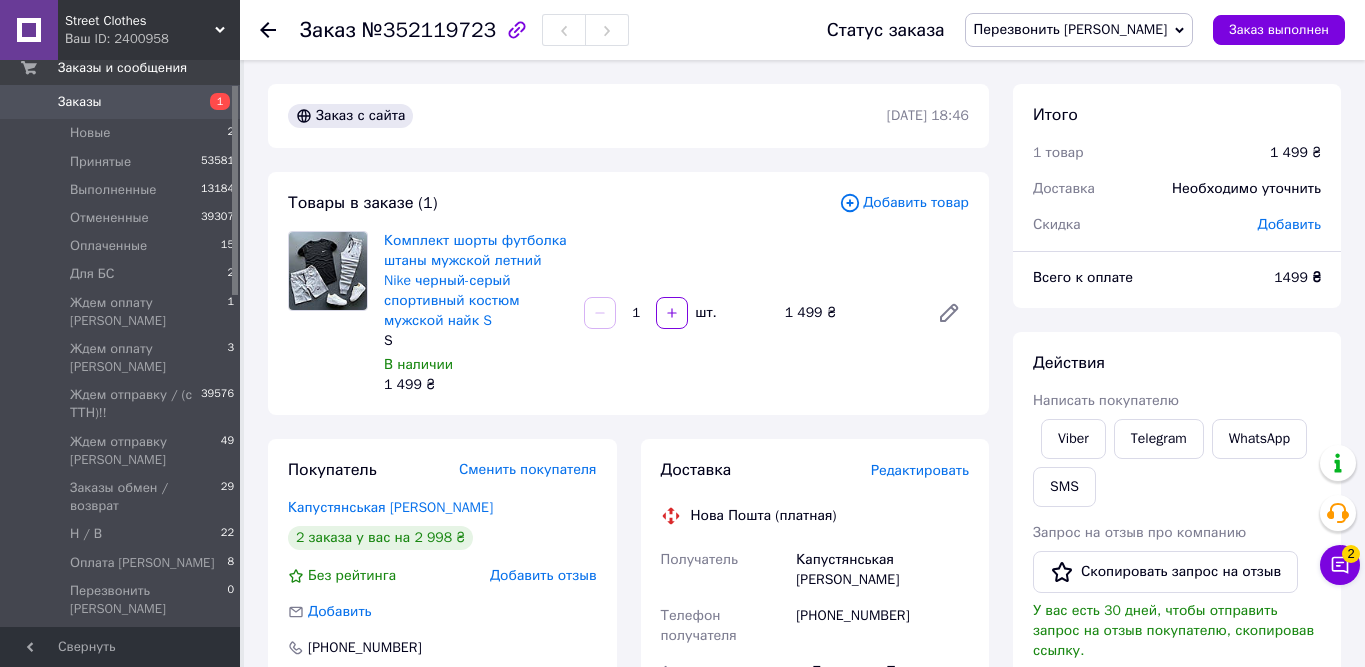 click on "Итого 1 товар 1 499 ₴ Доставка Необходимо уточнить Скидка [PERSON_NAME] Всего к оплате 1499 ₴ Действия Написать покупателю Viber Telegram WhatsApp SMS Запрос на отзыв про компанию   Скопировать запрос на отзыв У вас есть 30 дней, чтобы отправить запрос на отзыв покупателю, скопировав ссылку.   Выдать чек   Скачать PDF   Печать PDF   Дублировать заказ Метки Личные заметки, которые видите только вы. По ним можно фильтровать заказы Примечания Осталось 300 символов Очистить Сохранить" at bounding box center (1177, 726) 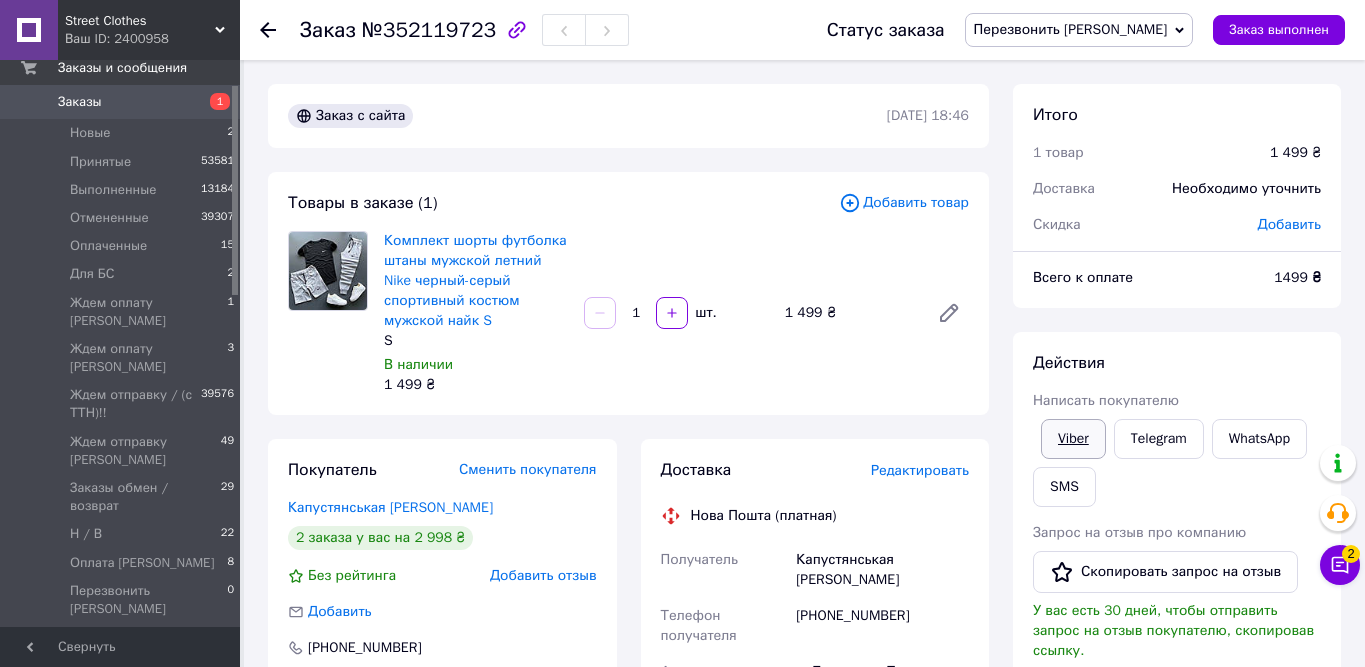 click on "Viber" at bounding box center (1073, 439) 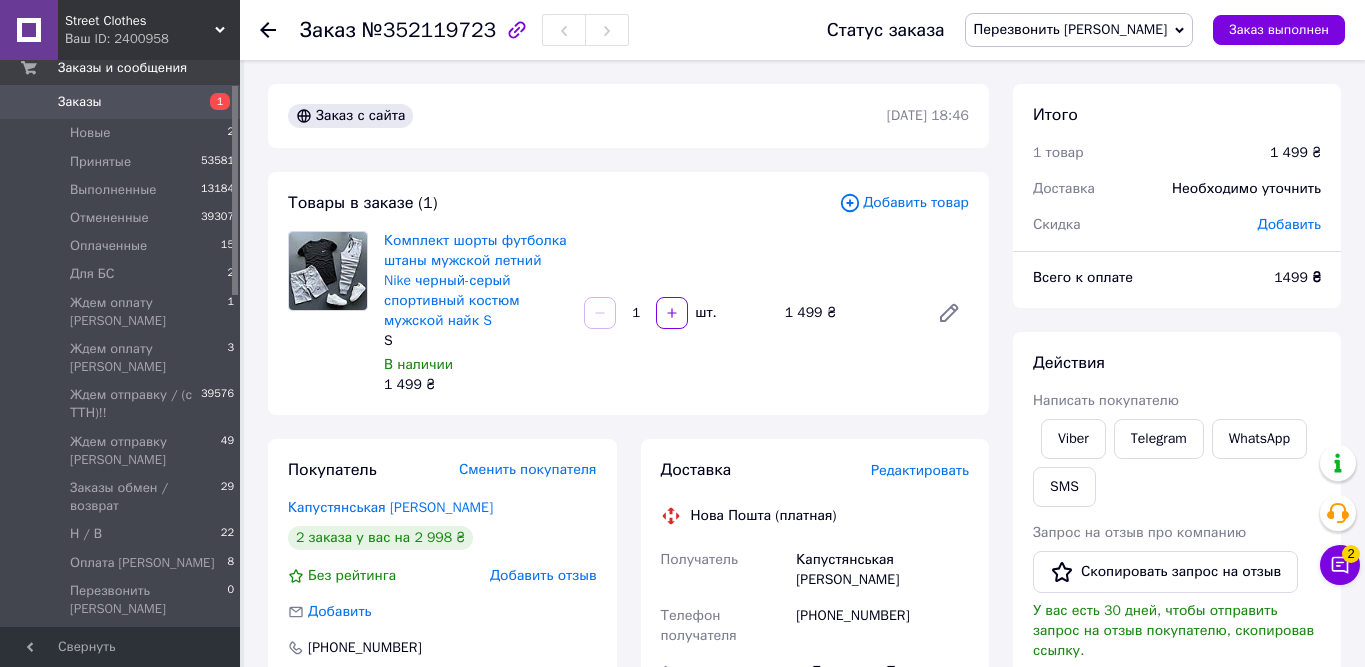 click on "Действия Написать покупателю Viber Telegram WhatsApp SMS Запрос на отзыв про компанию   Скопировать запрос на отзыв У вас есть 30 дней, чтобы отправить запрос на отзыв покупателю, скопировав ссылку.   Выдать чек   Скачать PDF   Печать PDF   Дублировать заказ" at bounding box center (1177, 618) 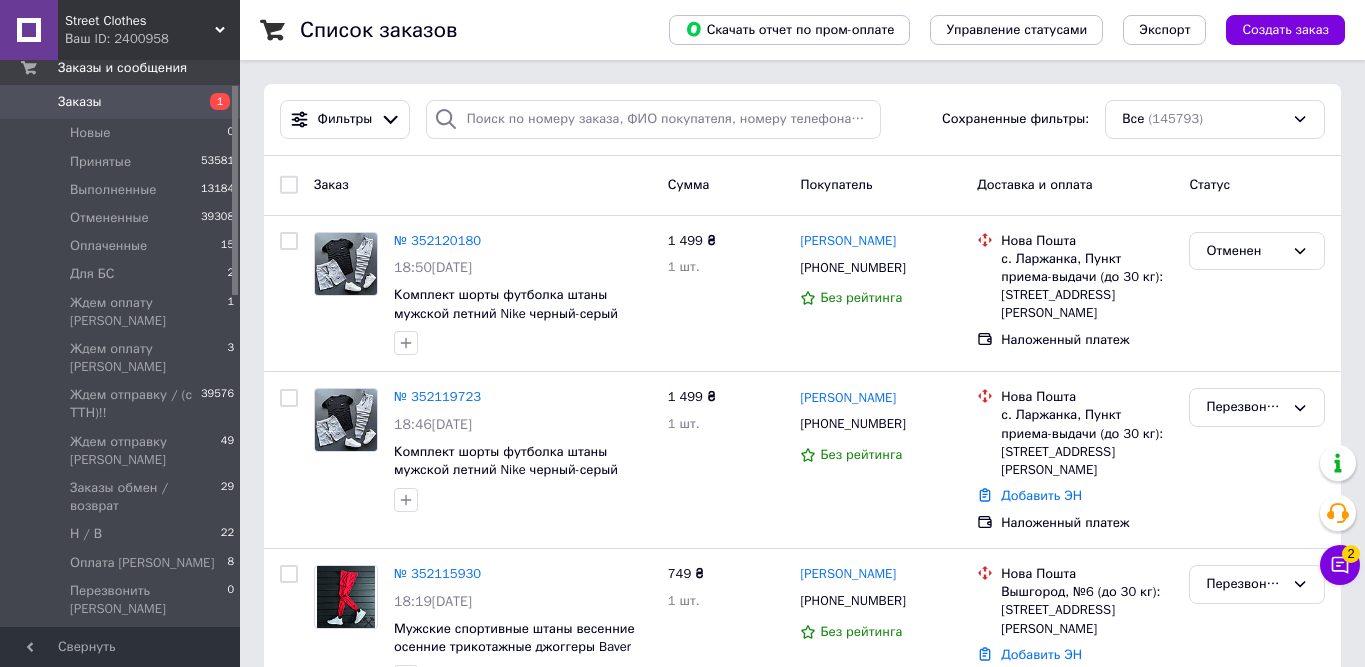 click on "Заказы" at bounding box center [121, 102] 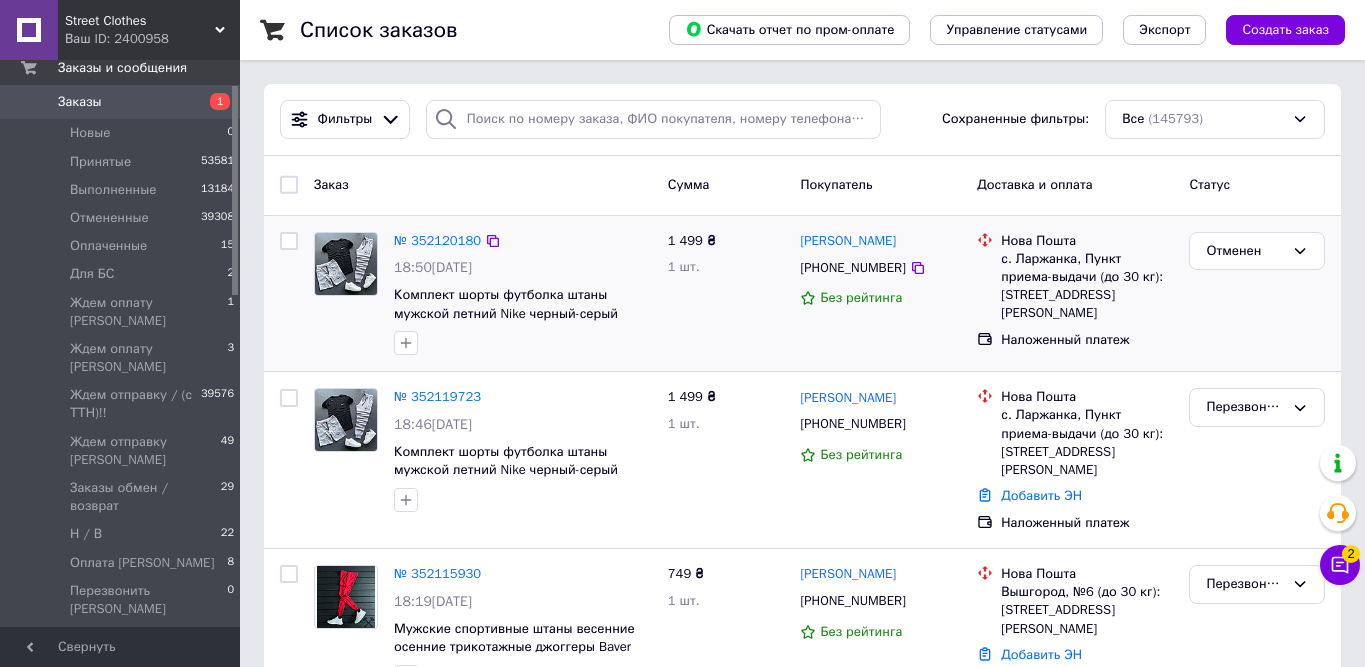 click on "Отменен" at bounding box center (1257, 294) 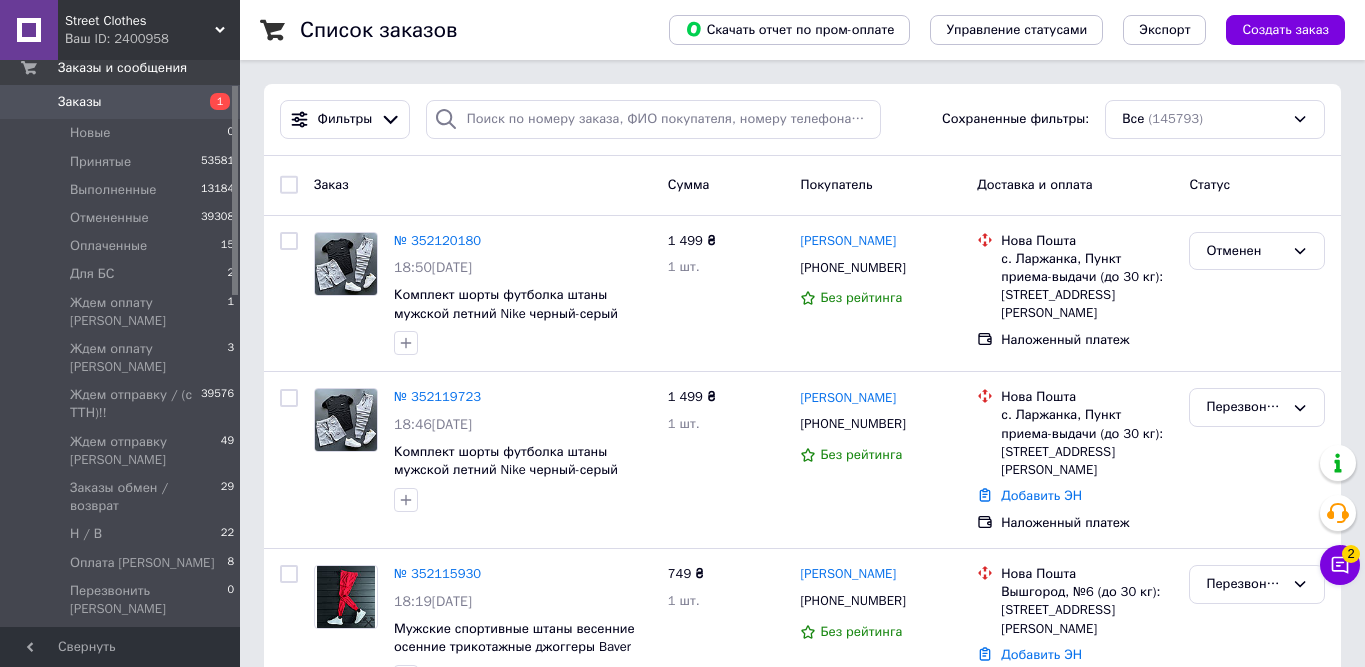 click on "Заказы" at bounding box center (121, 102) 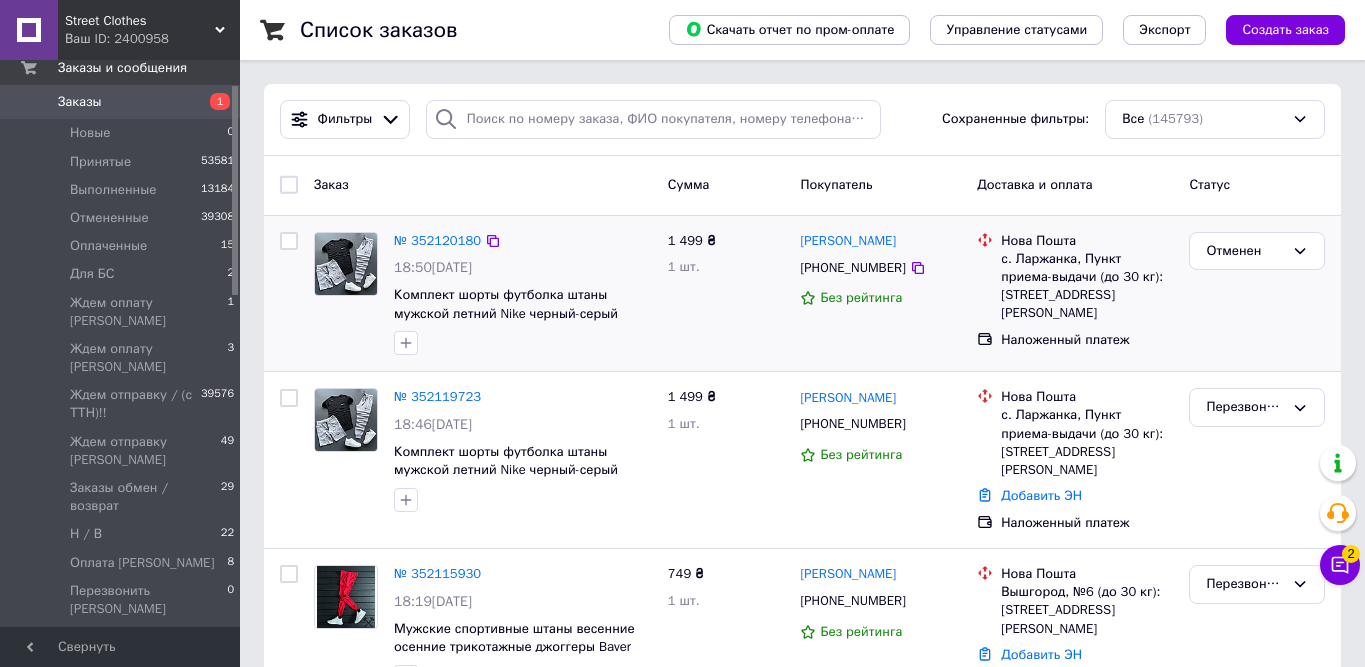 click on "Отменен" at bounding box center [1257, 294] 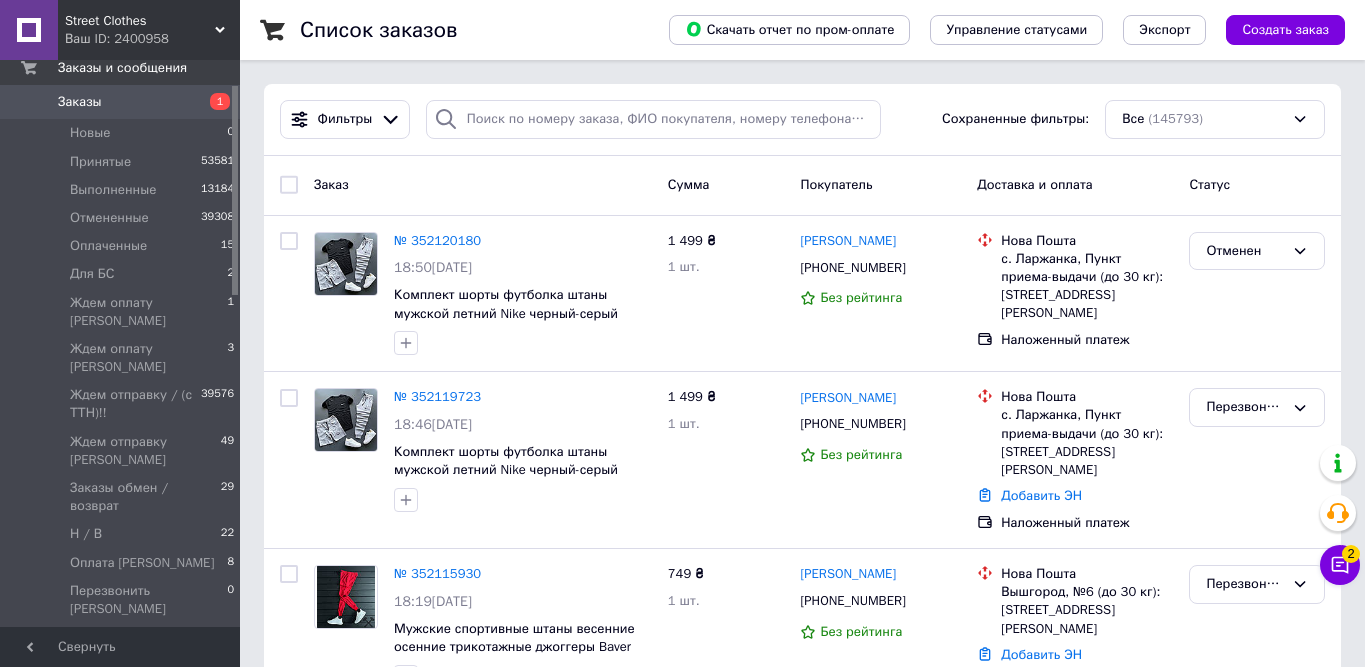 click on "Заказы" at bounding box center (121, 102) 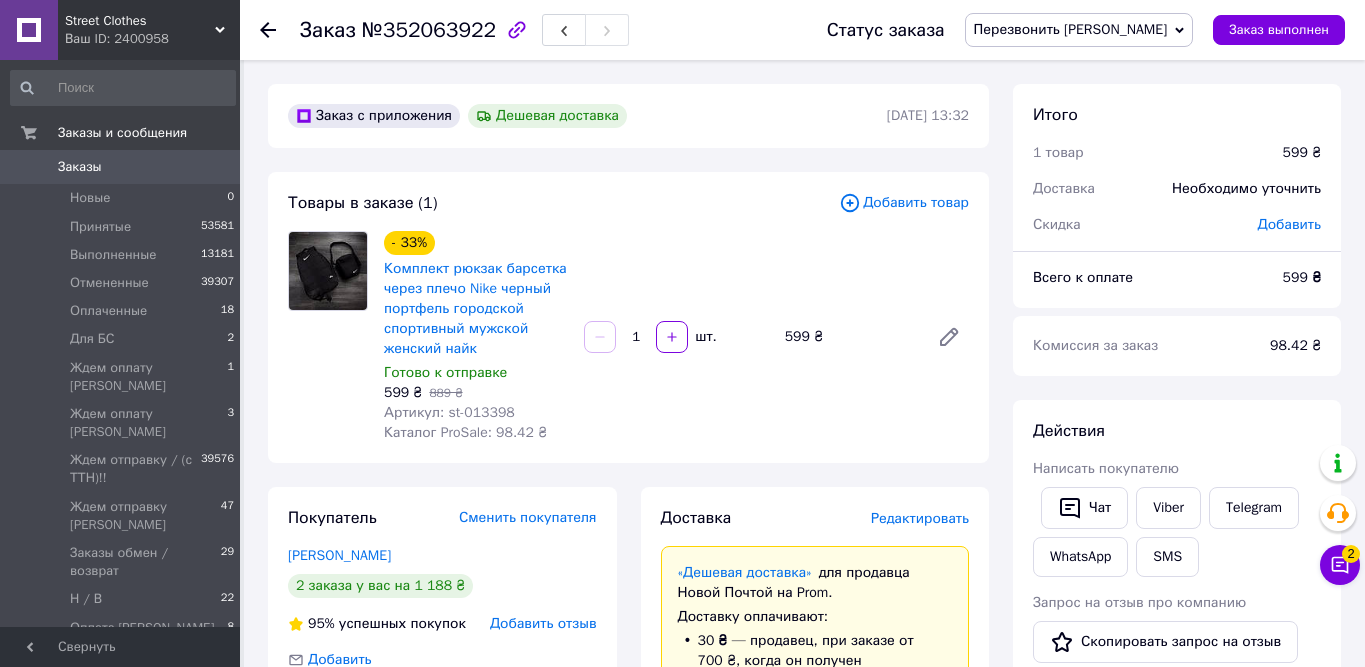 scroll, scrollTop: 0, scrollLeft: 0, axis: both 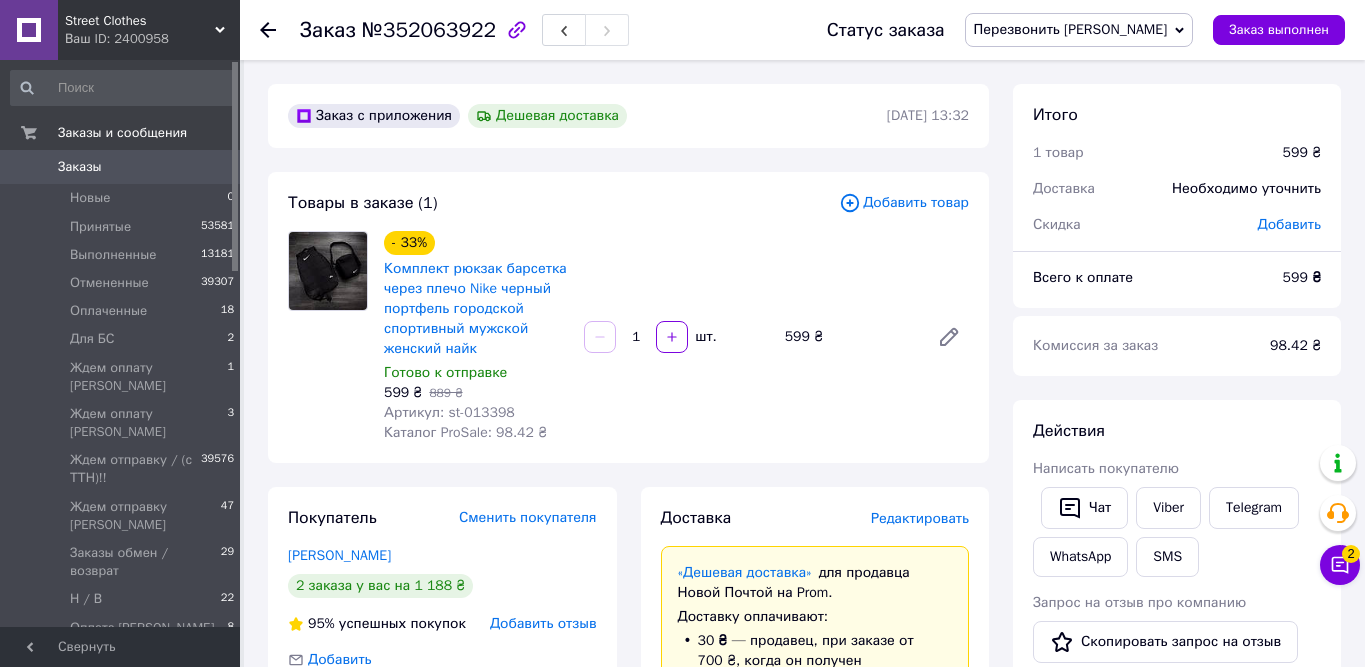 click on "Итого 1 товар 599 ₴ Доставка Необходимо уточнить Скидка [PERSON_NAME] Всего к оплате 599 ₴ Комиссия за заказ 98.42 ₴ Действия Написать покупателю   Чат Viber Telegram WhatsApp SMS Запрос на отзыв про компанию   Скопировать запрос на отзыв У вас есть 30 дней, чтобы отправить запрос на отзыв покупателю, скопировав ссылку.   Выдать чек   Скачать PDF   Печать PDF   Дублировать заказ Метки Личные заметки, которые видите только вы. По ним можно фильтровать заказы Примечания Осталось 300 символов Очистить Сохранить" at bounding box center [1177, 964] 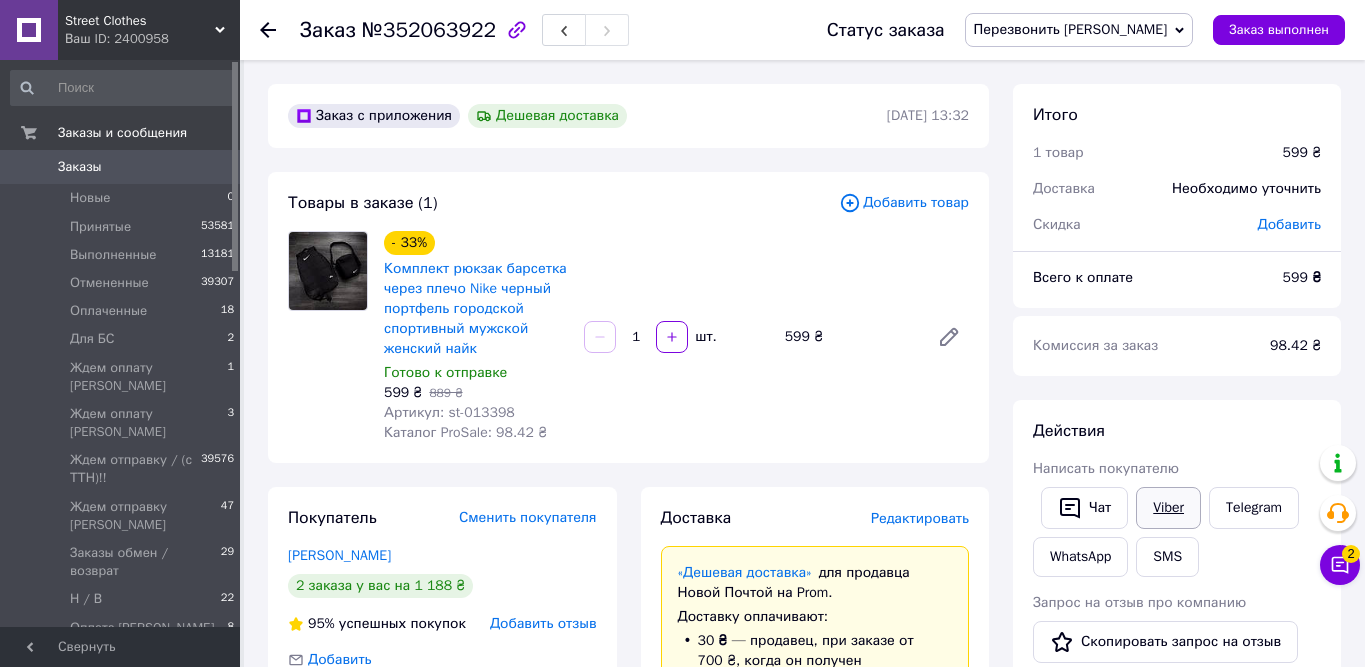 click on "Viber" at bounding box center (1168, 508) 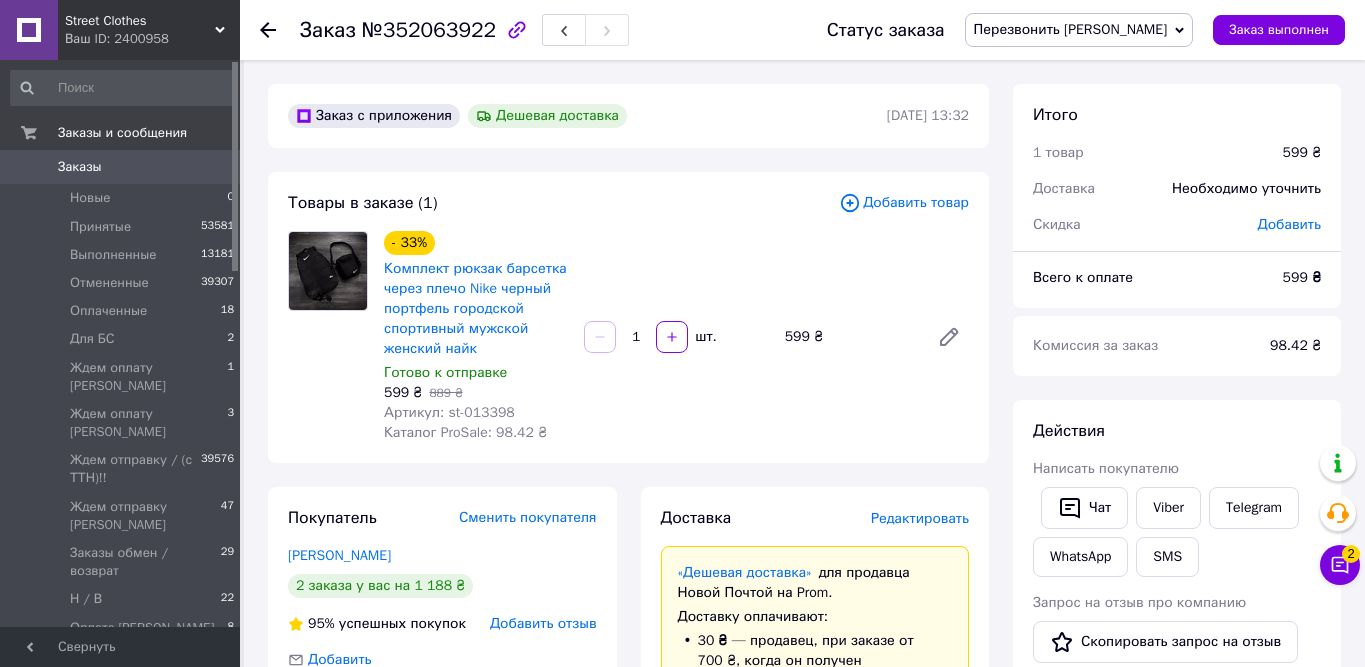 scroll, scrollTop: 0, scrollLeft: 0, axis: both 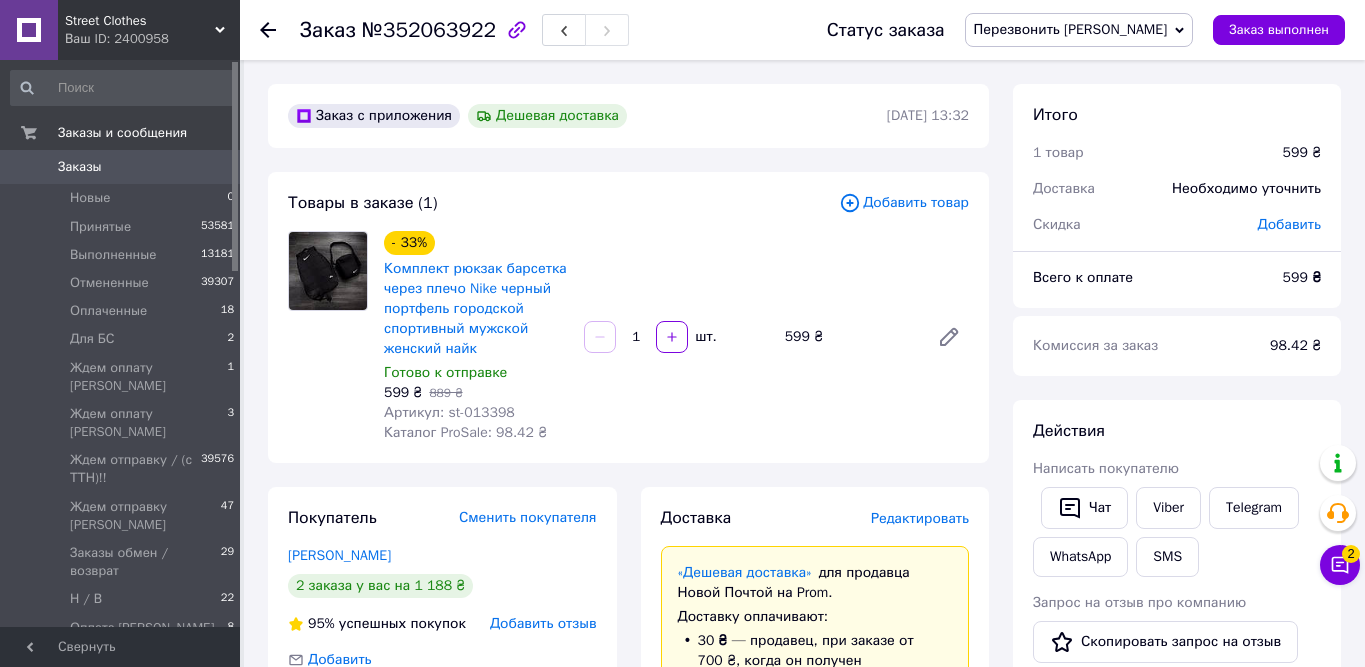 click on "Действия Написать покупателю   Чат Viber Telegram WhatsApp SMS Запрос на отзыв про компанию   Скопировать запрос на отзыв У вас есть 30 дней, чтобы отправить запрос на отзыв покупателю, скопировав ссылку.   Выдать чек   Скачать PDF   Печать PDF   Дублировать заказ" at bounding box center [1177, 687] 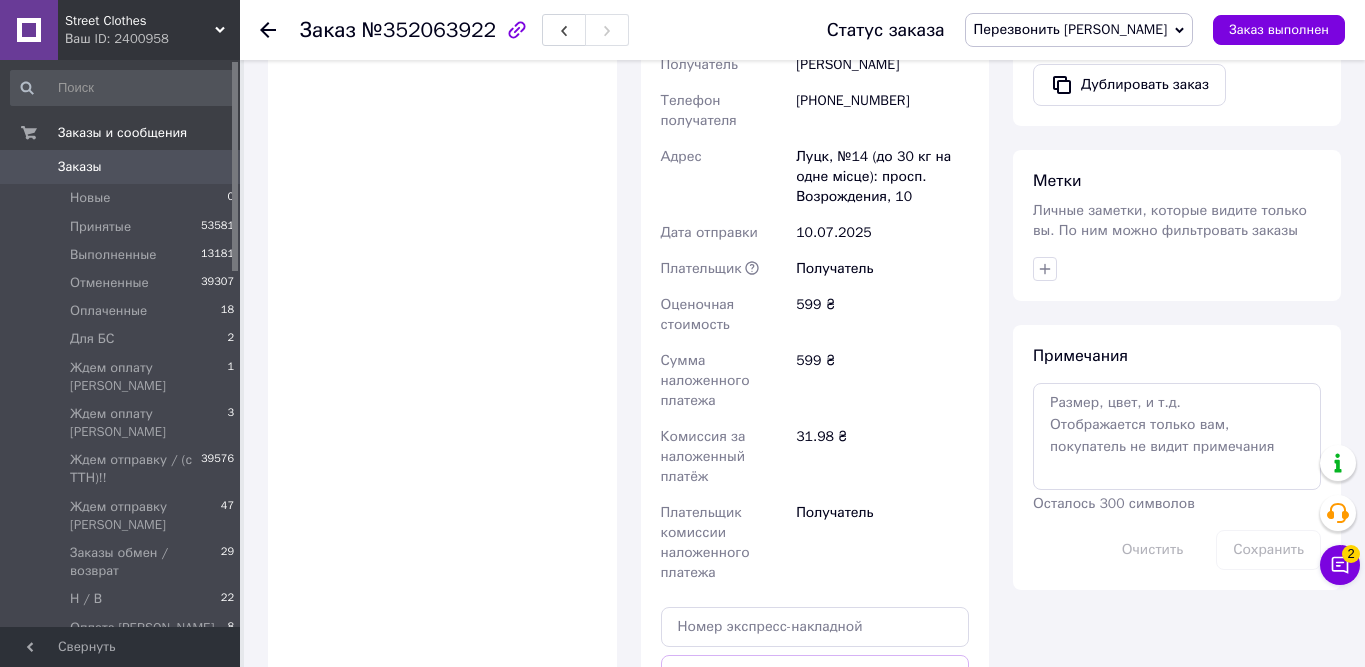 scroll, scrollTop: 851, scrollLeft: 0, axis: vertical 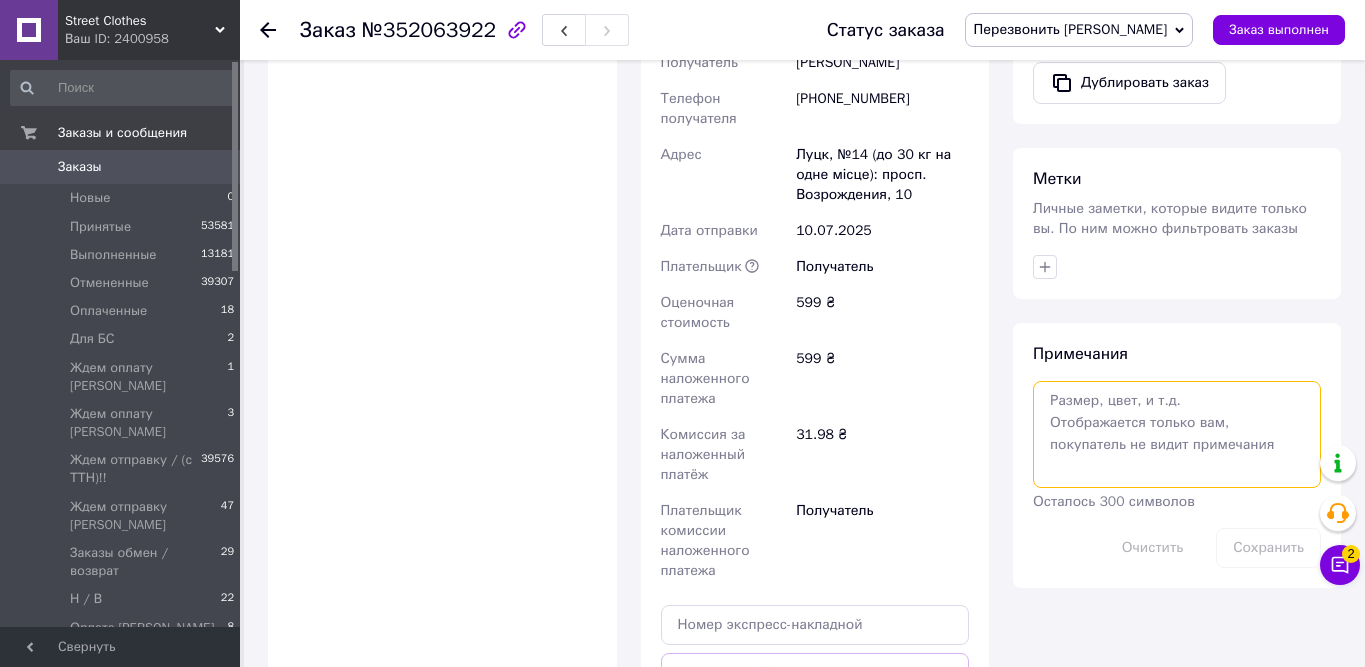 click at bounding box center (1177, 434) 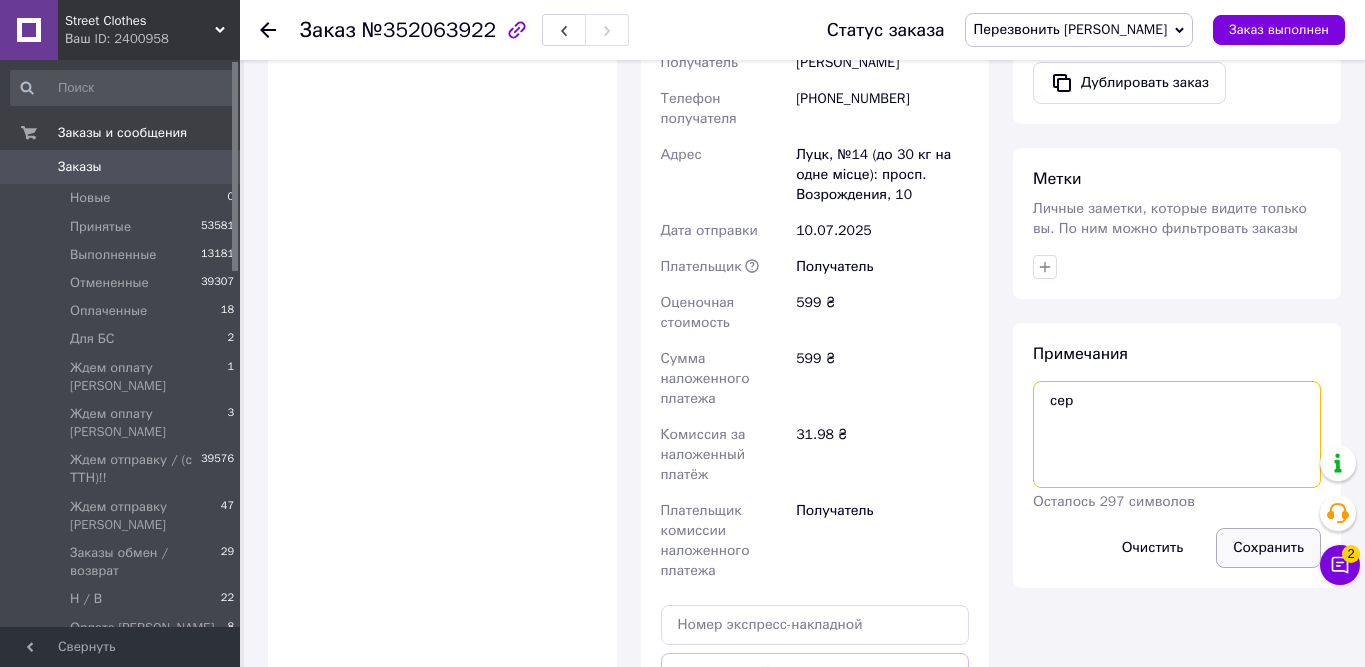 type on "сер" 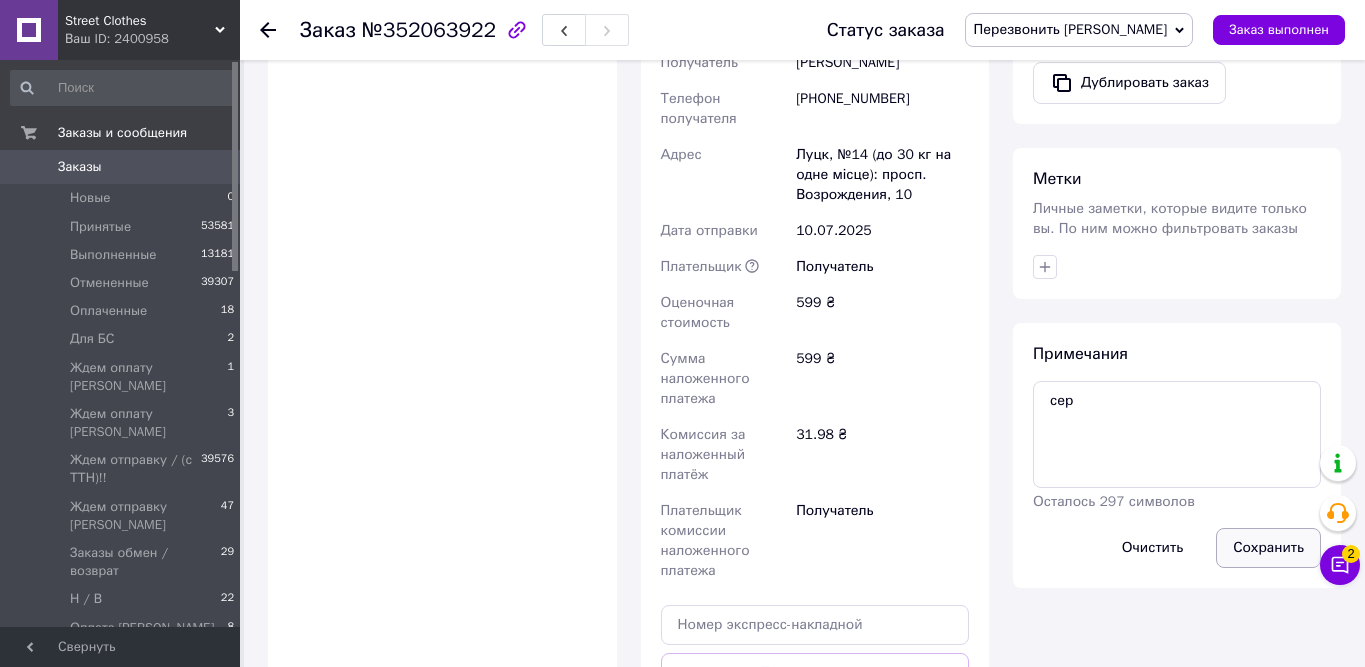 click on "Сохранить" at bounding box center (1268, 548) 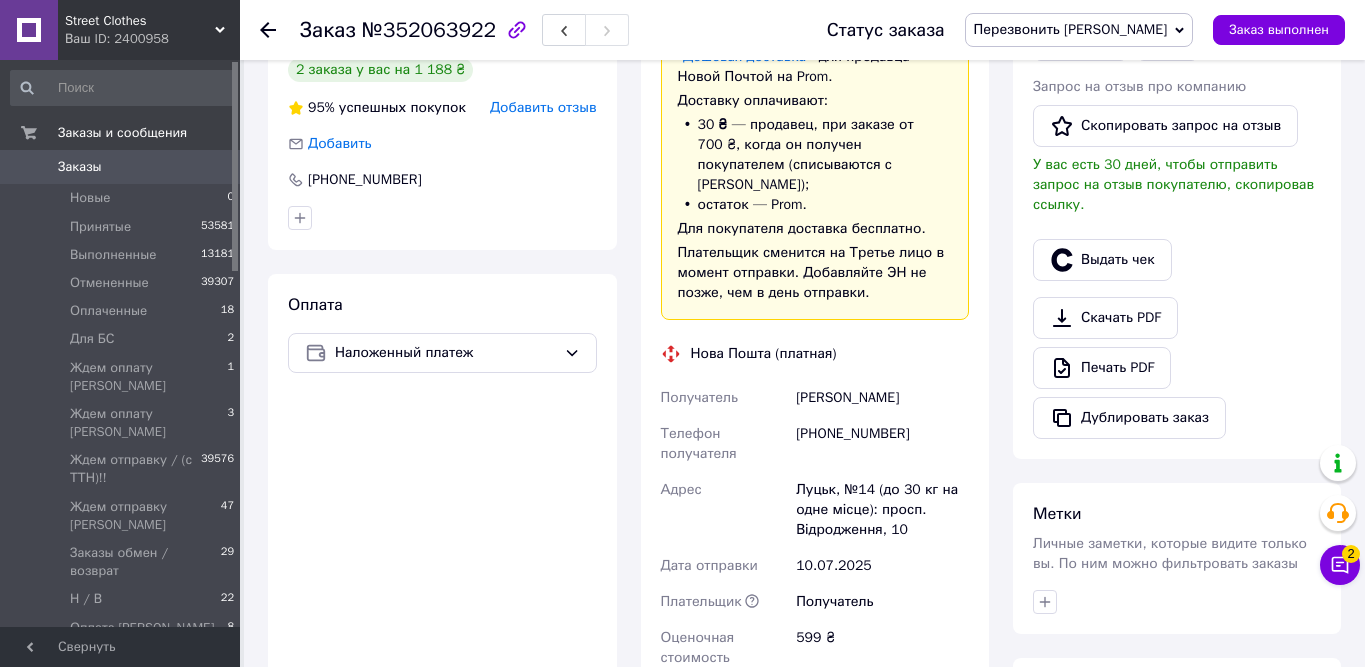 scroll, scrollTop: 489, scrollLeft: 0, axis: vertical 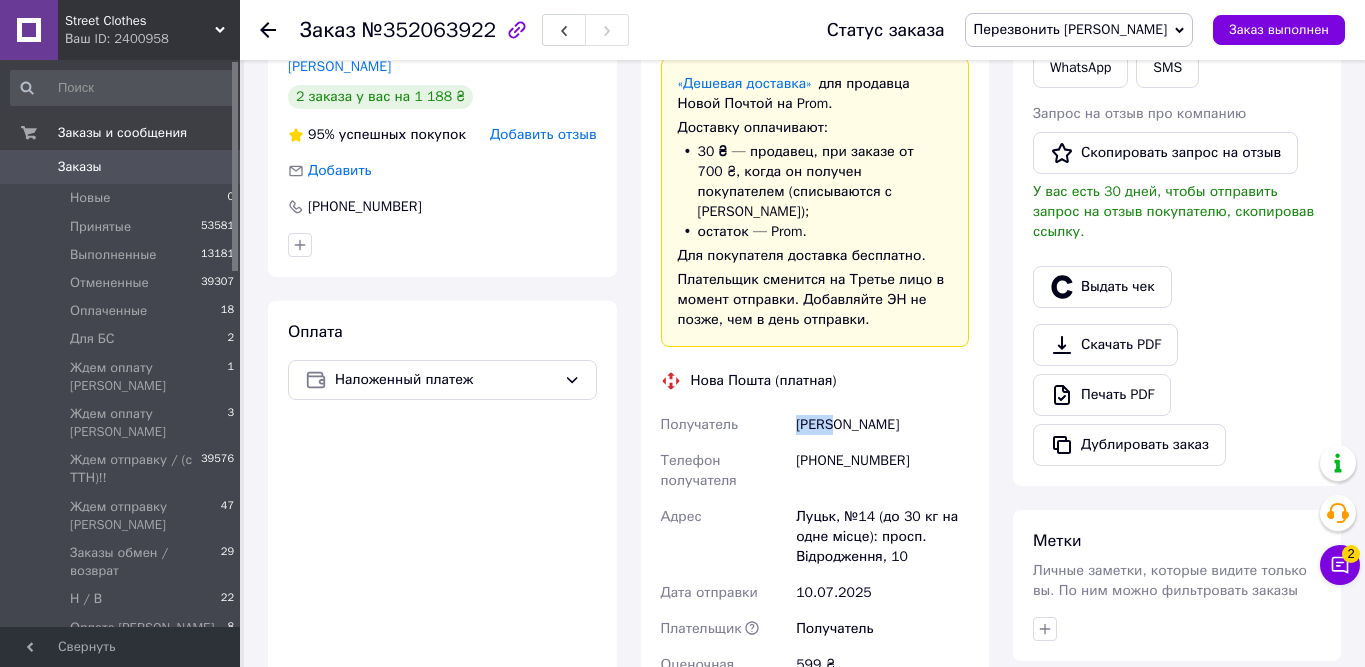 drag, startPoint x: 841, startPoint y: 406, endPoint x: 795, endPoint y: 404, distance: 46.043457 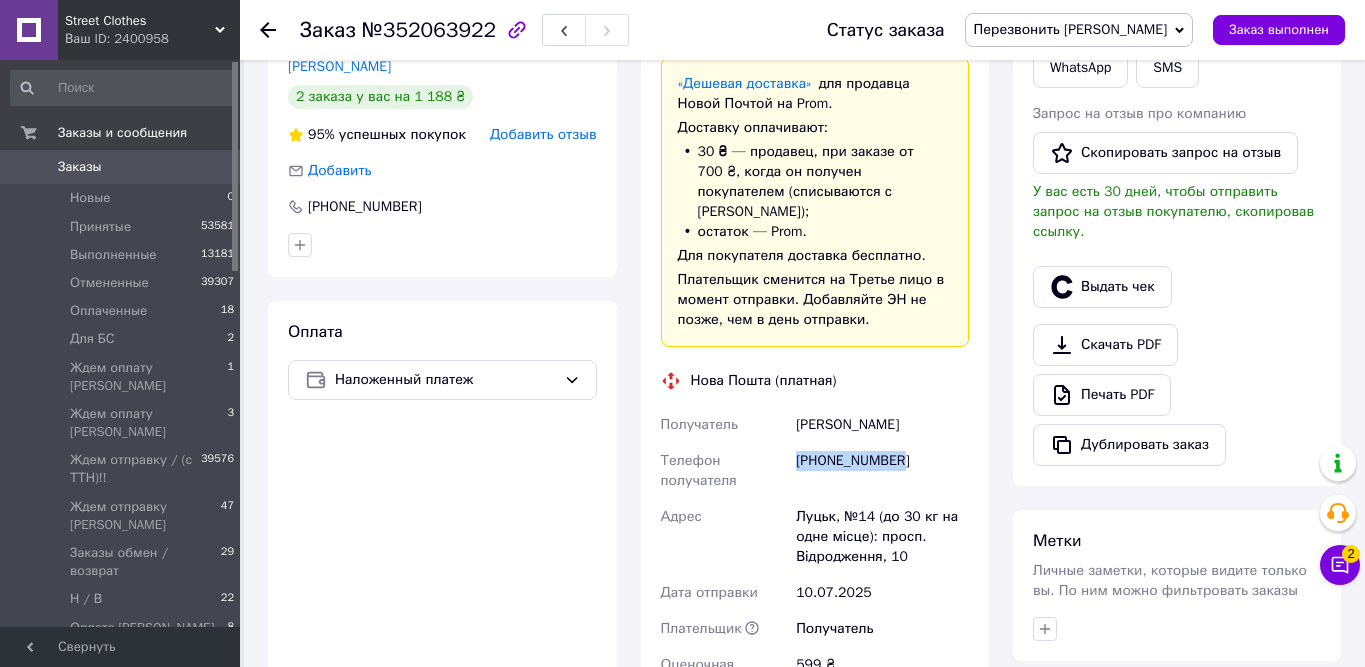 drag, startPoint x: 908, startPoint y: 442, endPoint x: 793, endPoint y: 439, distance: 115.03912 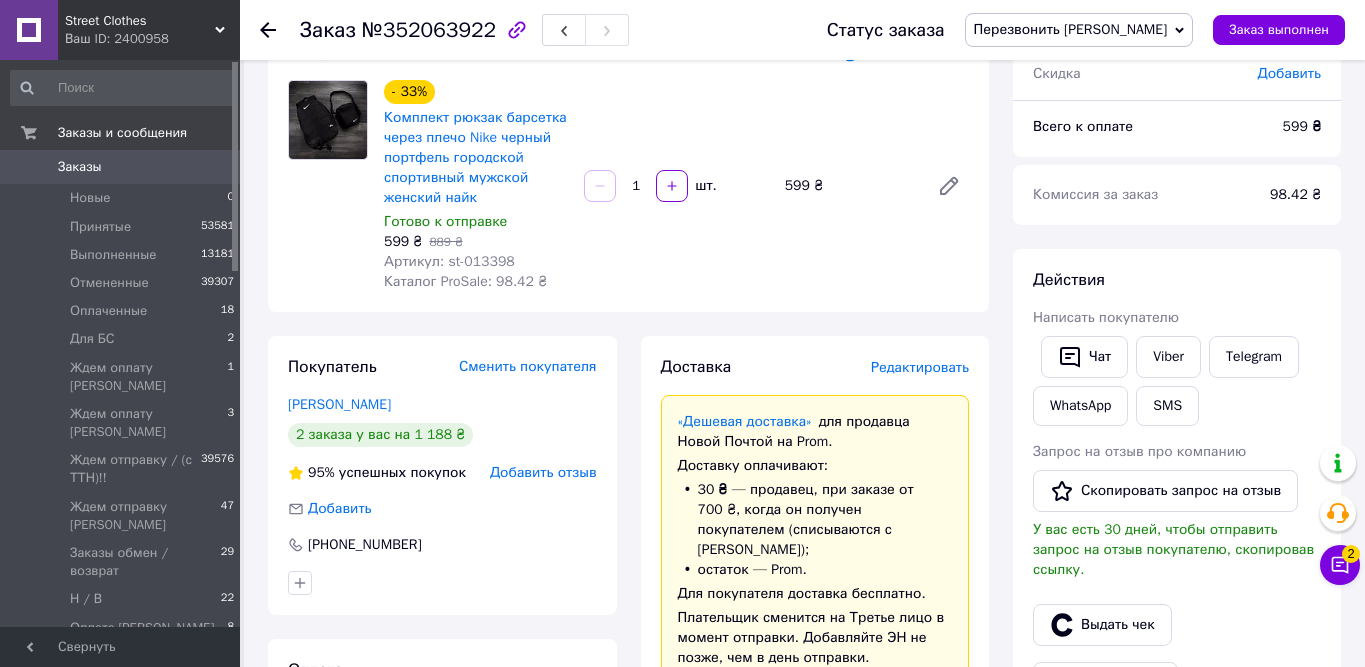 scroll, scrollTop: 152, scrollLeft: 0, axis: vertical 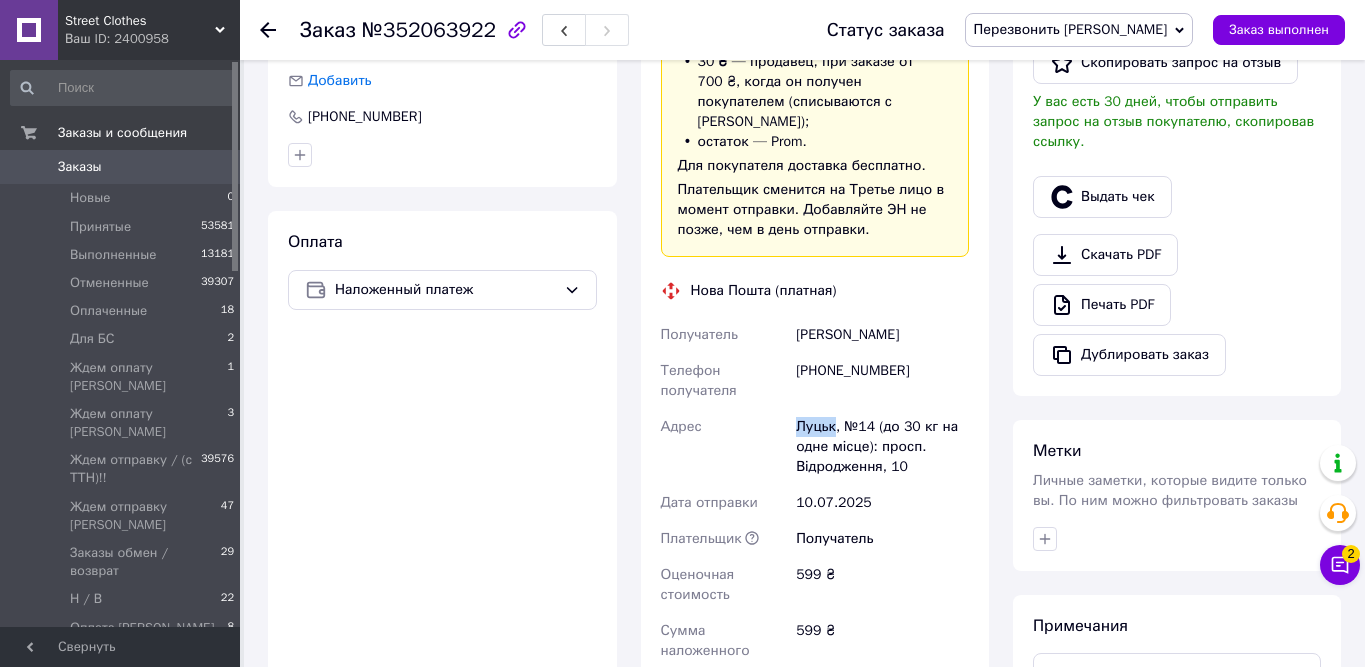 drag, startPoint x: 800, startPoint y: 407, endPoint x: 834, endPoint y: 412, distance: 34.36568 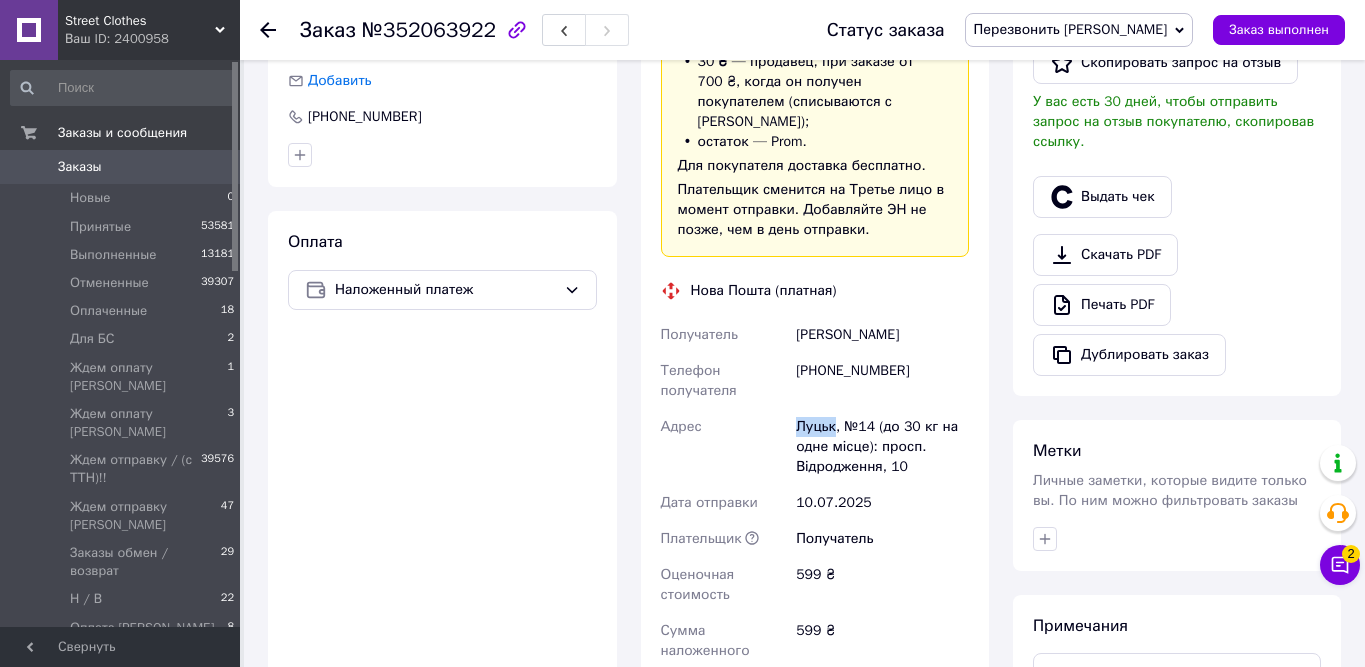 click on "Луцьк, №14 (до 30 кг на одне місце): просп. Відродження, 10" at bounding box center [882, 447] 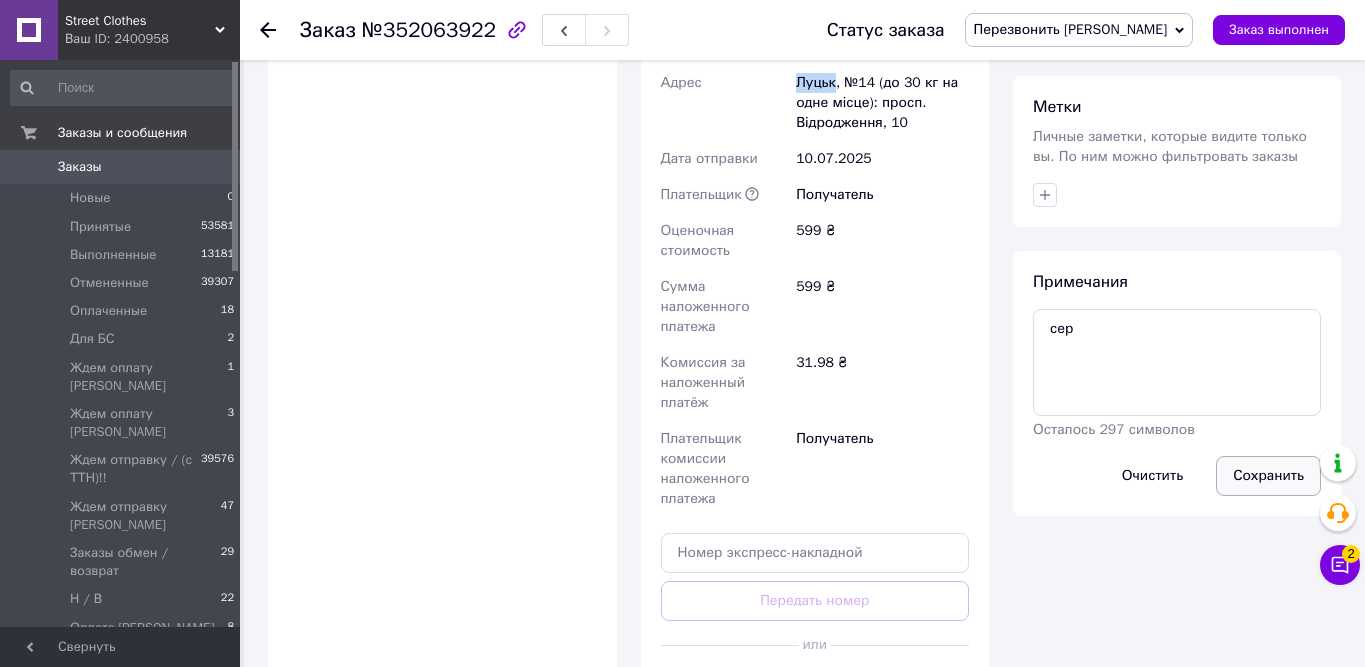 scroll, scrollTop: 924, scrollLeft: 0, axis: vertical 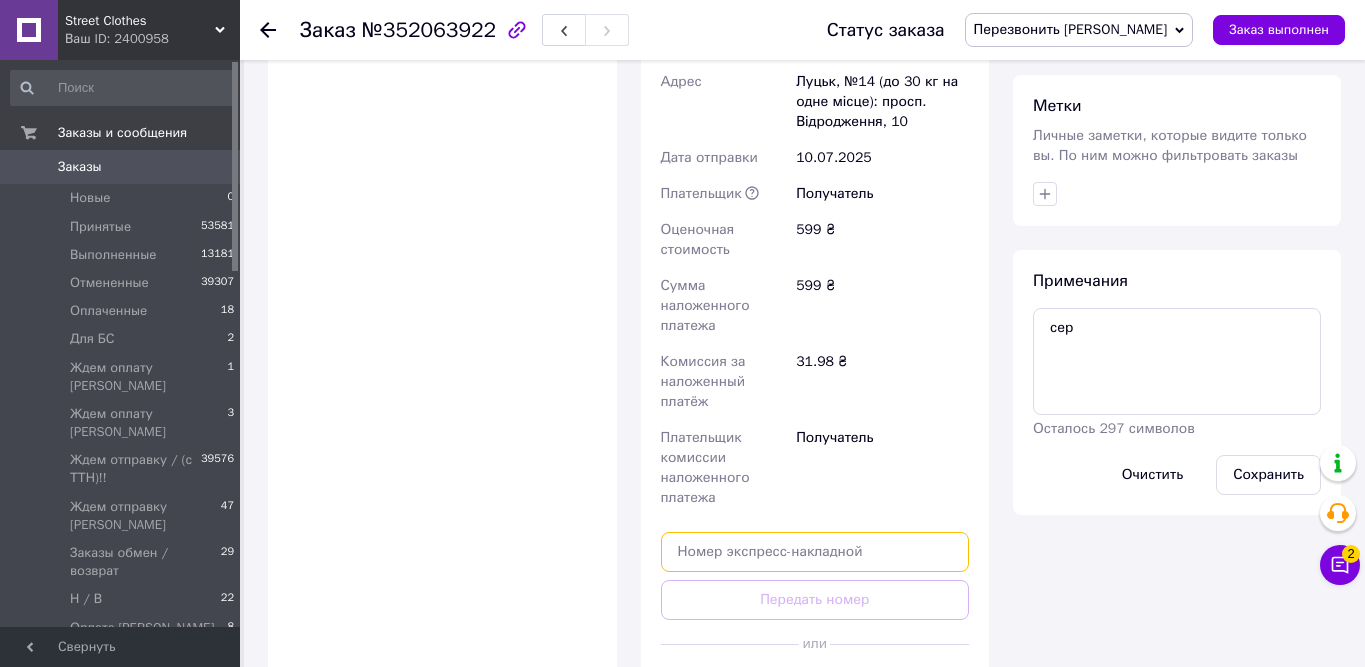 click at bounding box center [815, 552] 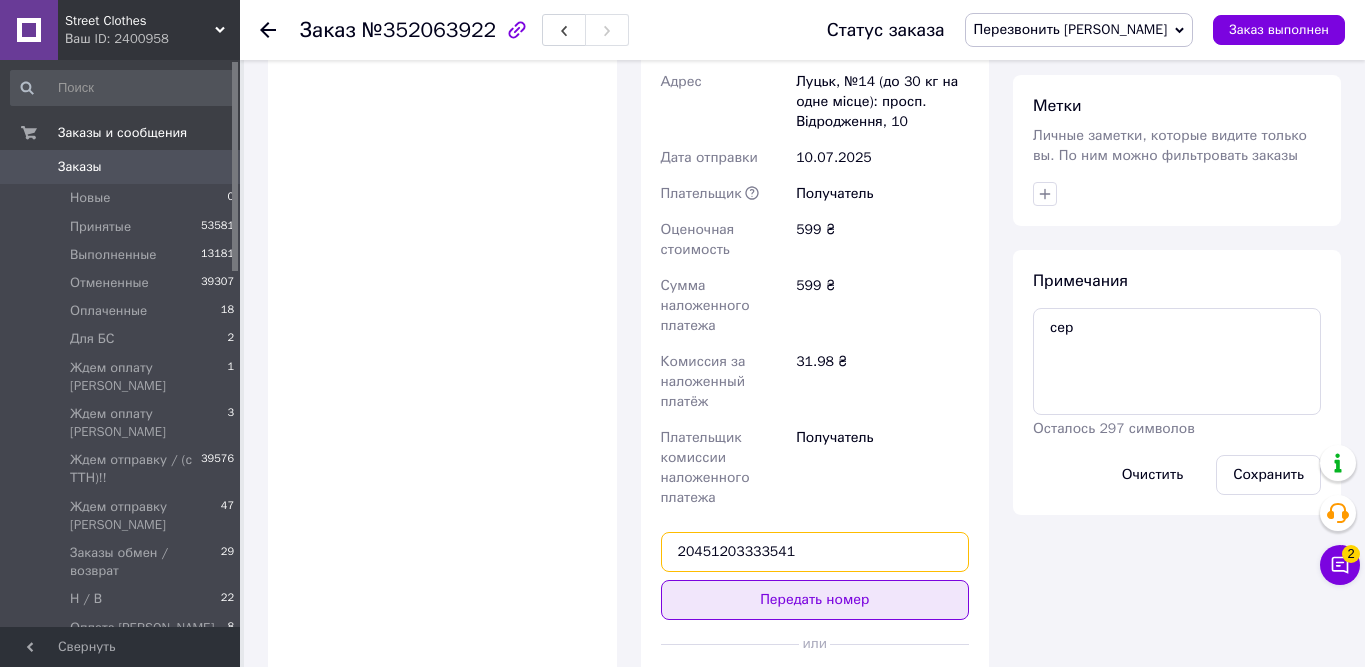 type on "20451203333541" 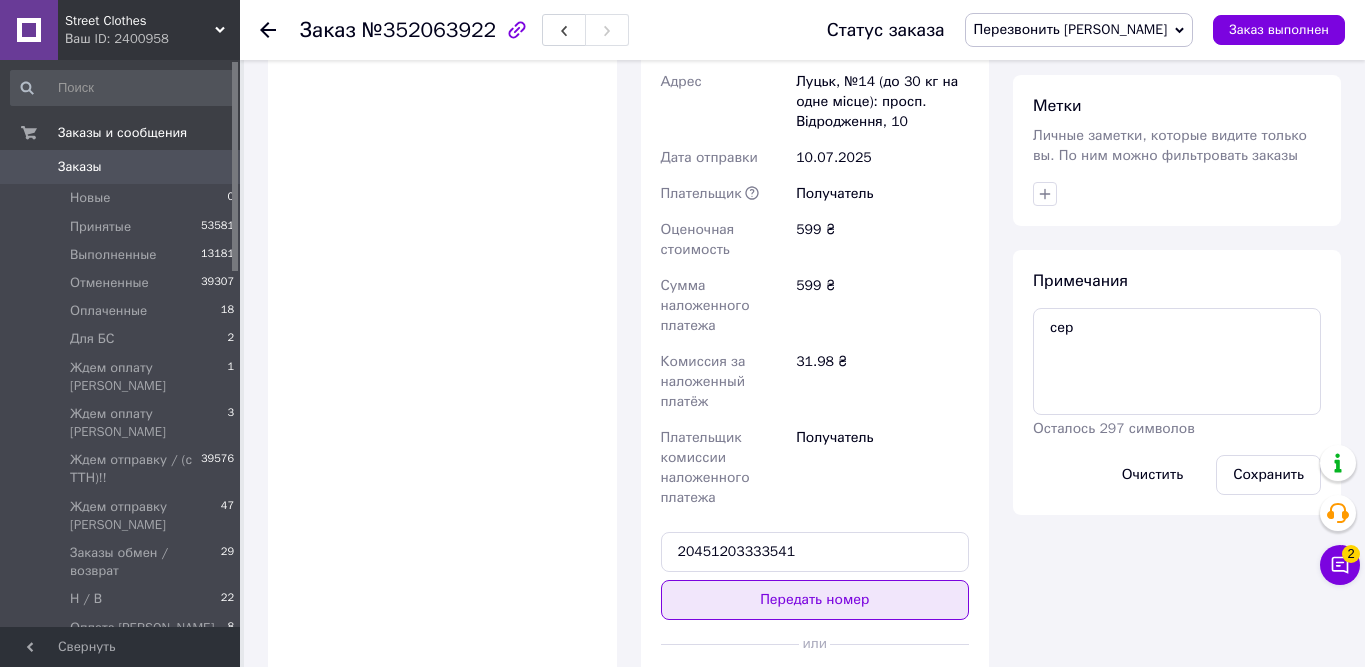 click on "Передать номер" at bounding box center [815, 600] 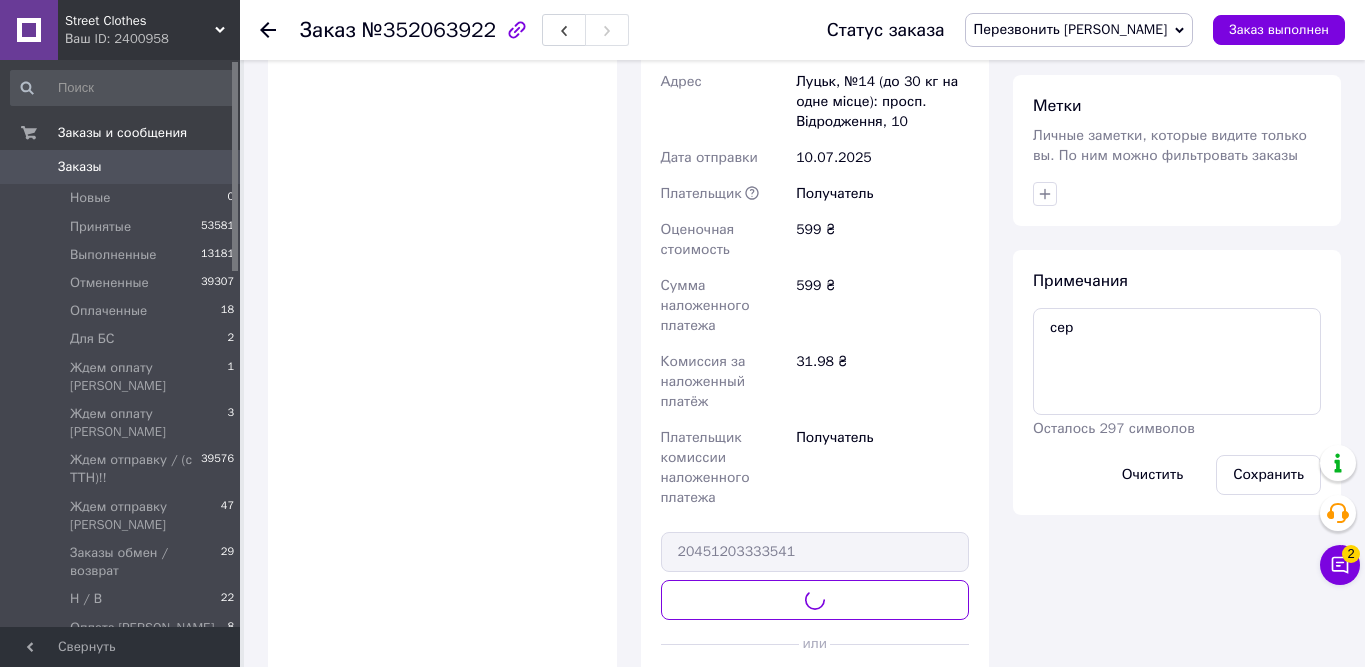 click on "Перезвонить [PERSON_NAME]" at bounding box center [1071, 29] 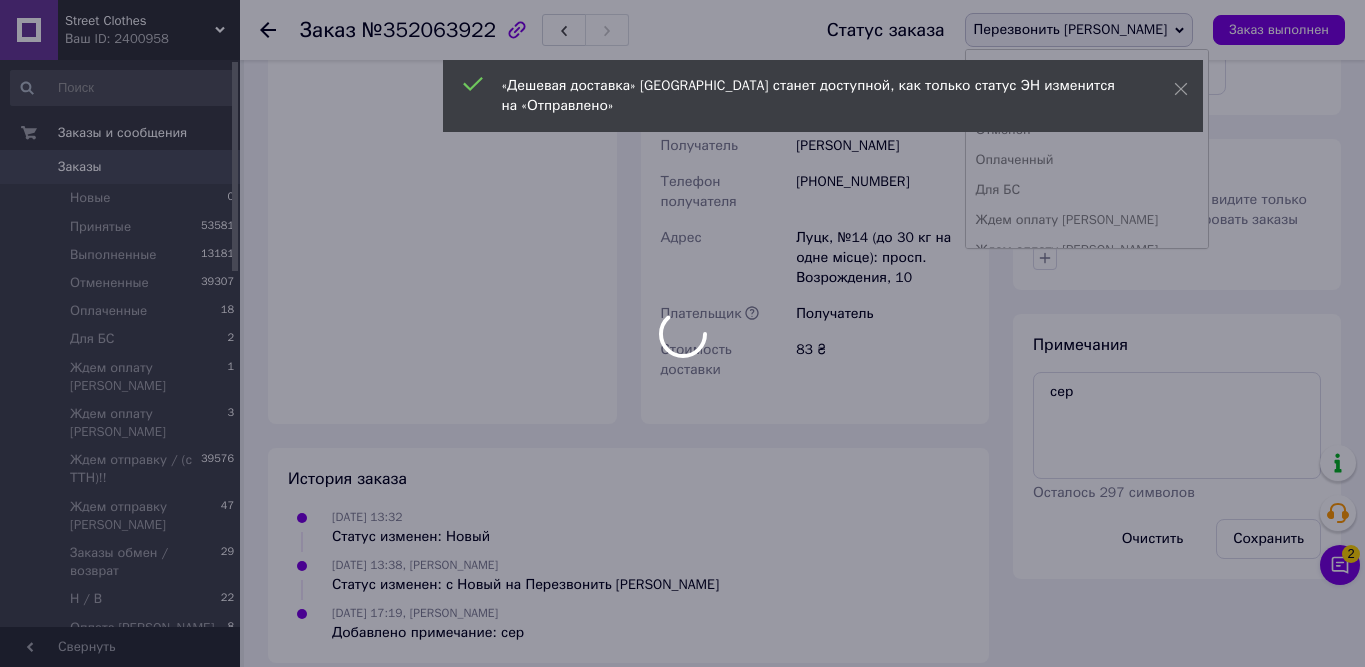 scroll, scrollTop: 924, scrollLeft: 0, axis: vertical 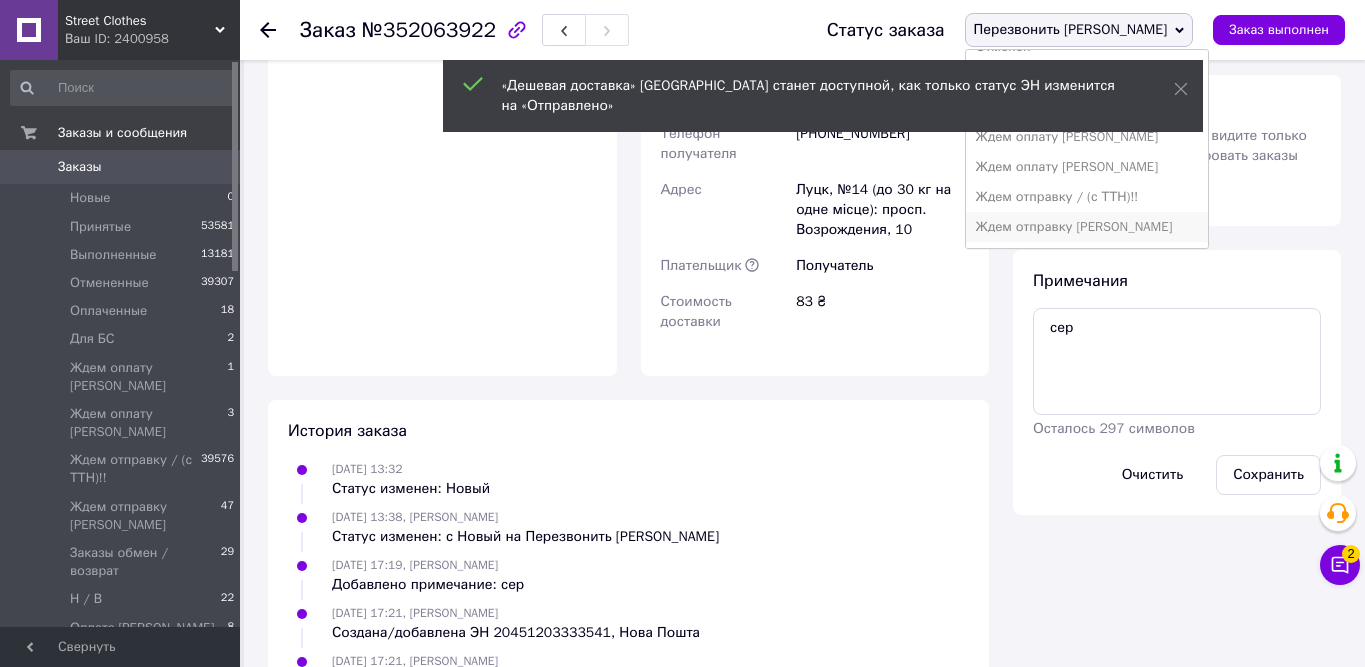click on "Ждем отправку [PERSON_NAME]" at bounding box center [1087, 227] 